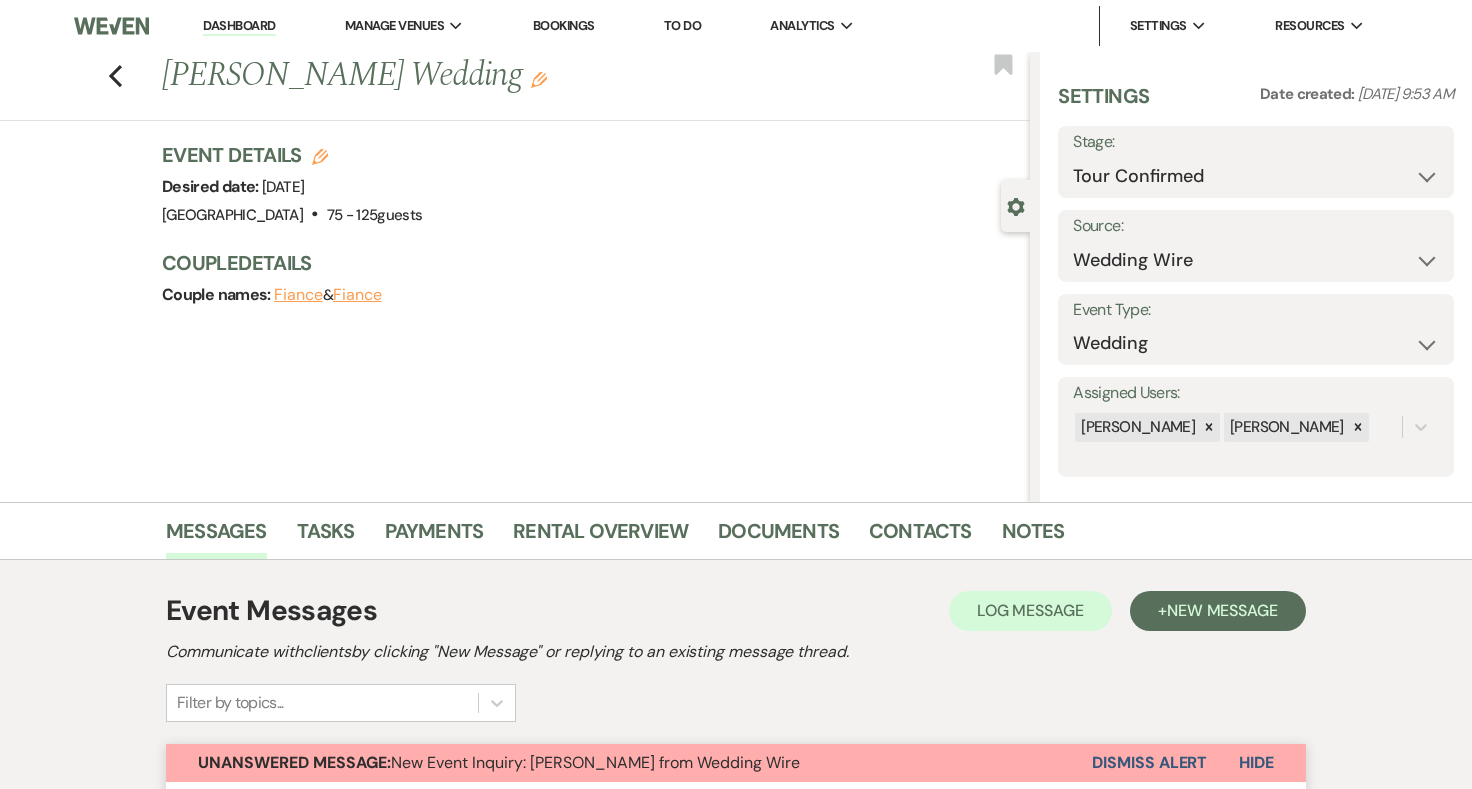 scroll, scrollTop: 2976, scrollLeft: 0, axis: vertical 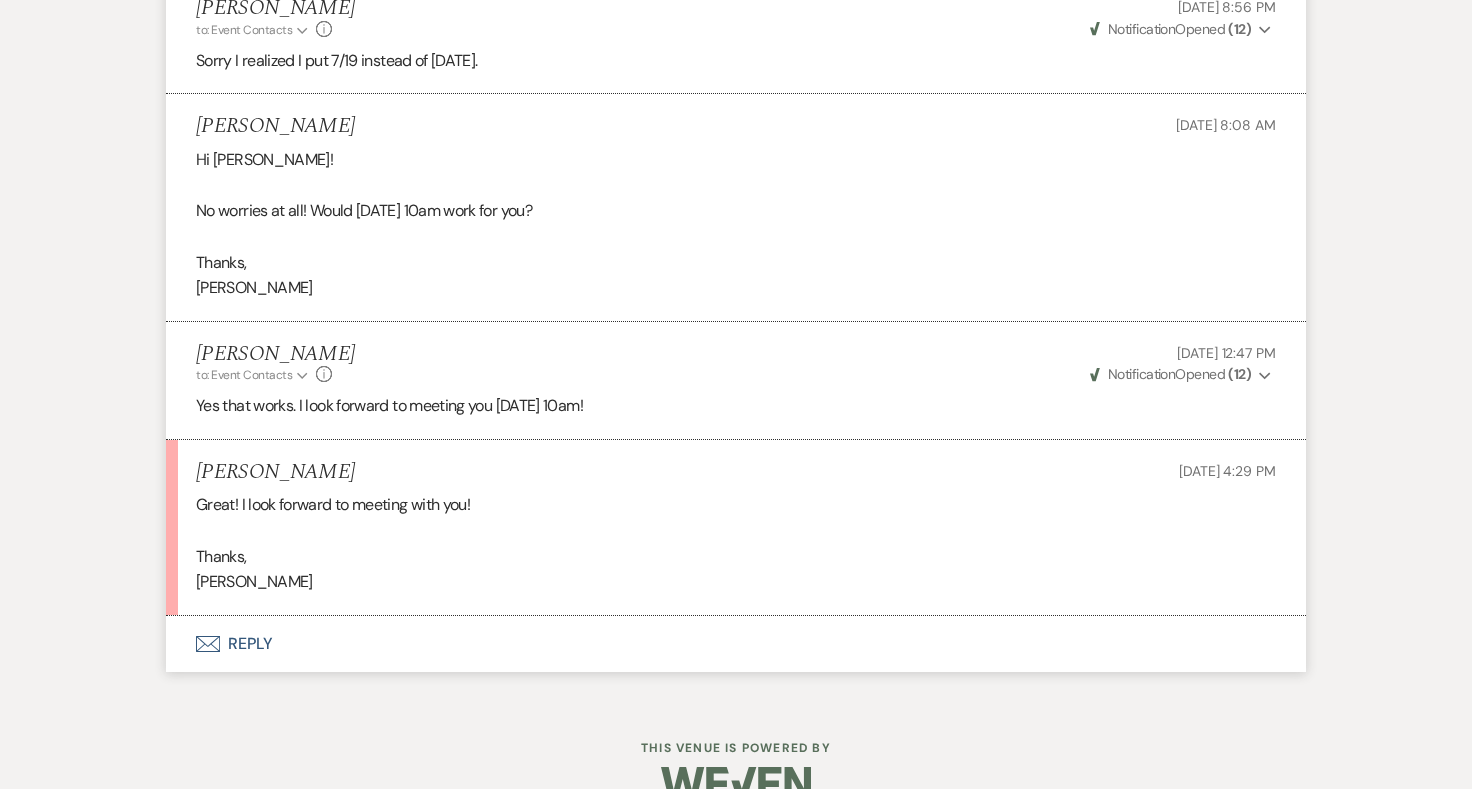 drag, startPoint x: 629, startPoint y: 376, endPoint x: 500, endPoint y: 368, distance: 129.24782 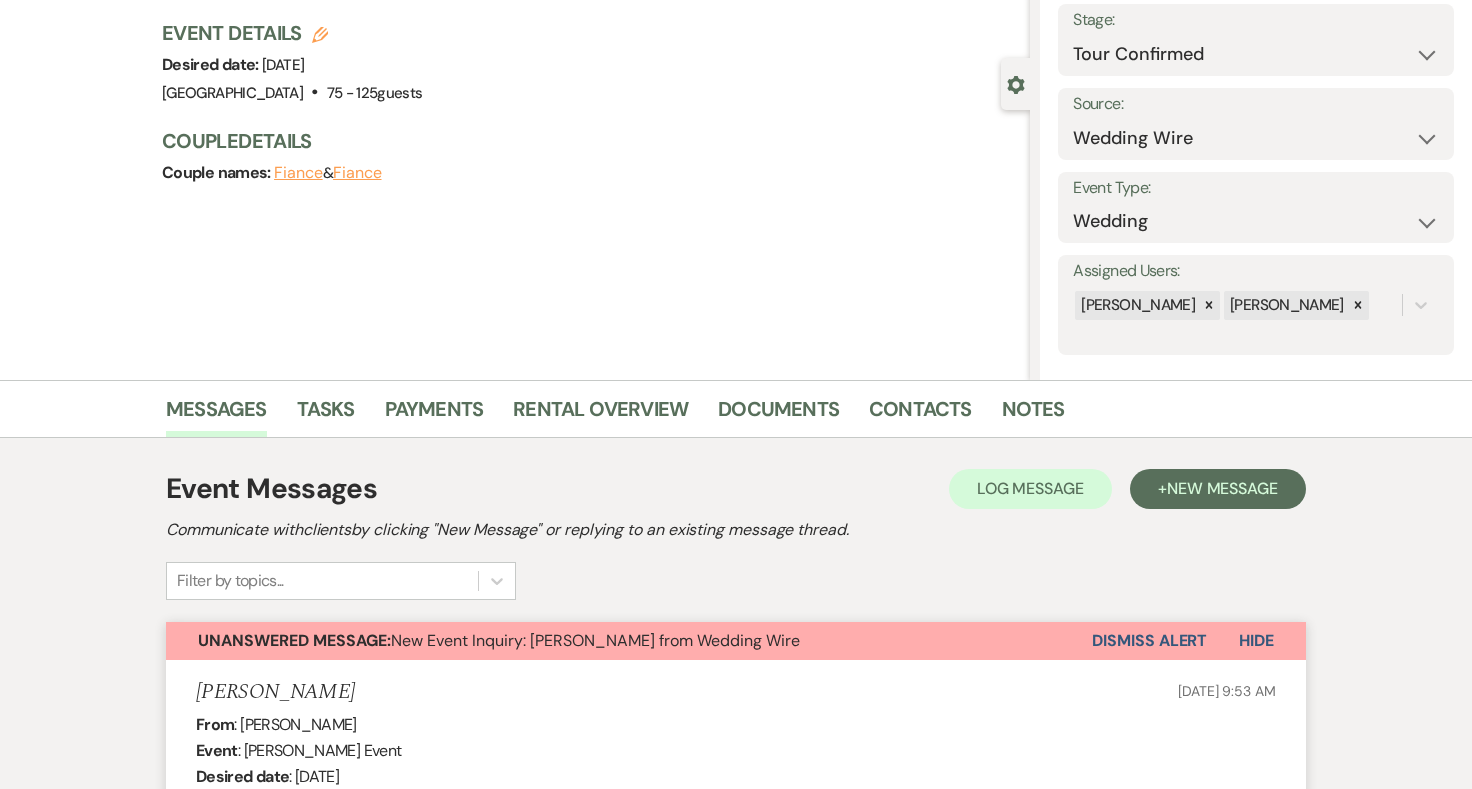 scroll, scrollTop: 0, scrollLeft: 0, axis: both 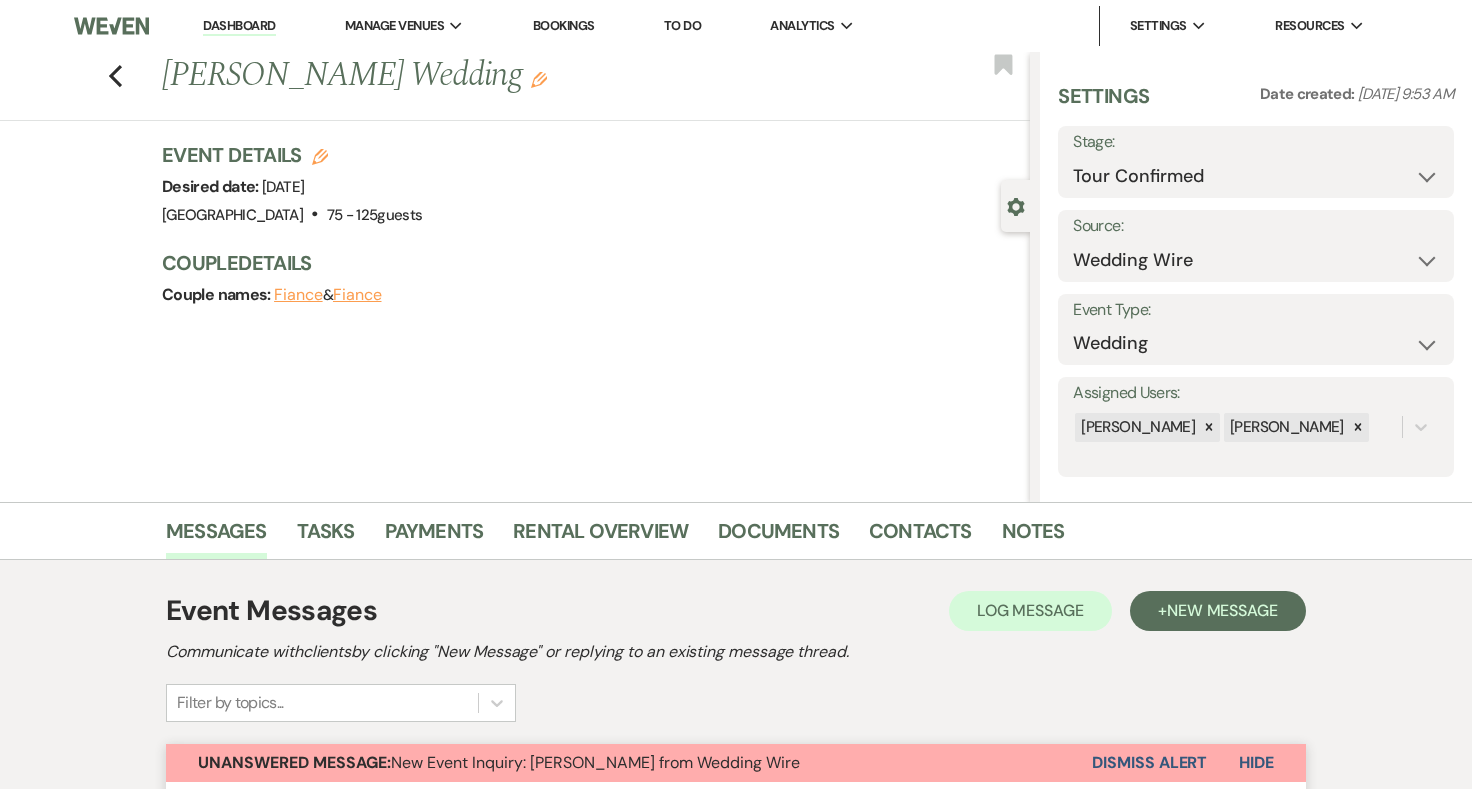 click on "Notes" at bounding box center (1048, 535) 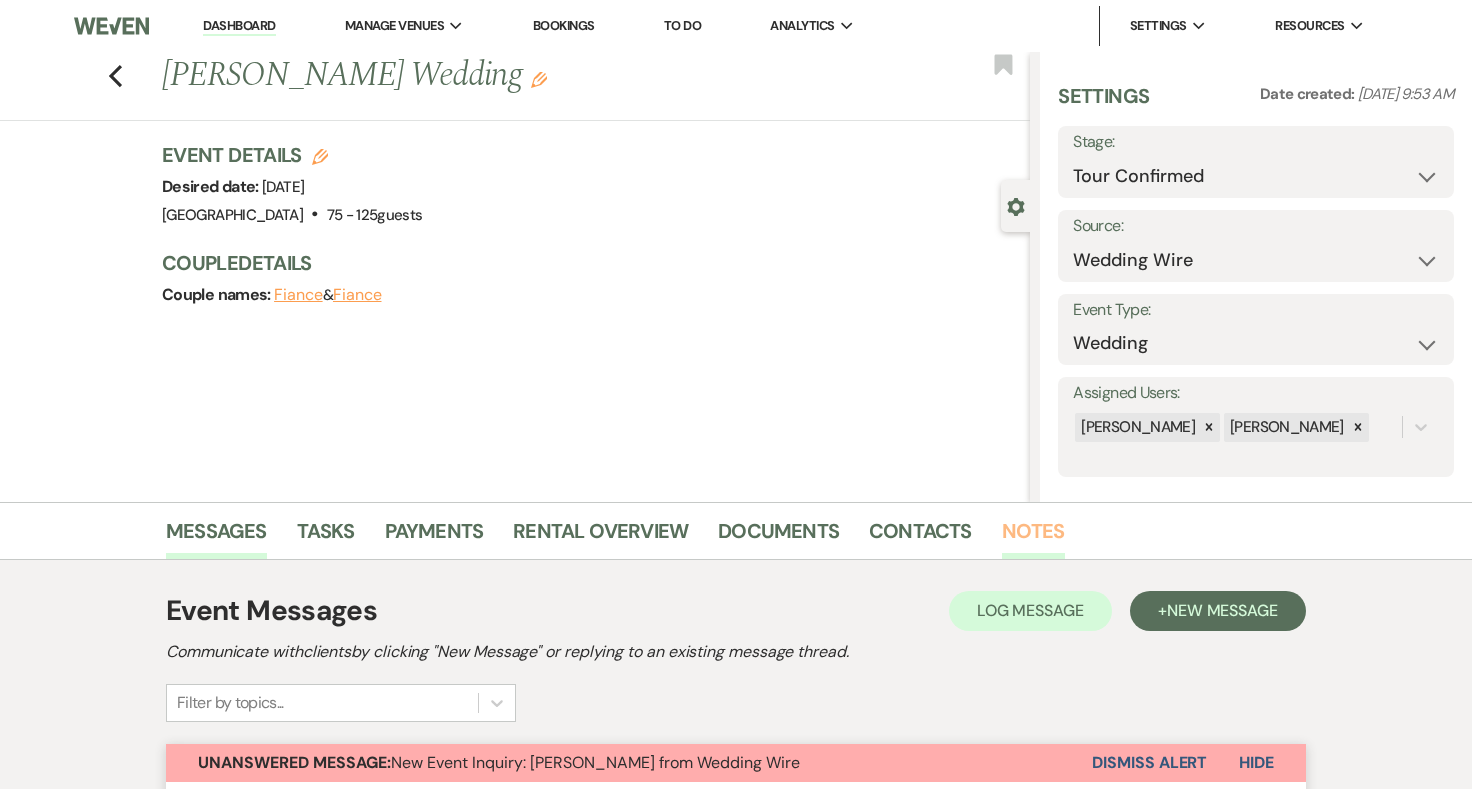 click on "Notes" at bounding box center (1033, 537) 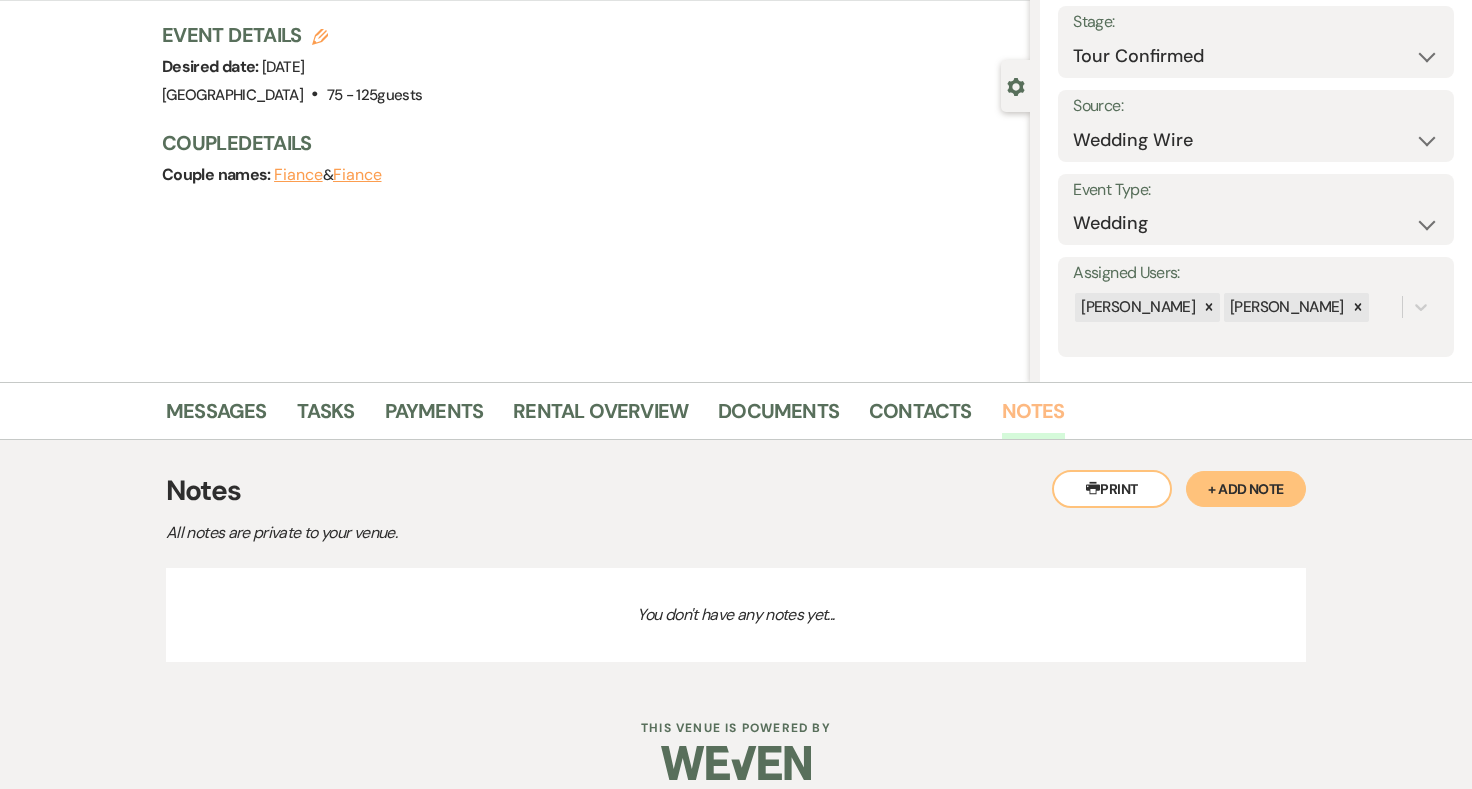 scroll, scrollTop: 118, scrollLeft: 0, axis: vertical 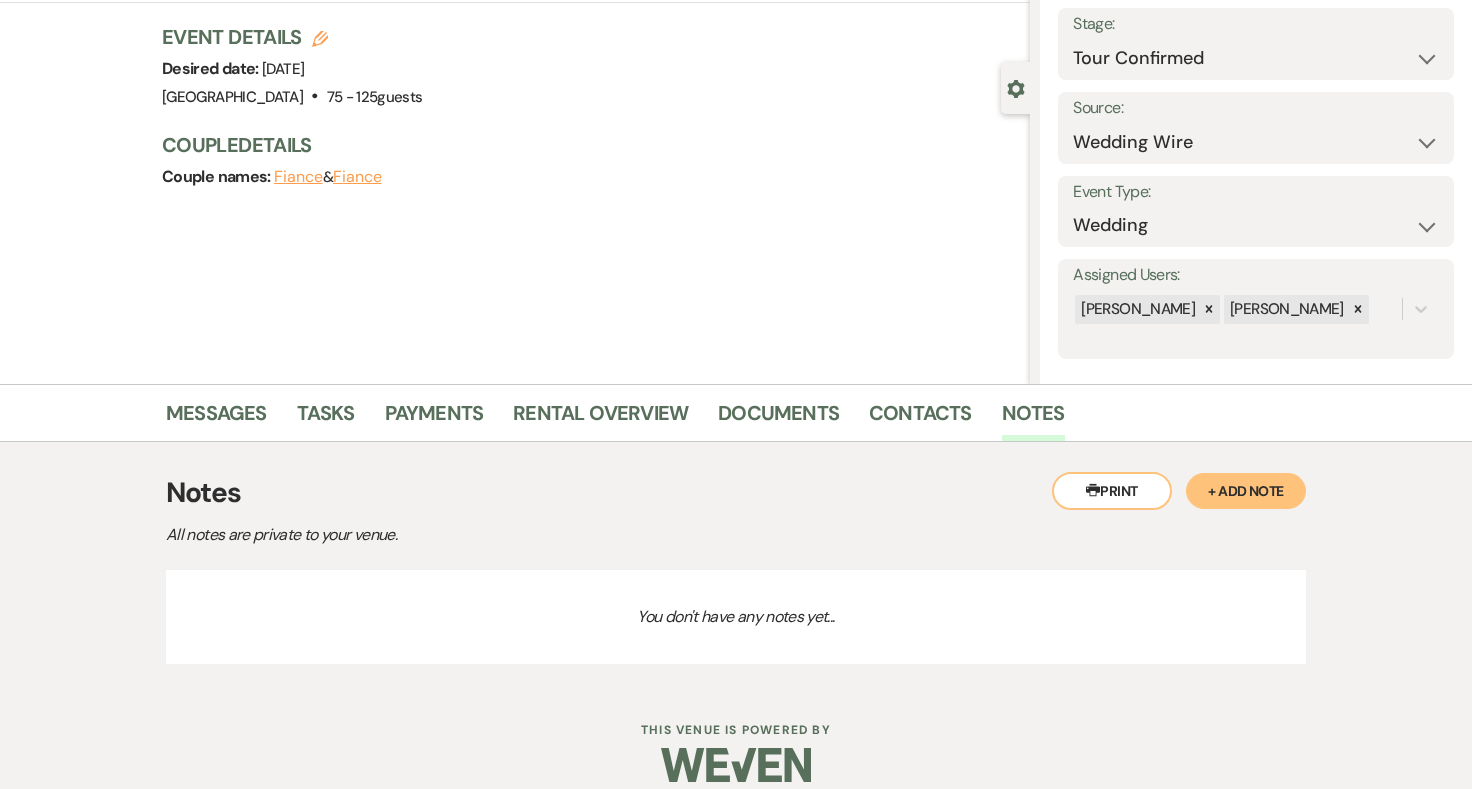 click on "+ Add Note" at bounding box center [1246, 491] 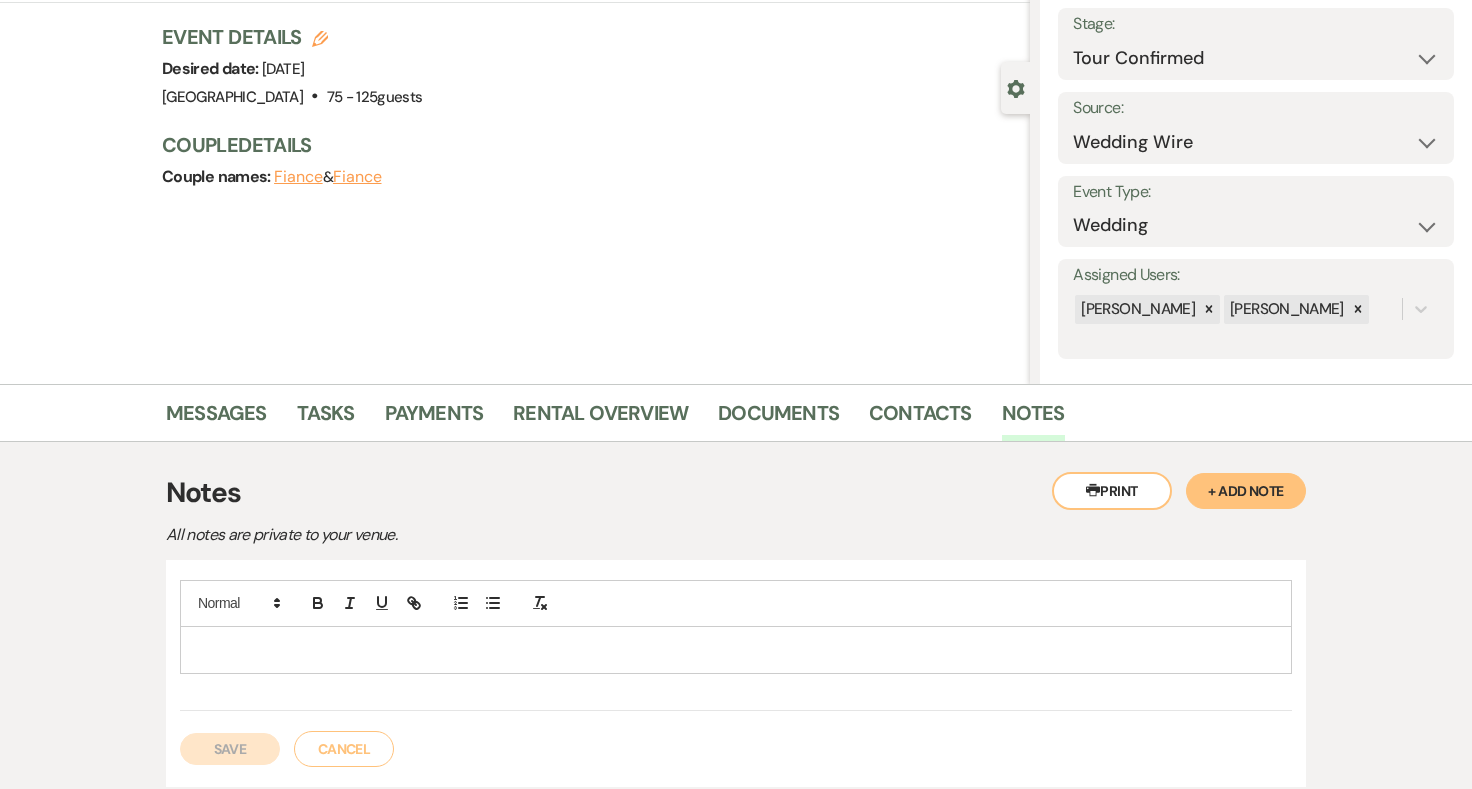 click at bounding box center [736, 650] 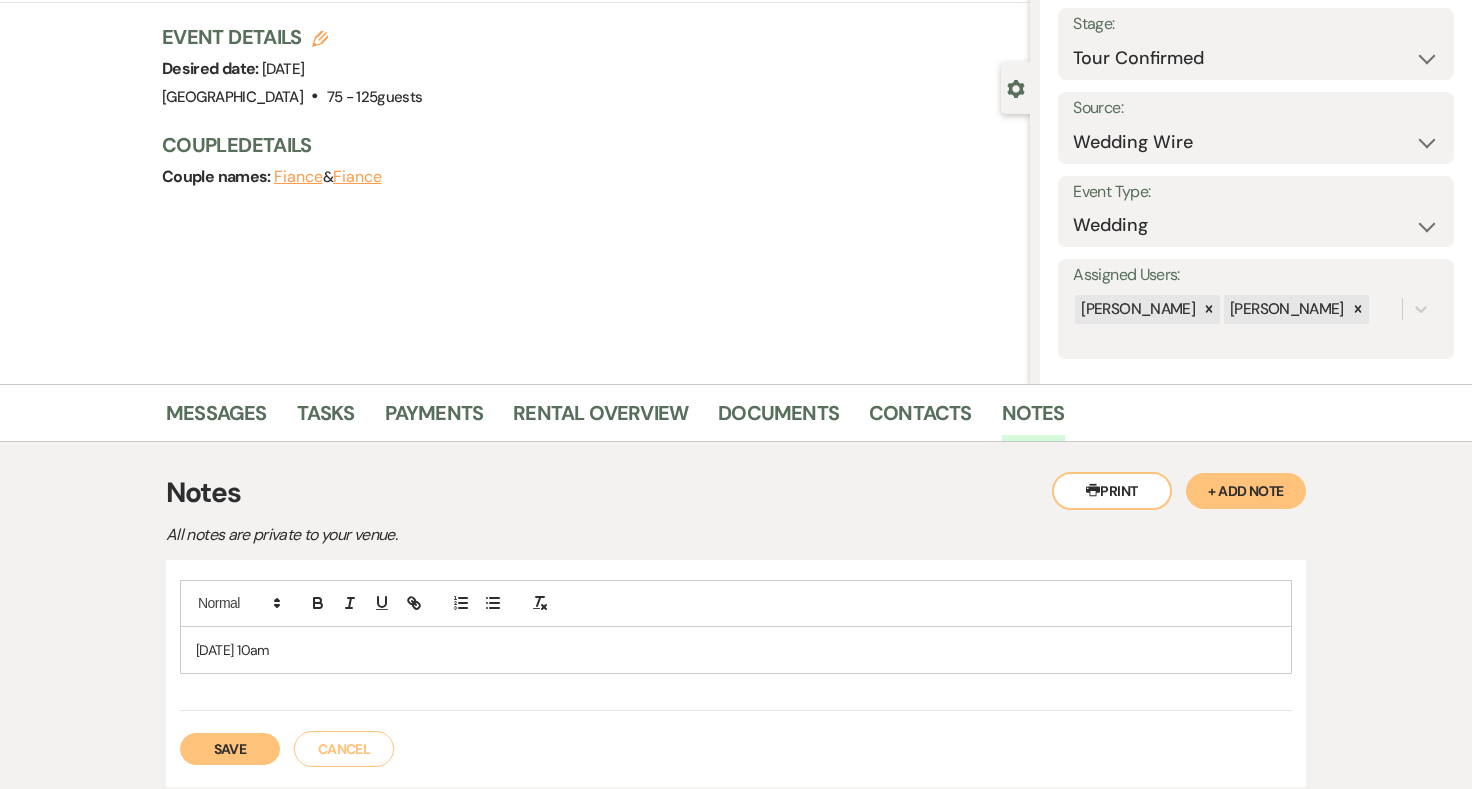 click on "Friday, 7/18 at 10am" at bounding box center [736, 650] 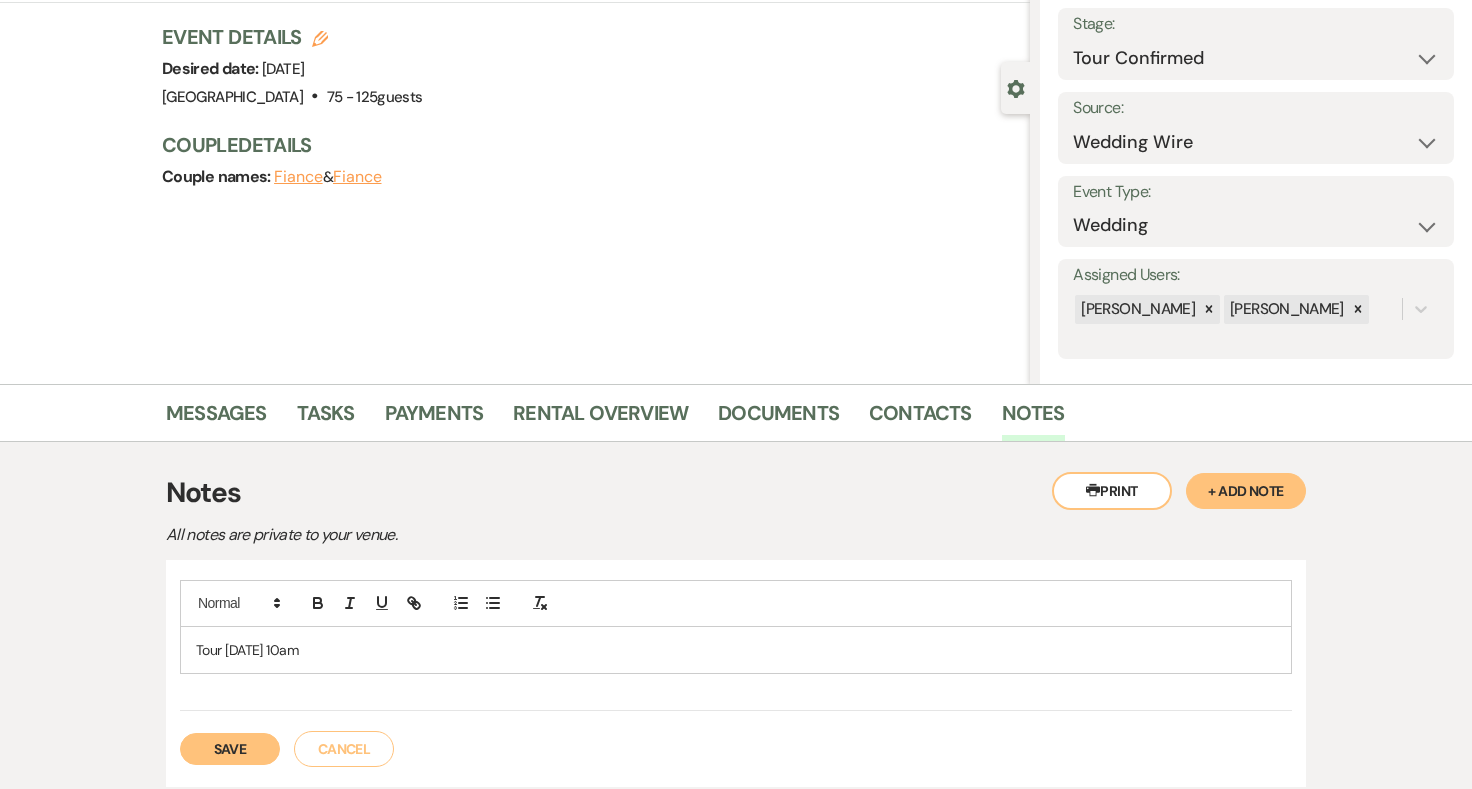 click on "Save" at bounding box center (230, 749) 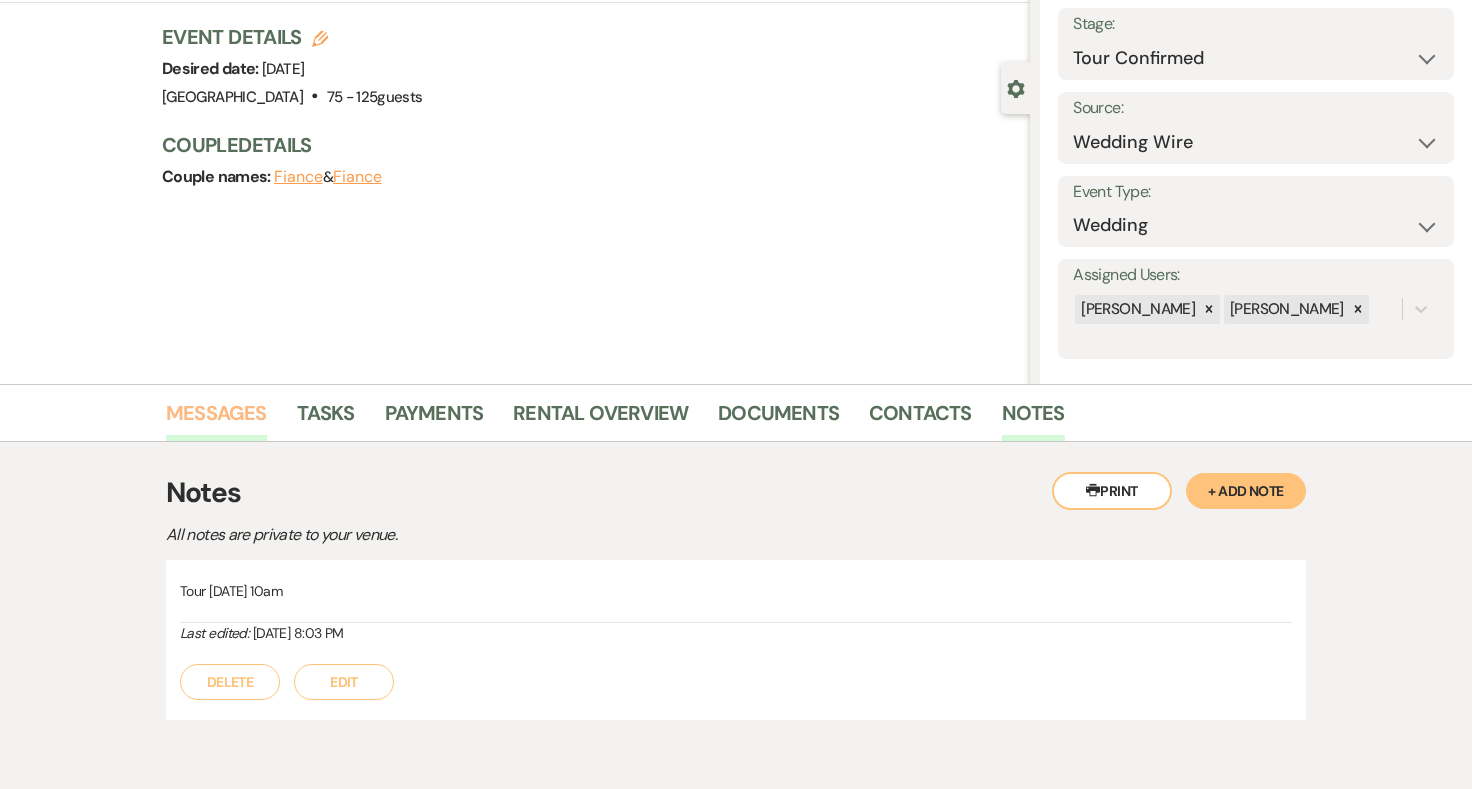 click on "Messages" at bounding box center (216, 419) 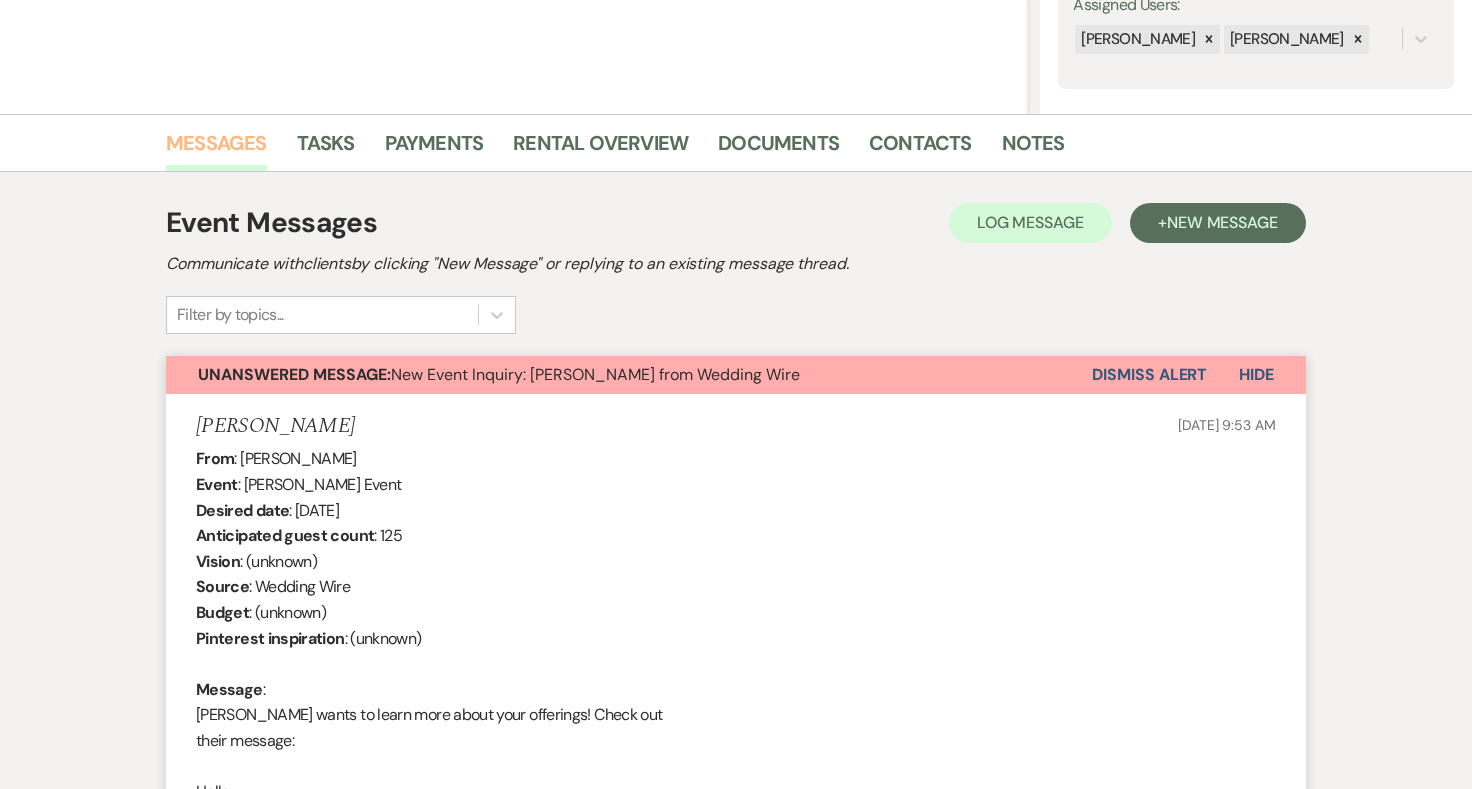scroll, scrollTop: 403, scrollLeft: 0, axis: vertical 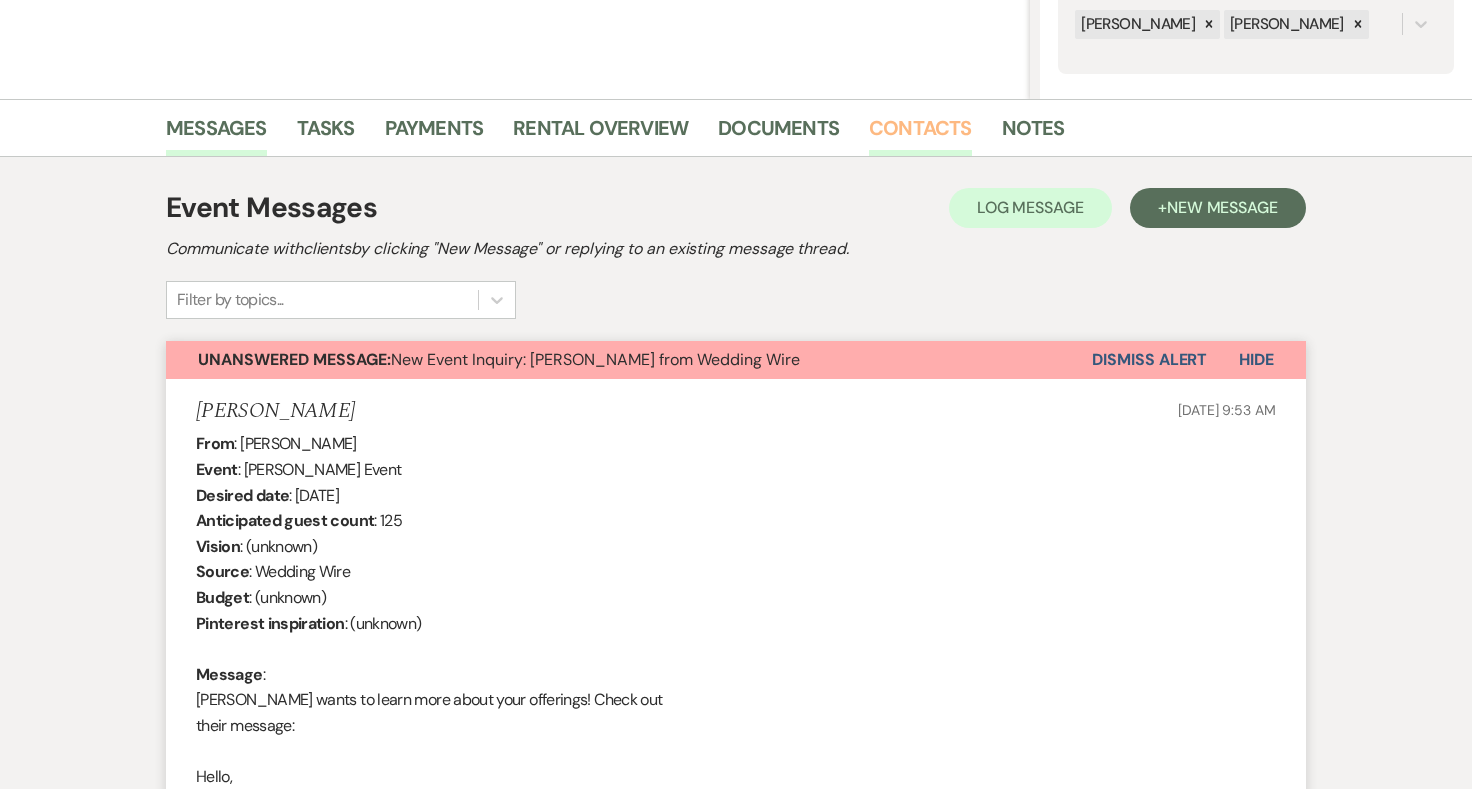 click on "Contacts" at bounding box center [920, 134] 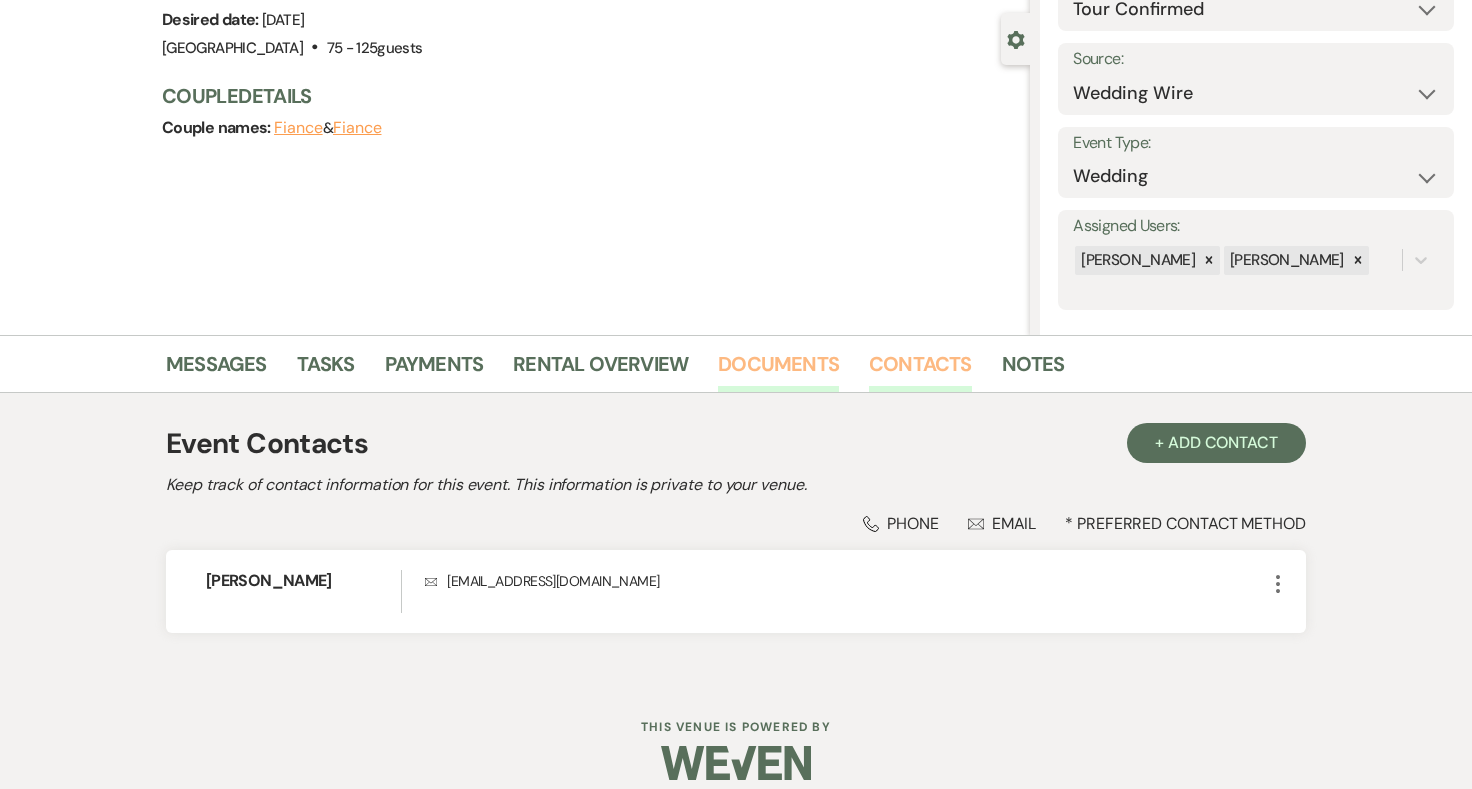 scroll, scrollTop: 188, scrollLeft: 0, axis: vertical 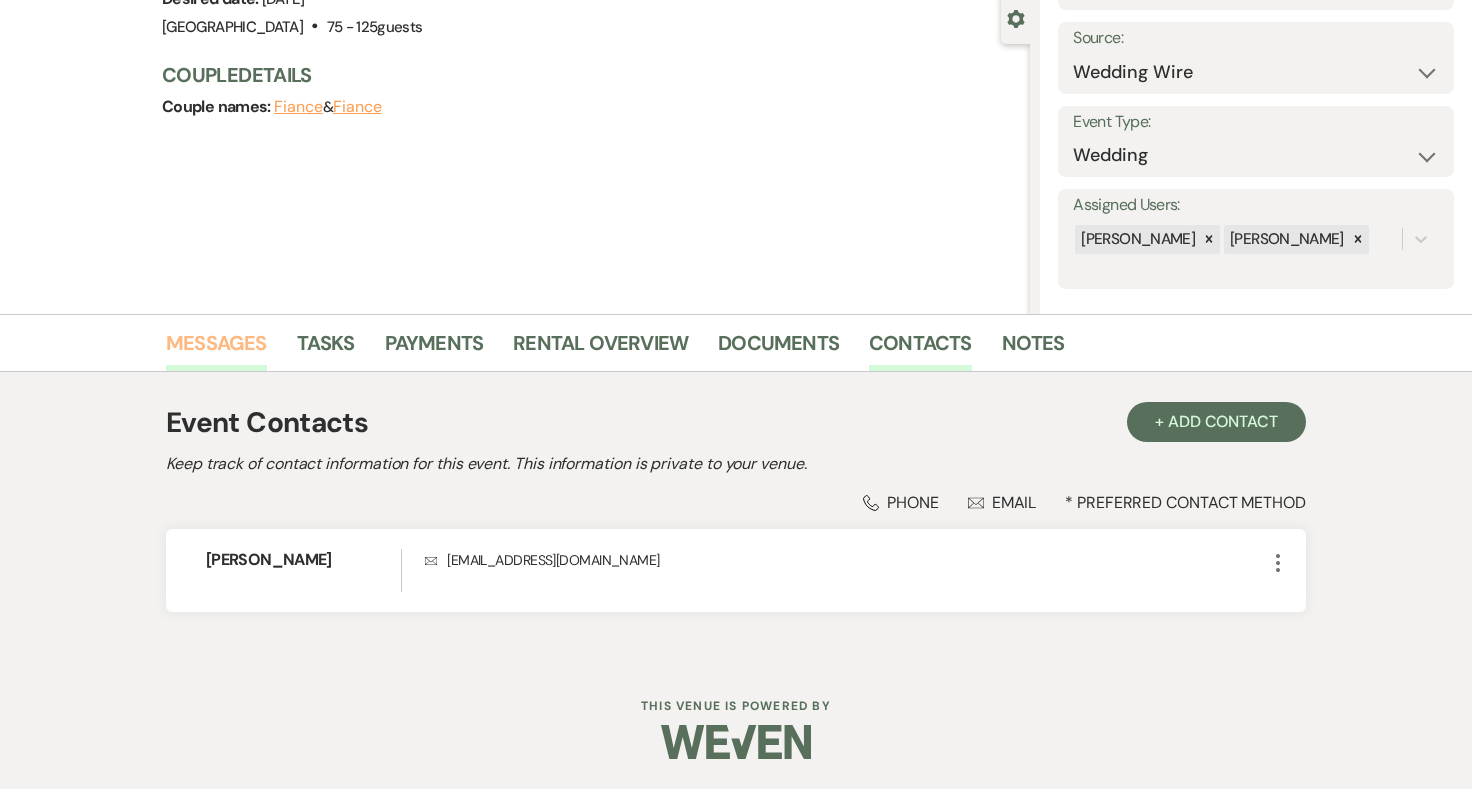 click on "Messages" at bounding box center (216, 349) 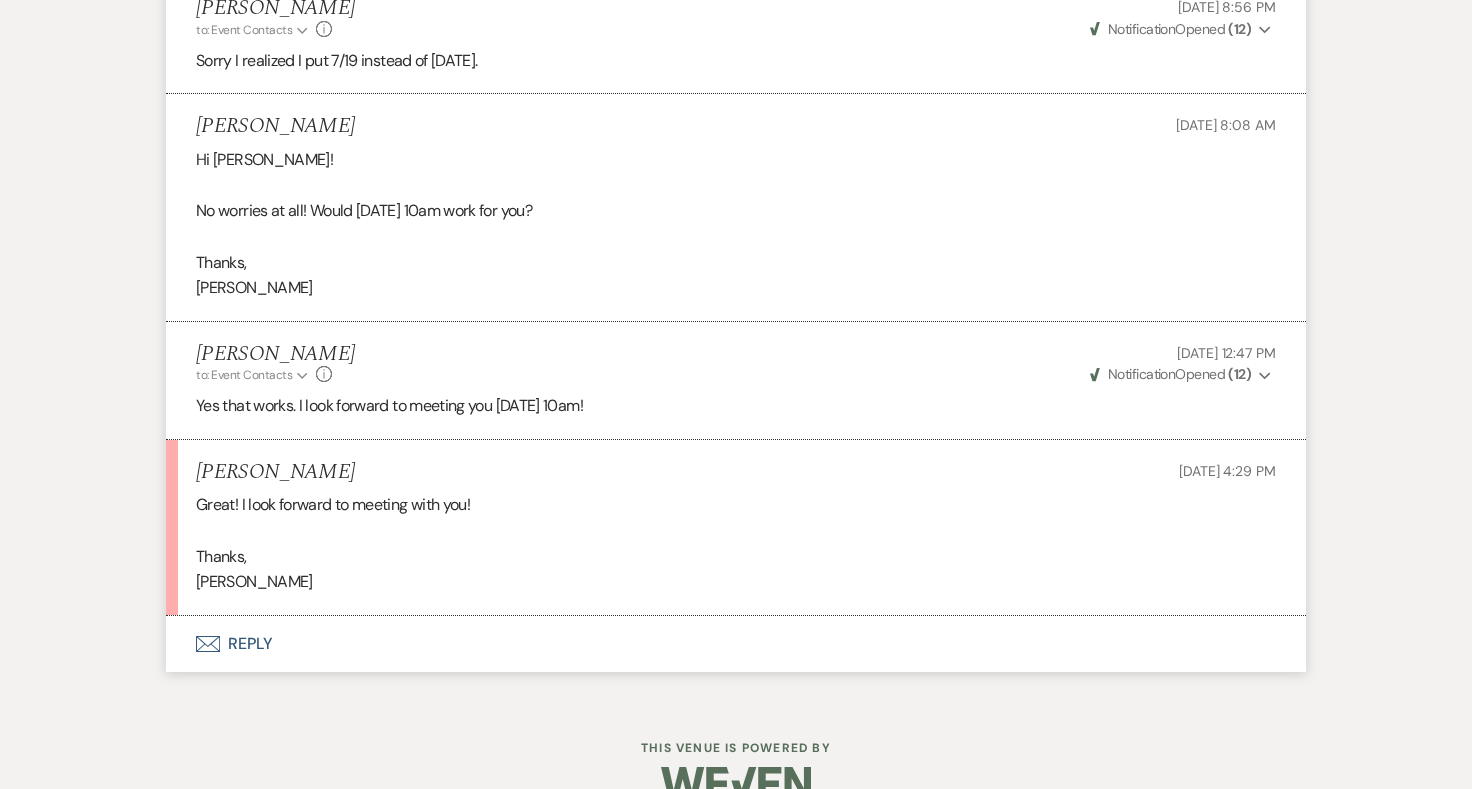 scroll, scrollTop: 2993, scrollLeft: 0, axis: vertical 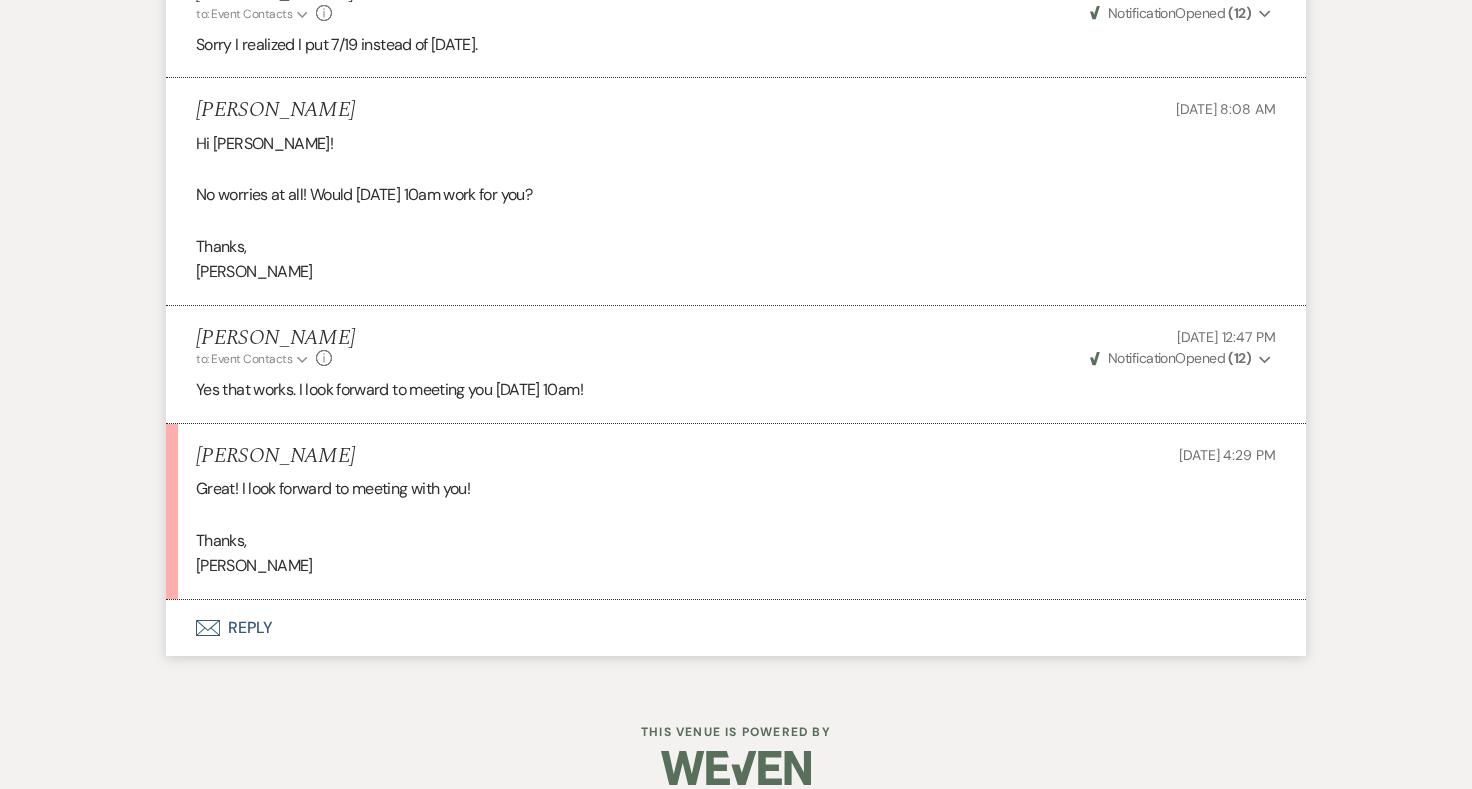 click on "Envelope Reply" at bounding box center [736, 628] 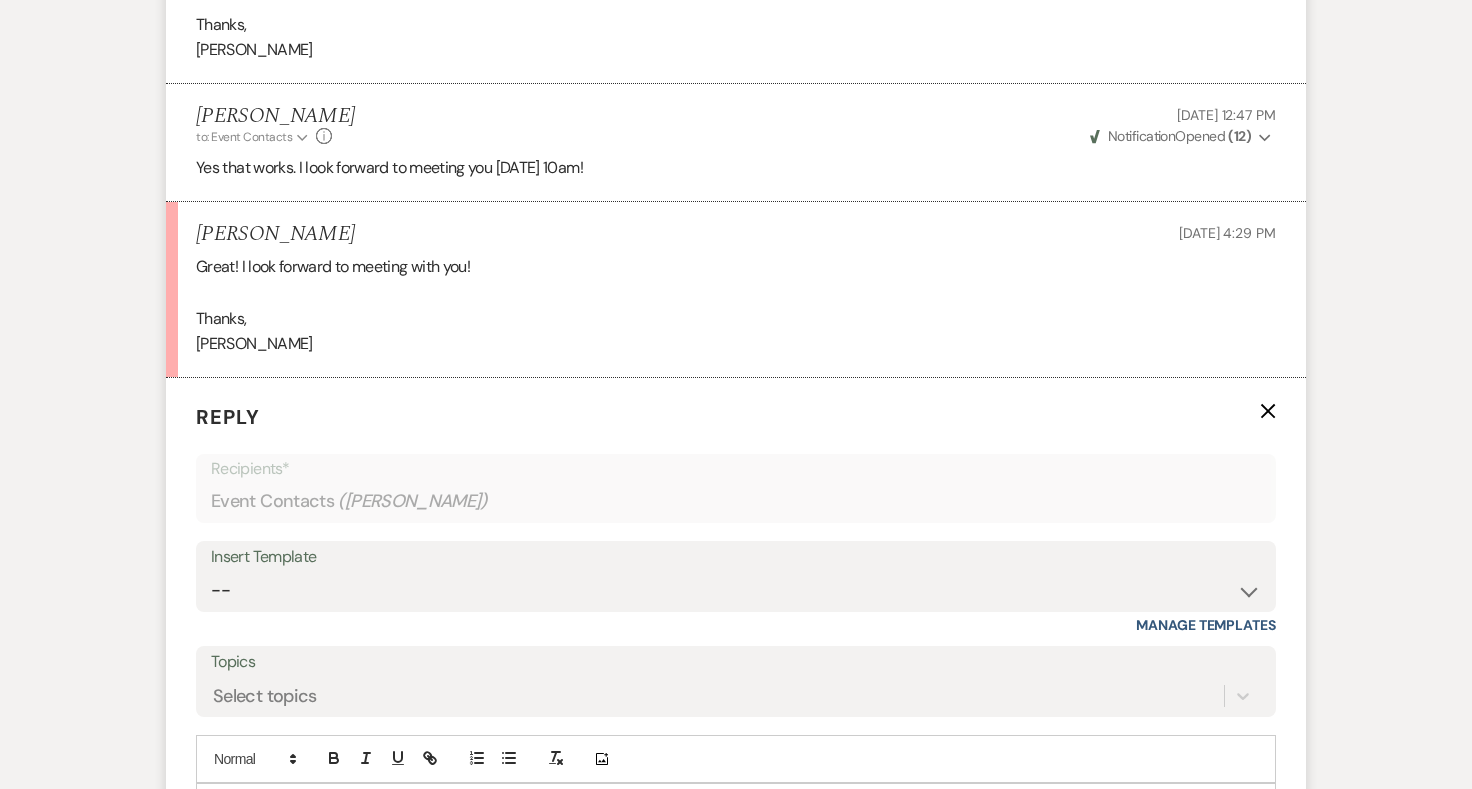 scroll, scrollTop: 3305, scrollLeft: 0, axis: vertical 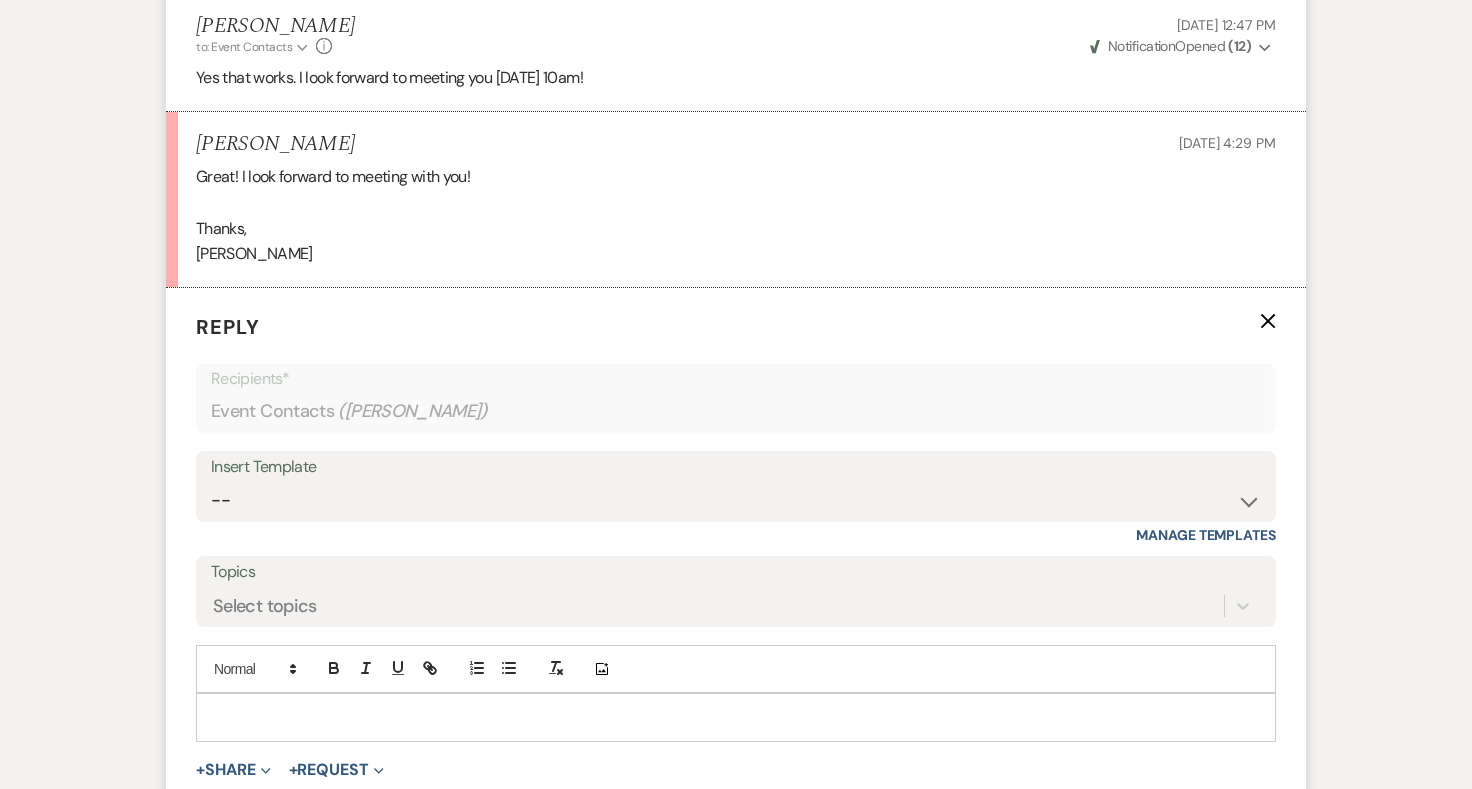 click at bounding box center [736, 717] 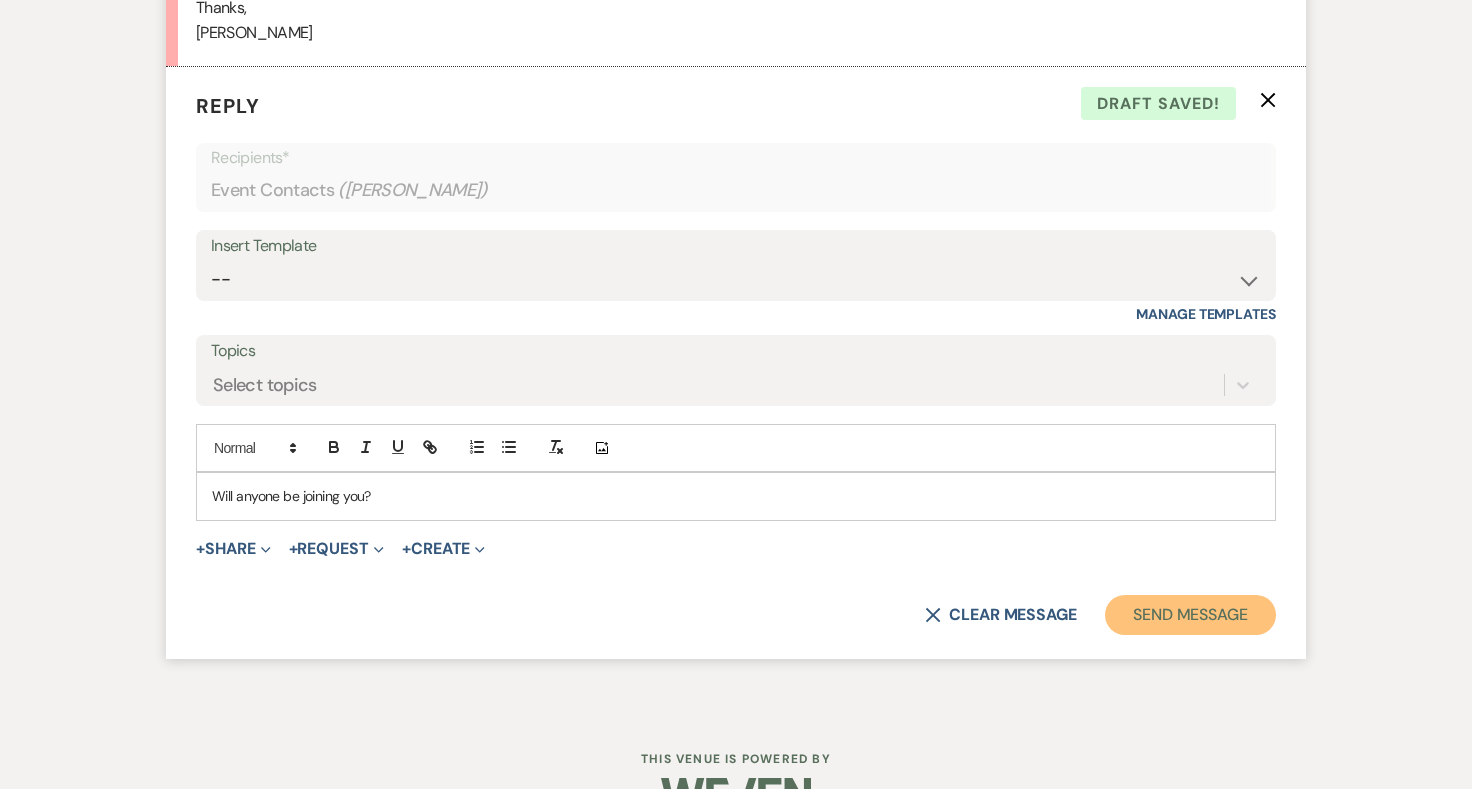 click on "Send Message" at bounding box center [1190, 615] 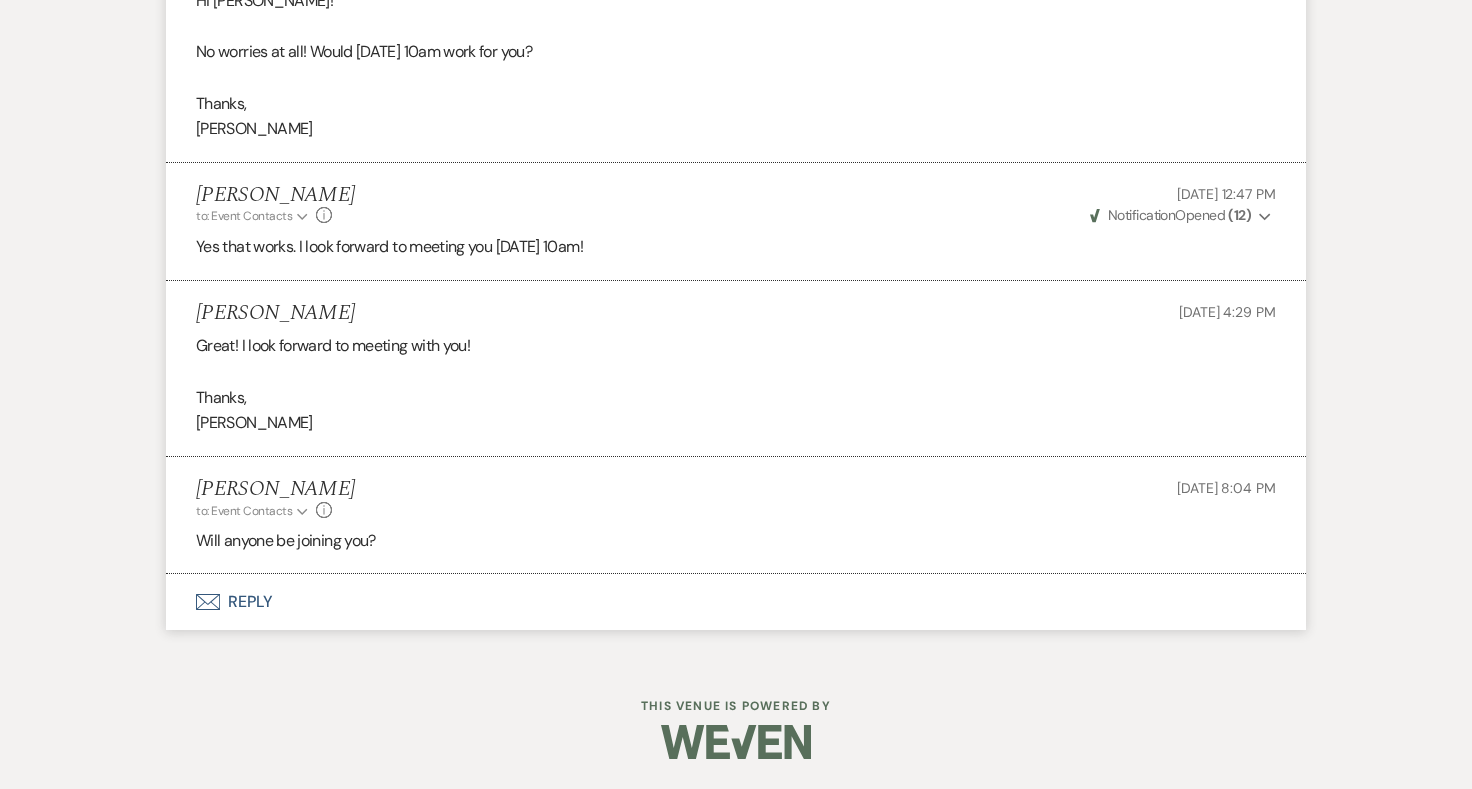 scroll, scrollTop: 3110, scrollLeft: 0, axis: vertical 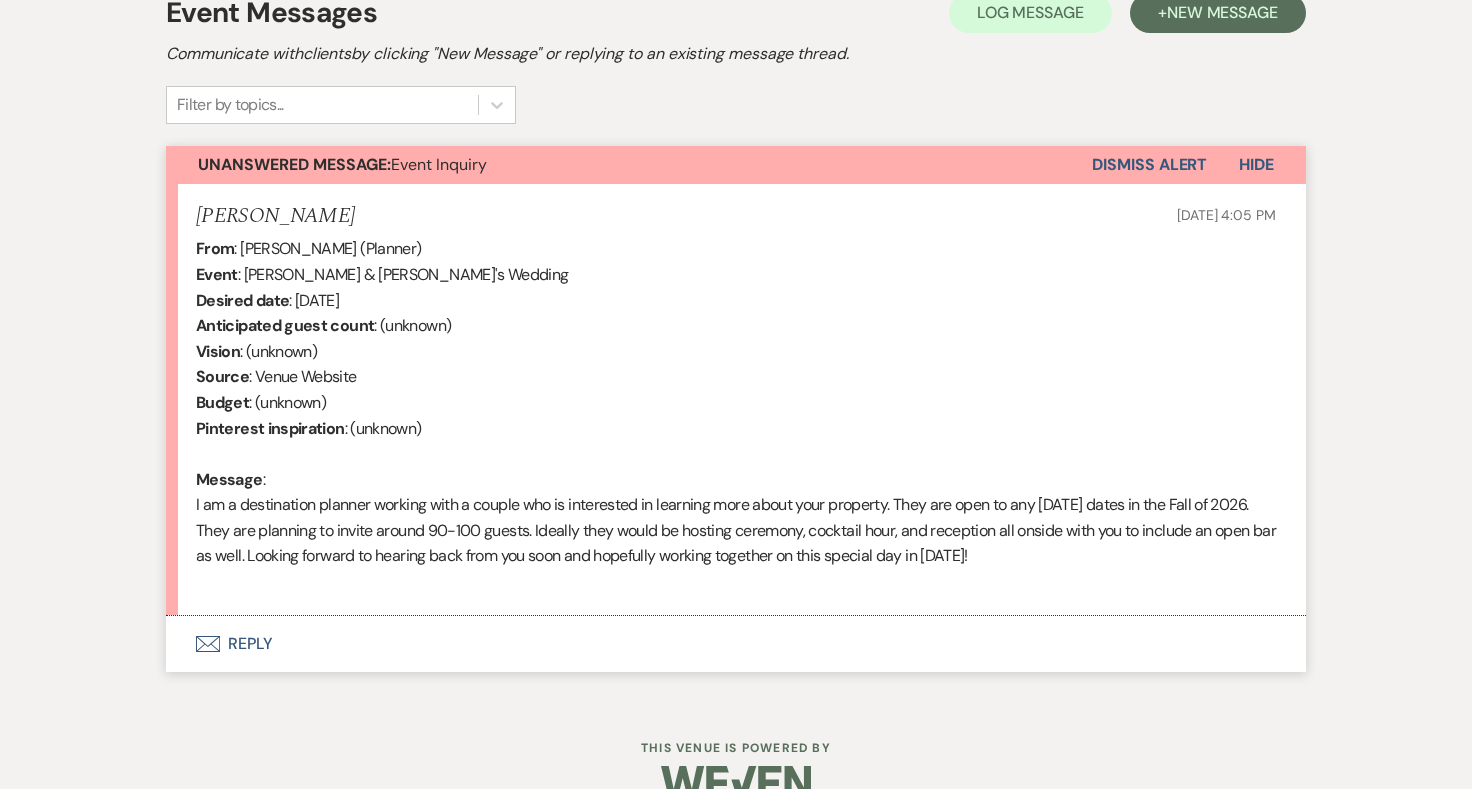 click on "Envelope Reply" at bounding box center [736, 644] 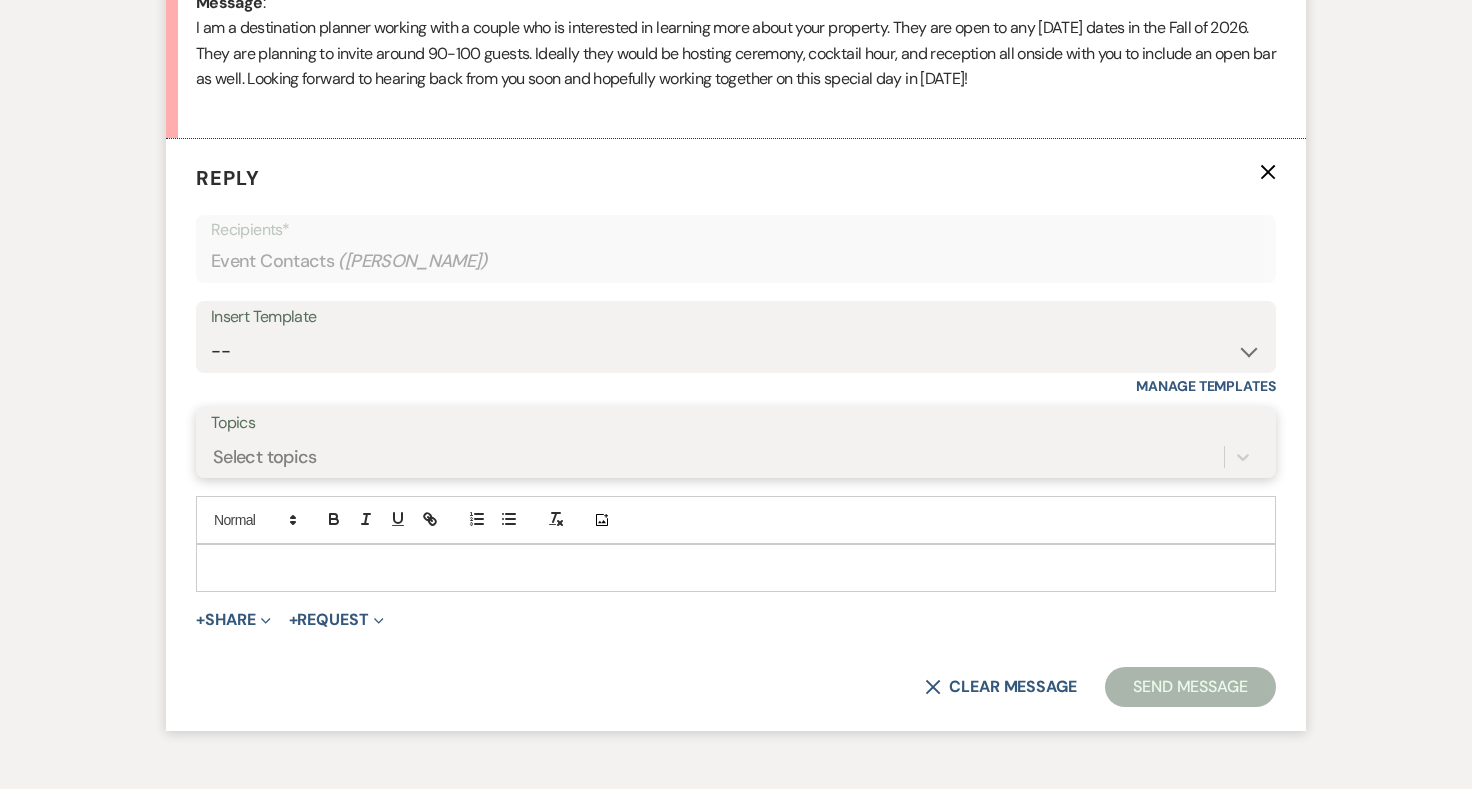click on "Select topics" at bounding box center (736, 457) 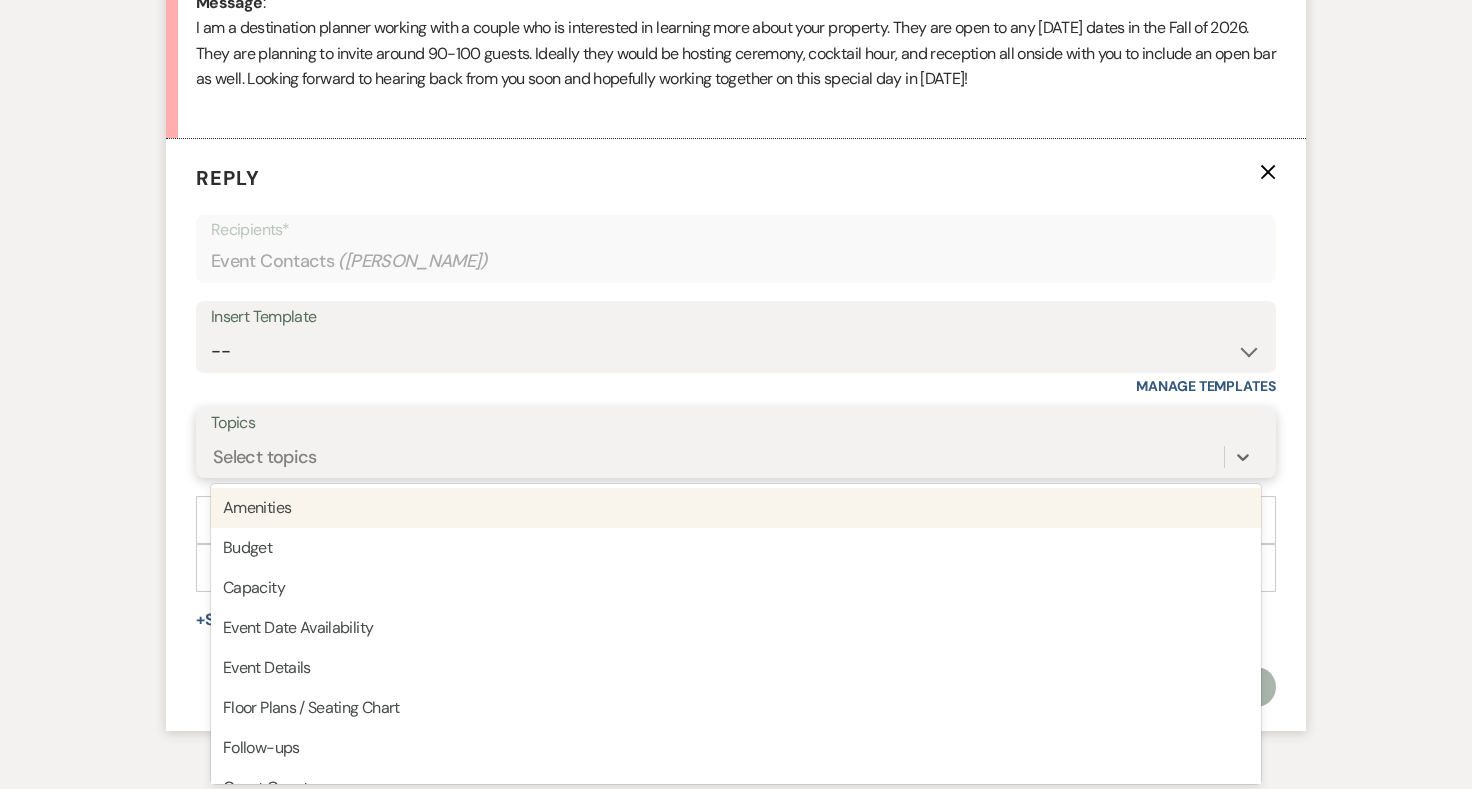 scroll, scrollTop: 1078, scrollLeft: 0, axis: vertical 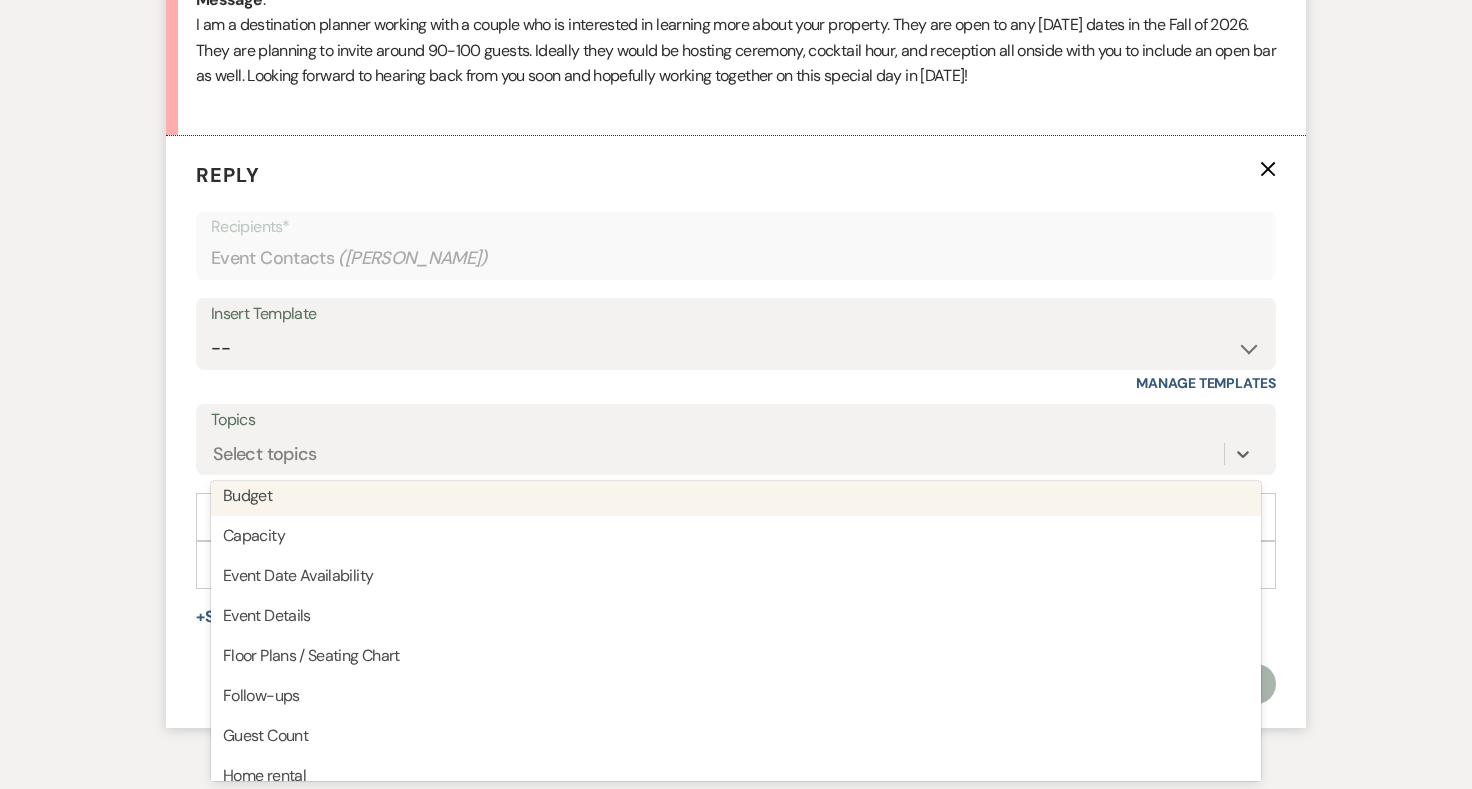 click on "Insert Template" at bounding box center [736, 314] 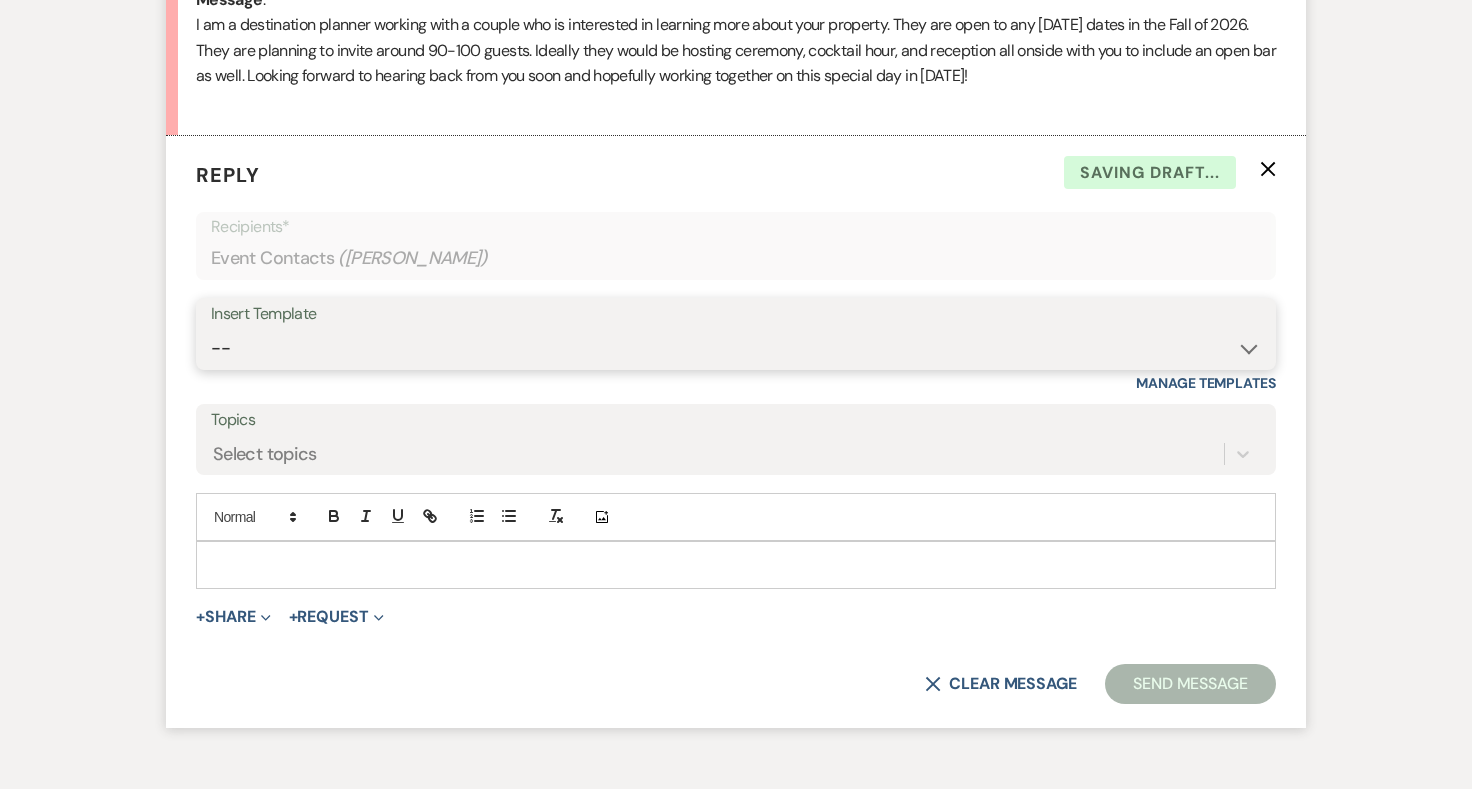 click on "-- 2024-25 Follow Up Buy Out Details Menu Tasting Invite Booking Email 2025-Wedding Package Response  2025-Family/Friend Wedding Package Response  Date not available: 2025-Wedding Package Date not available: 2025-Family/Friend Wedding Package Response  Family/Friend: 2024-25 Follow Up Wedding Package Response 2026  Family/Friend Wedding Package Response 2026" at bounding box center (736, 348) 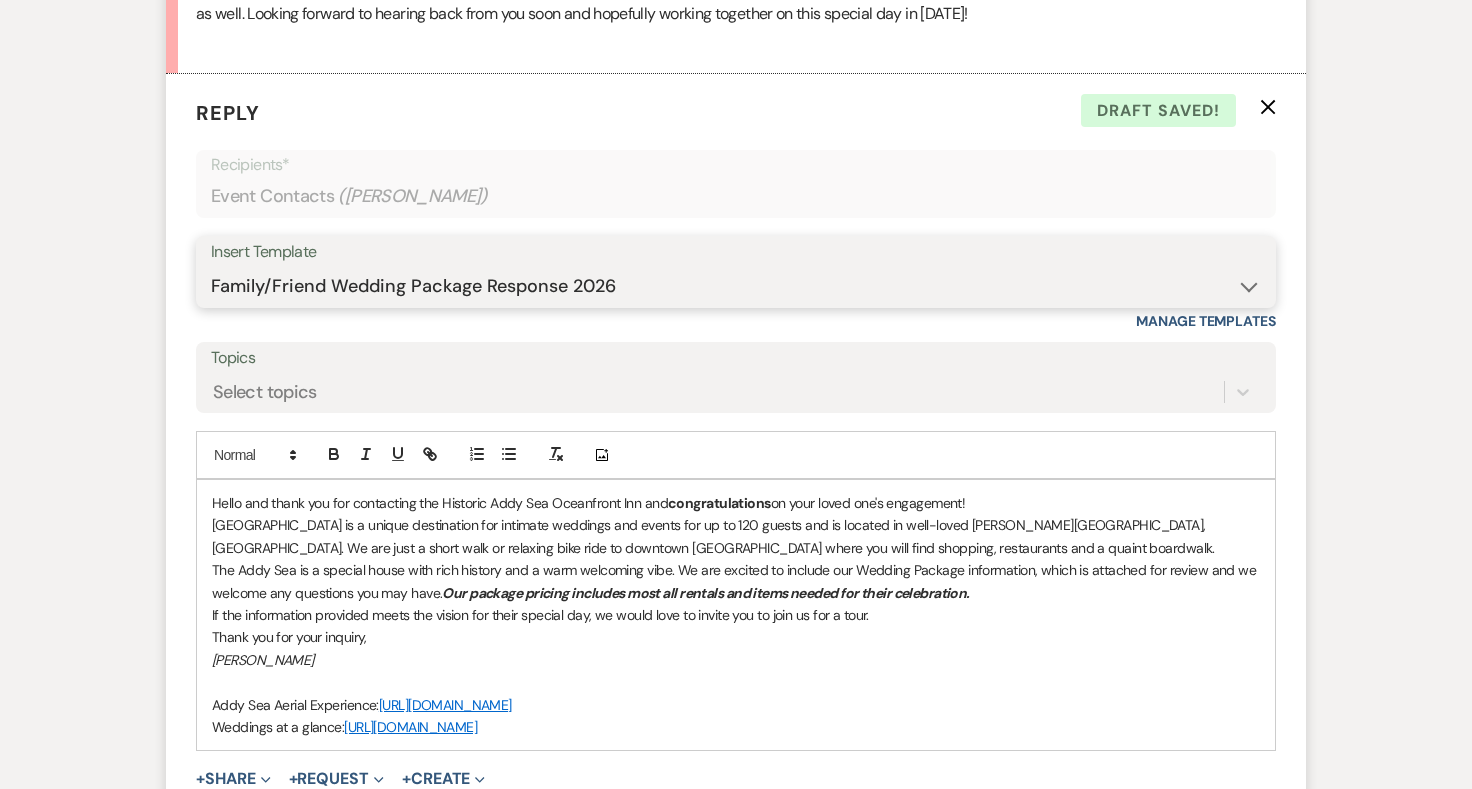 scroll, scrollTop: 1154, scrollLeft: 0, axis: vertical 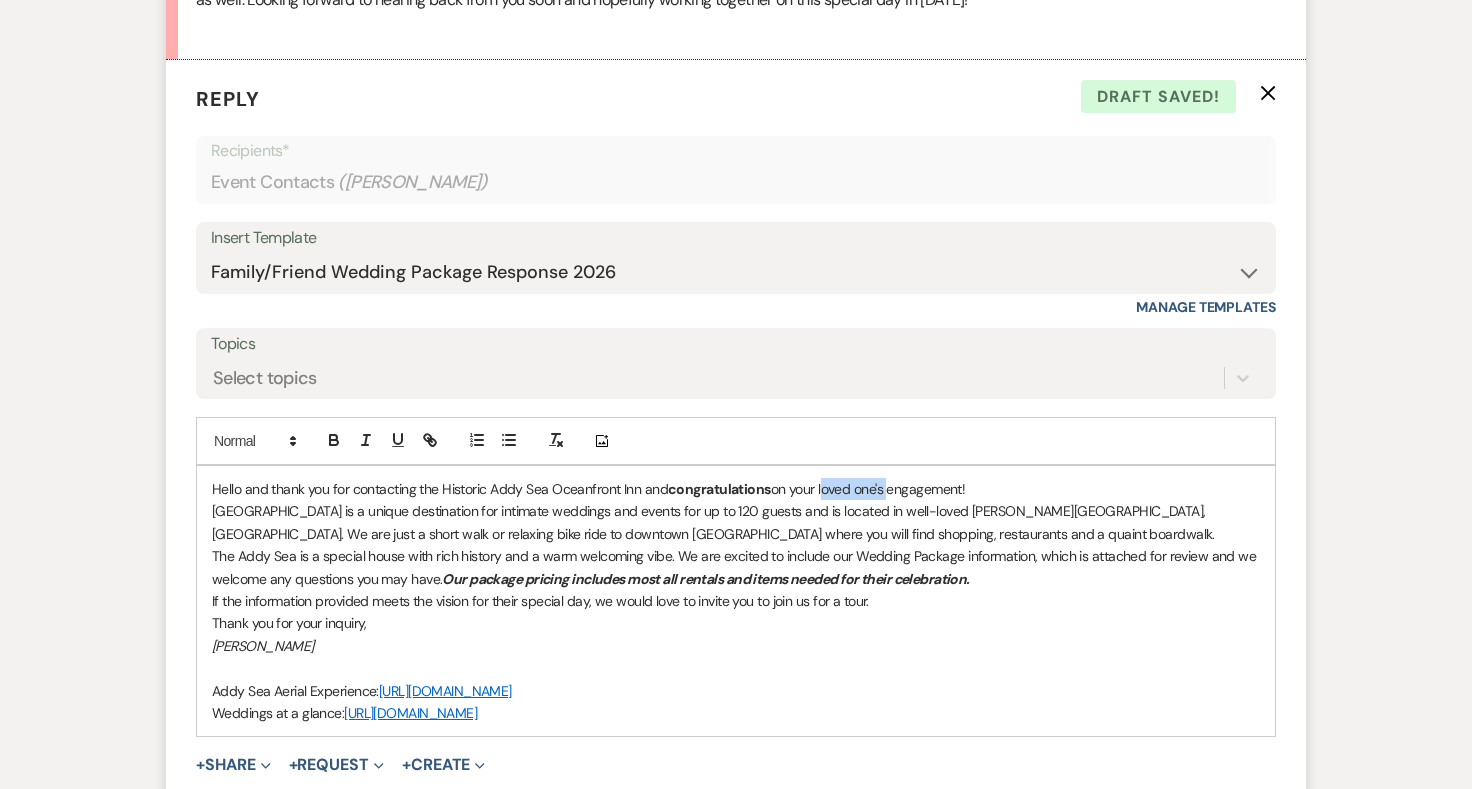 drag, startPoint x: 821, startPoint y: 484, endPoint x: 886, endPoint y: 483, distance: 65.00769 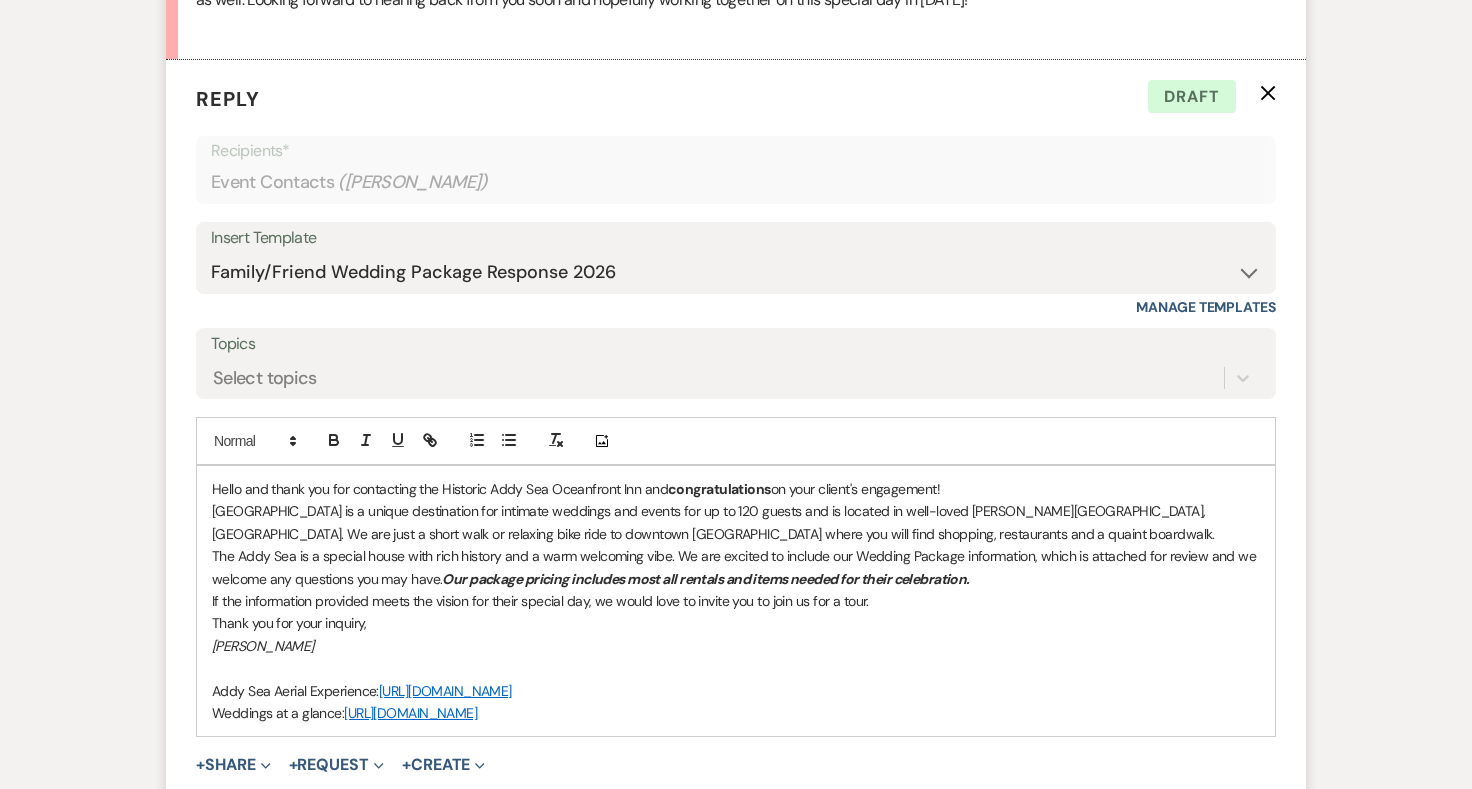 click on "The Addy Sea is a special house with rich history and a warm welcoming vibe. We are excited to include our Wedding Package information, which is attached for review and we welcome any questions you may have.  Our package pricing includes most all rentals and items needed for their celebration." at bounding box center [736, 567] 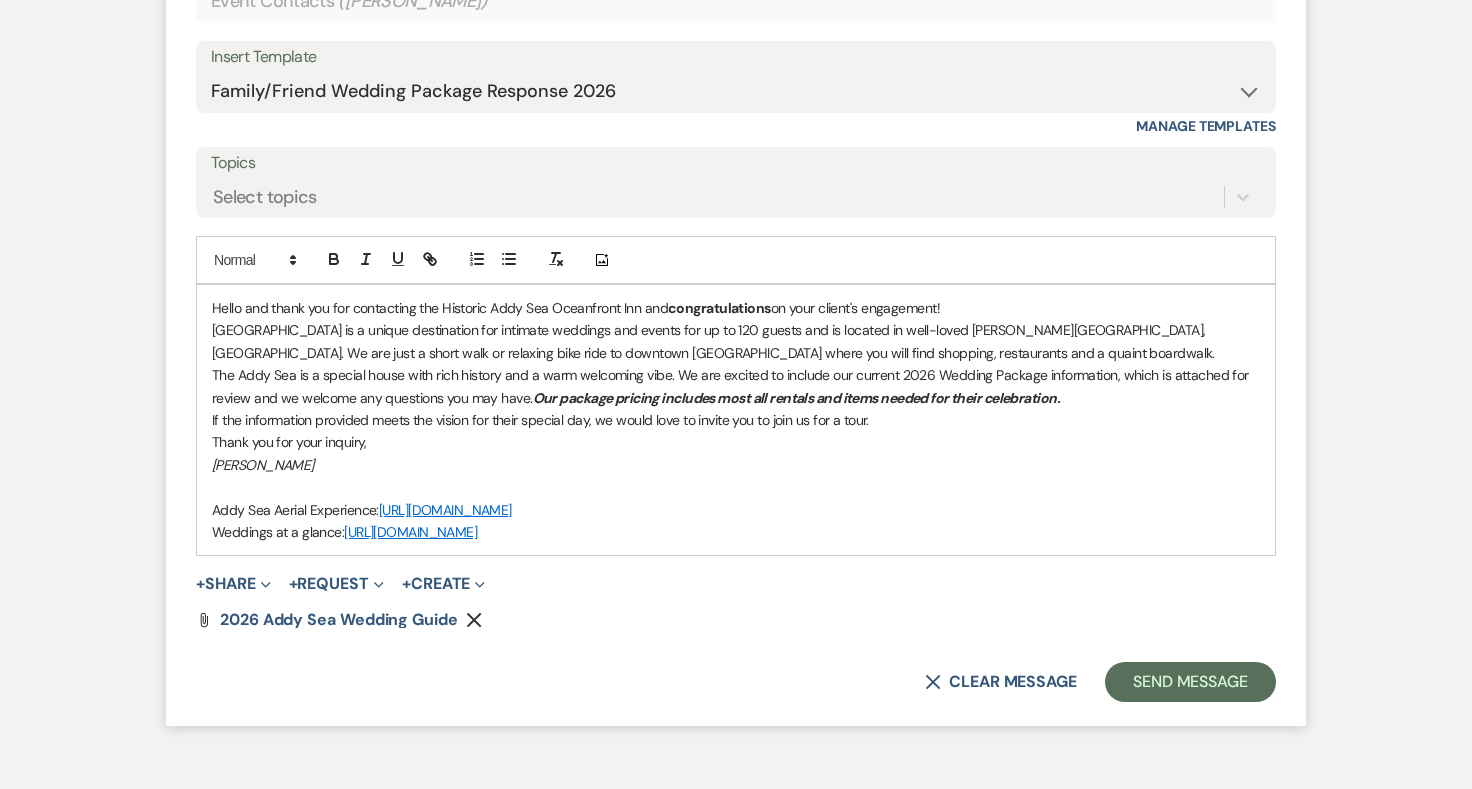 scroll, scrollTop: 1336, scrollLeft: 0, axis: vertical 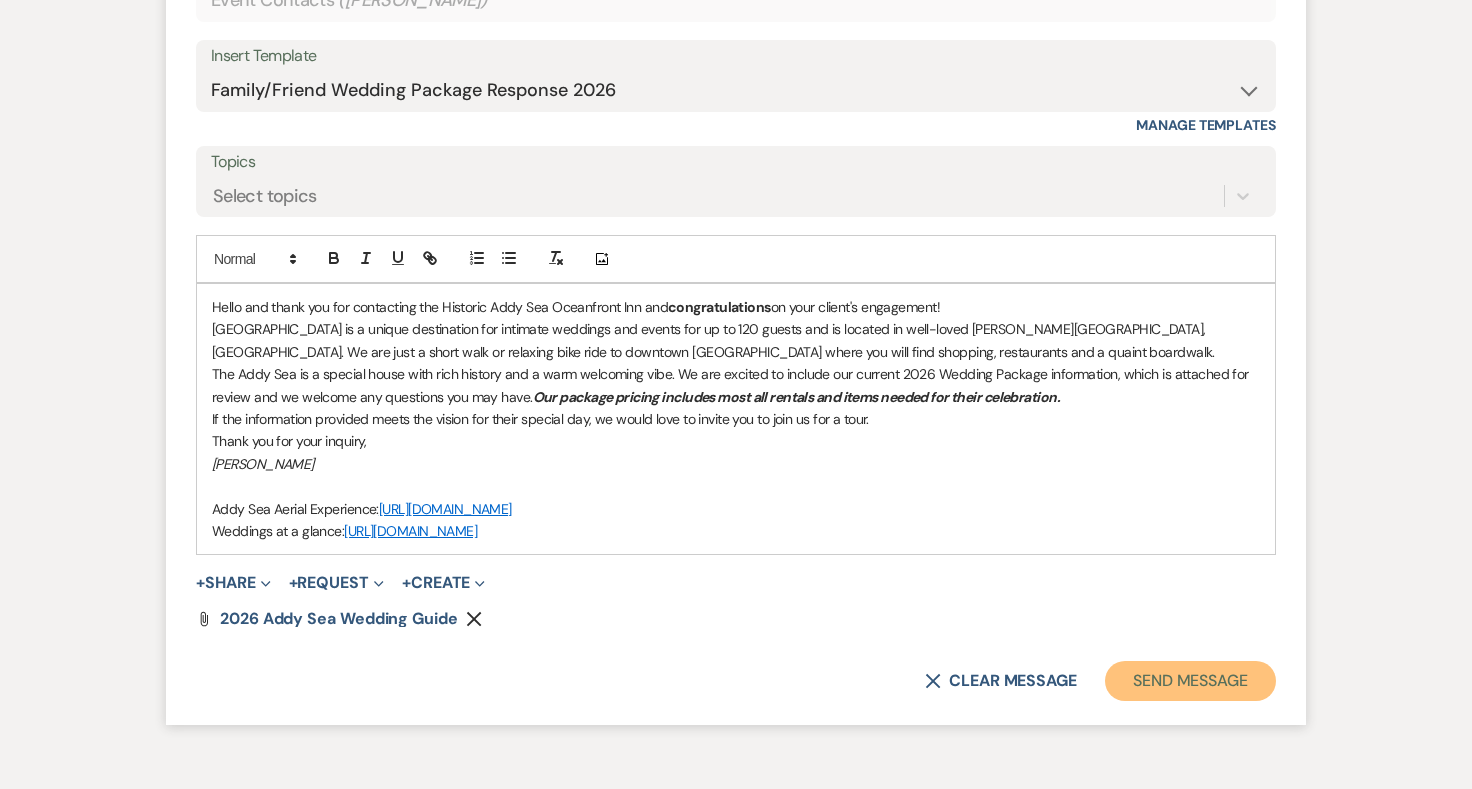 click on "Send Message" at bounding box center [1190, 681] 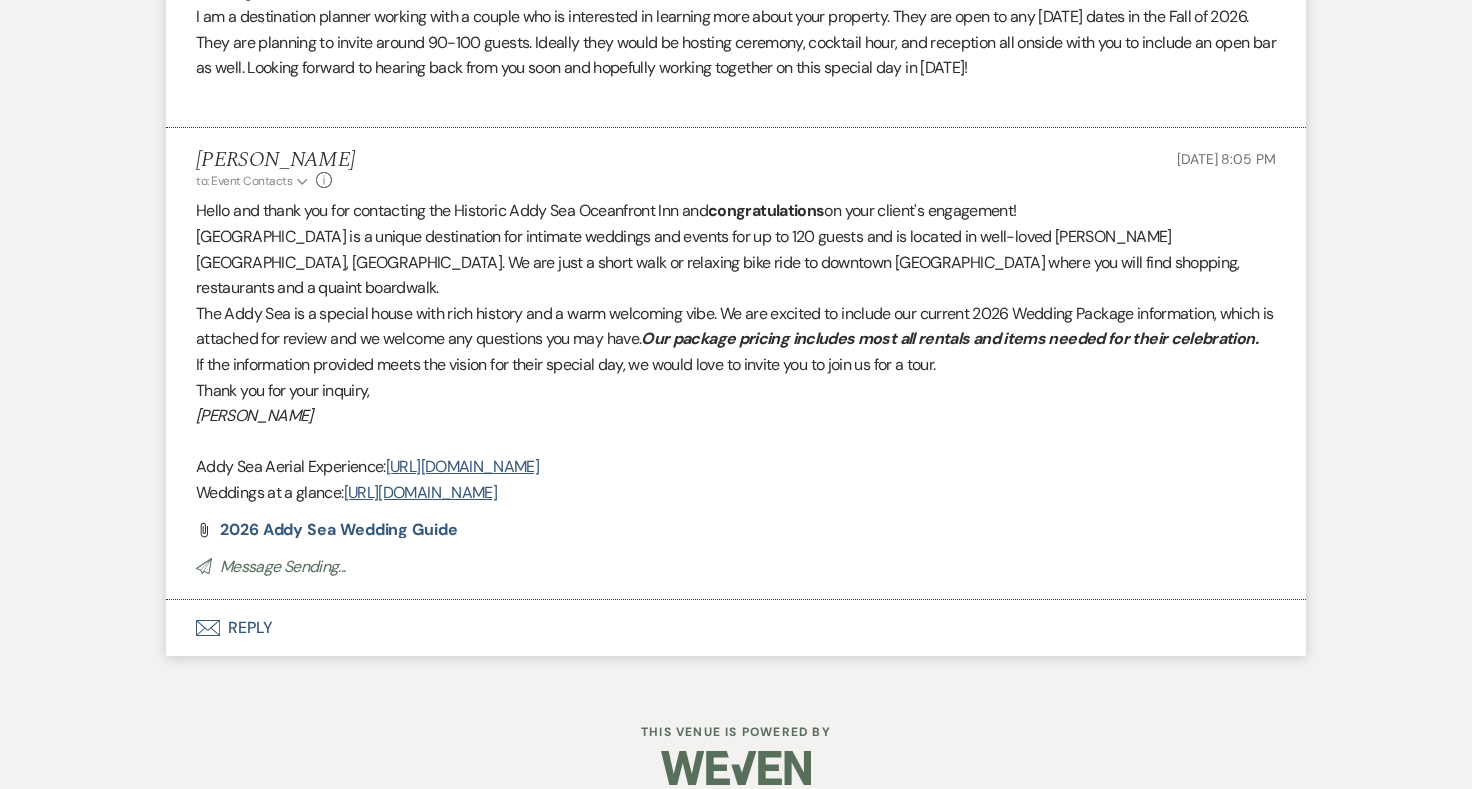 scroll, scrollTop: 1060, scrollLeft: 0, axis: vertical 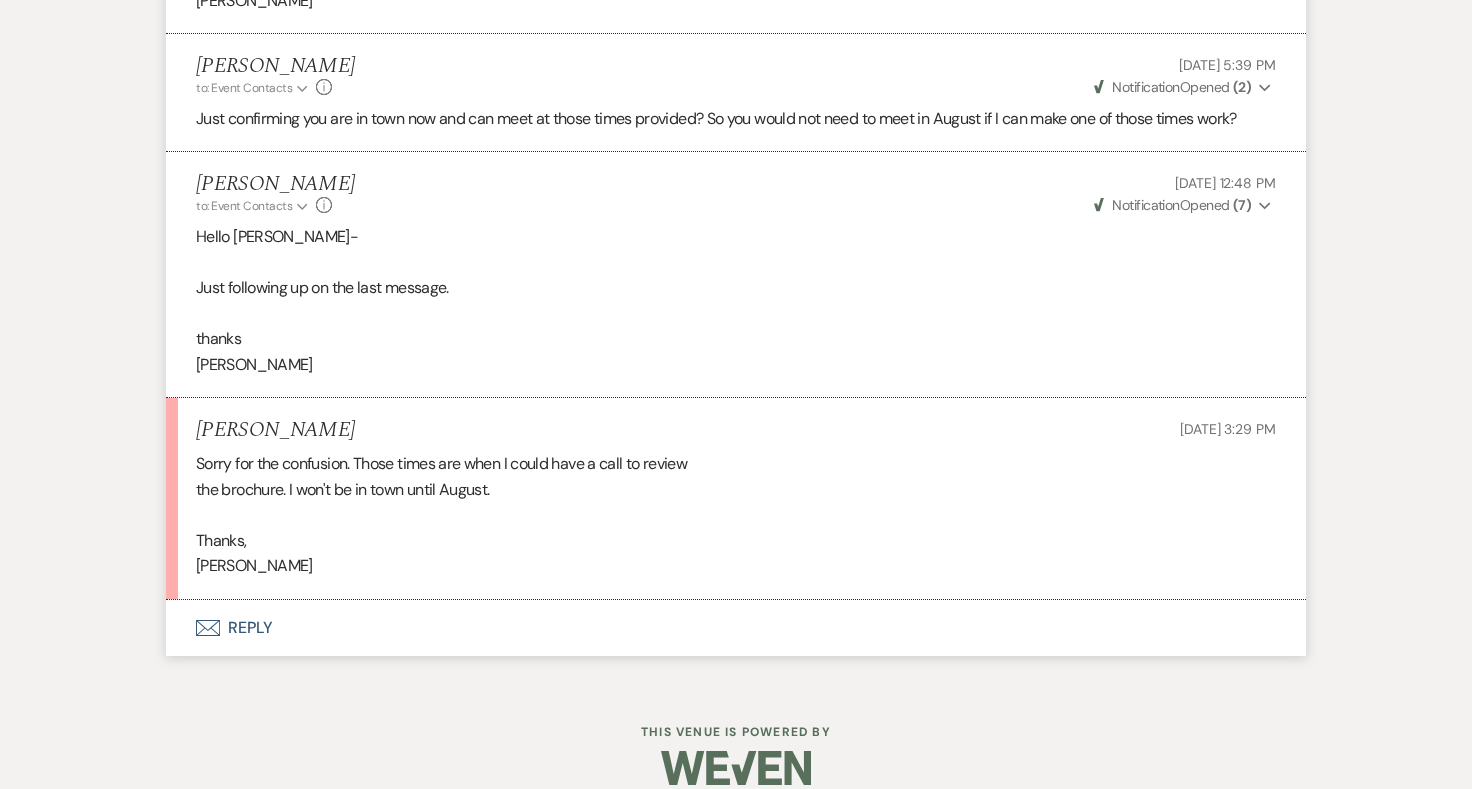 click on "Envelope Reply" at bounding box center [736, 628] 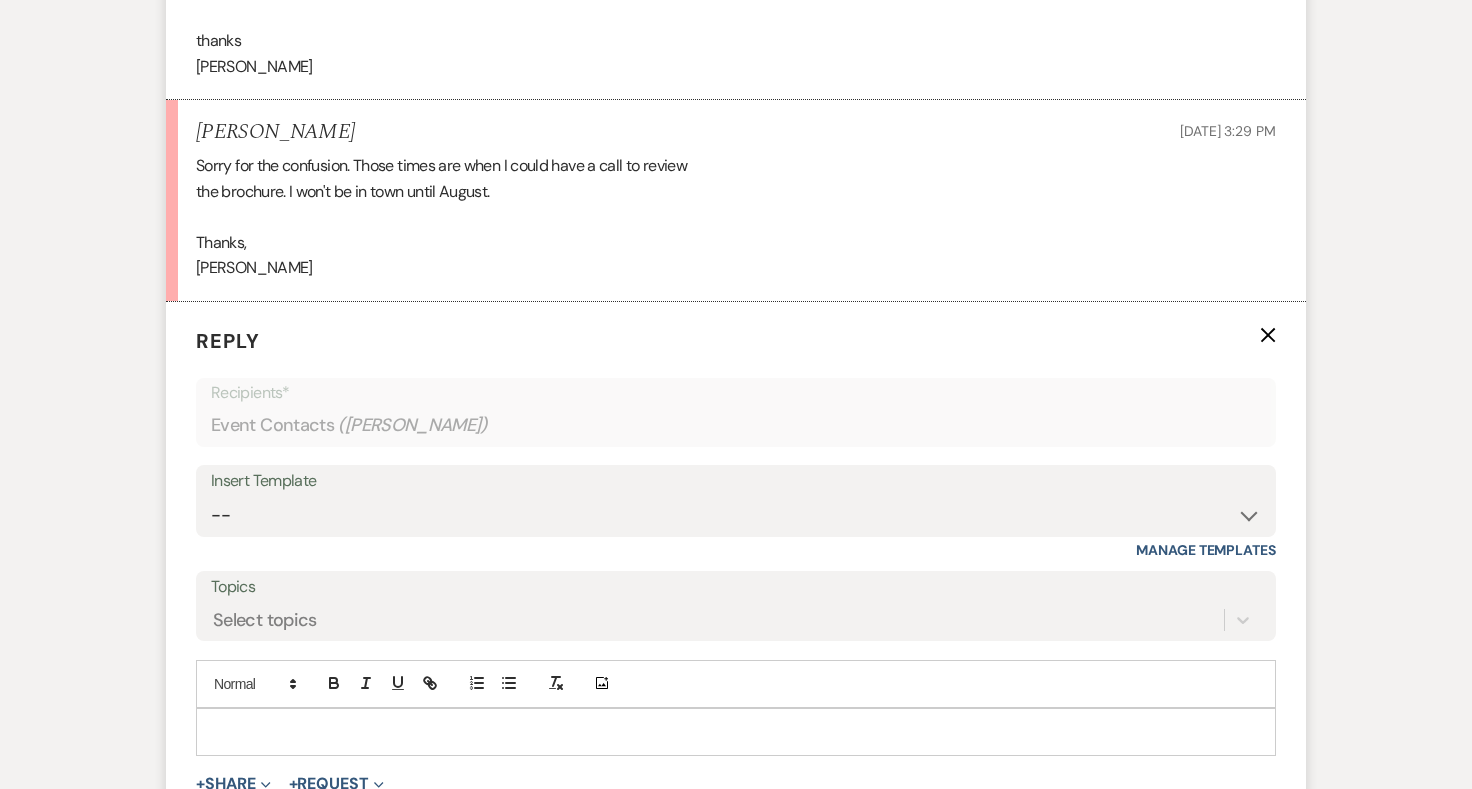 scroll, scrollTop: 3885, scrollLeft: 0, axis: vertical 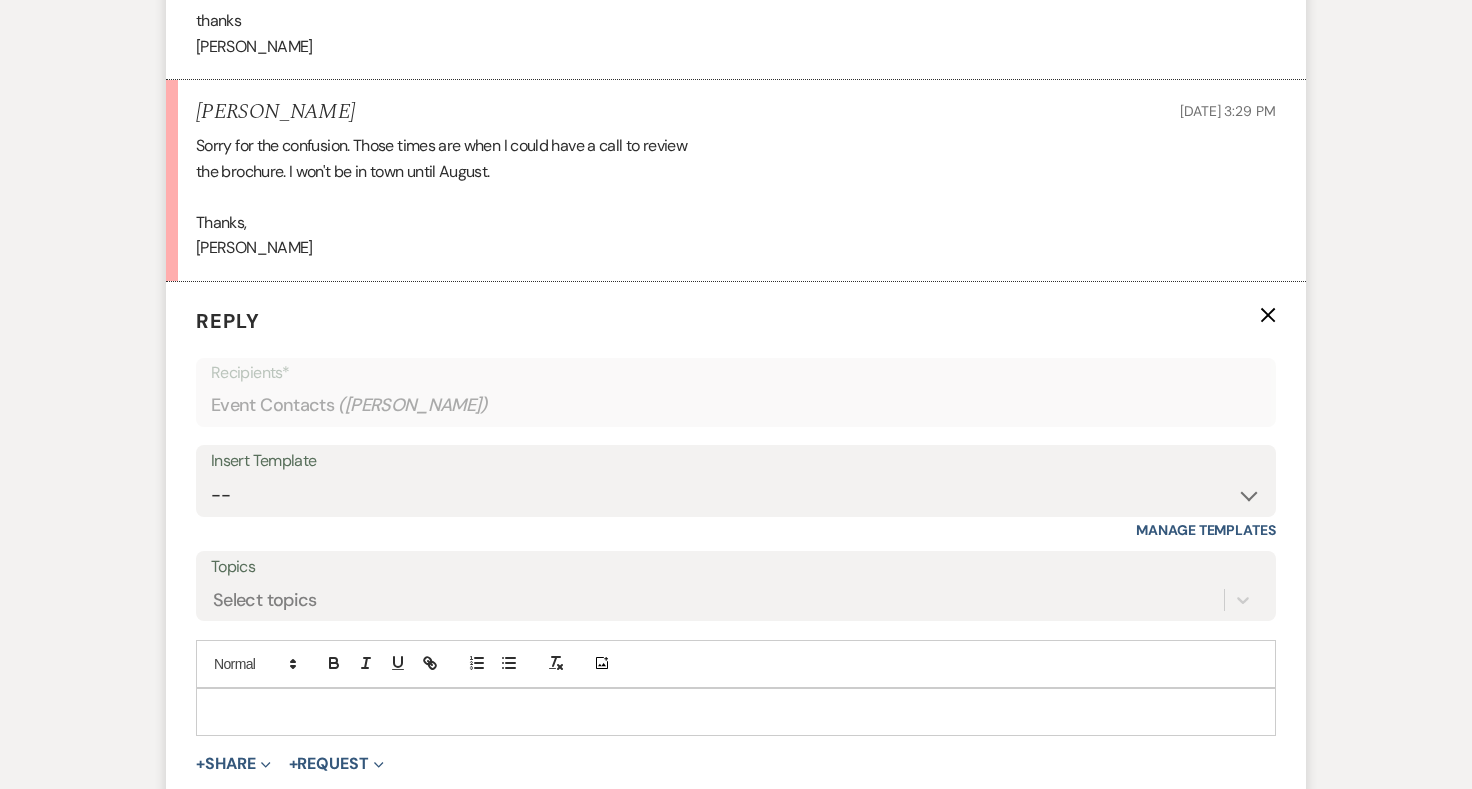 click at bounding box center (736, 712) 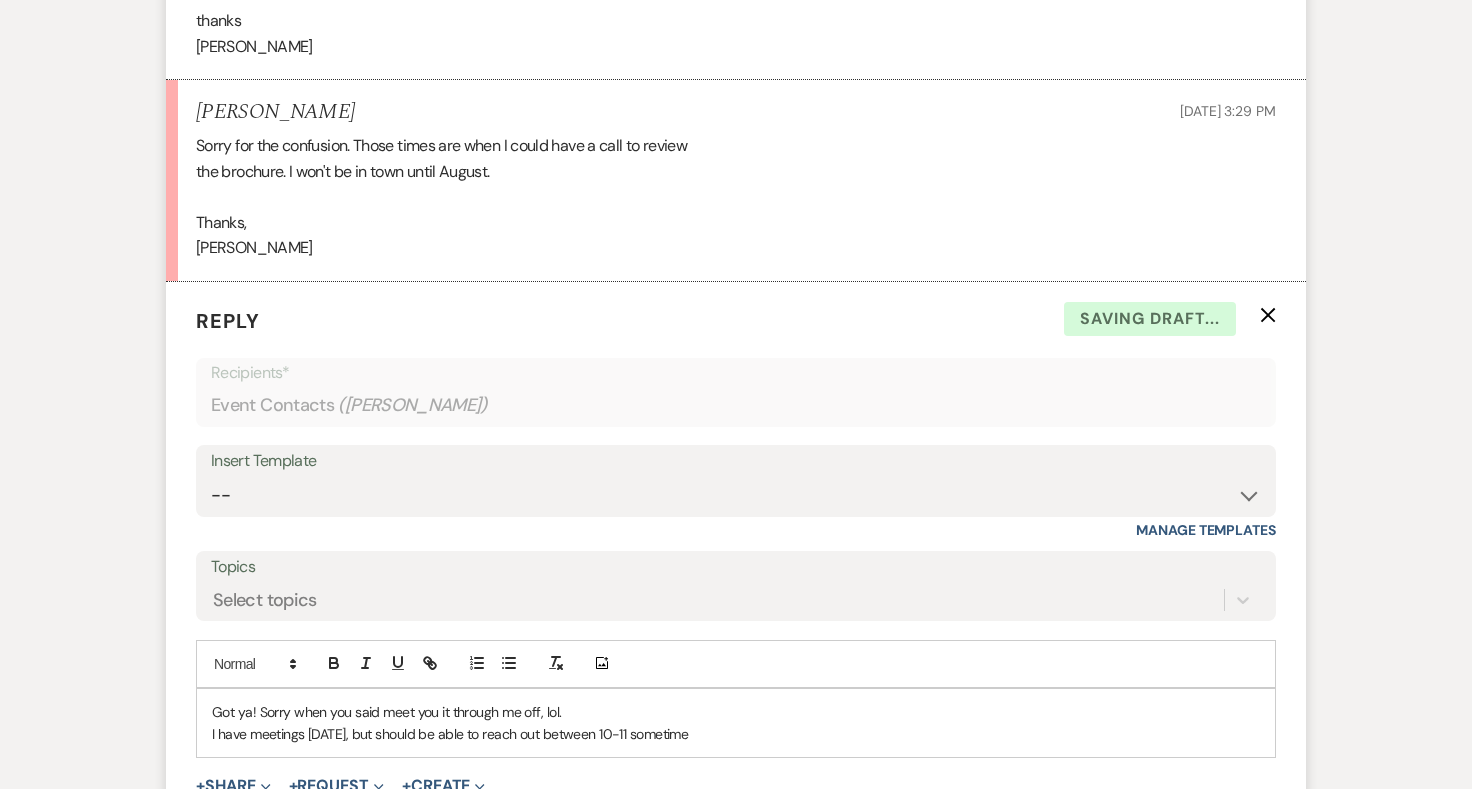 click on "I have meetings tomorrow, but should be able to reach out between 10-11 sometime" at bounding box center [736, 734] 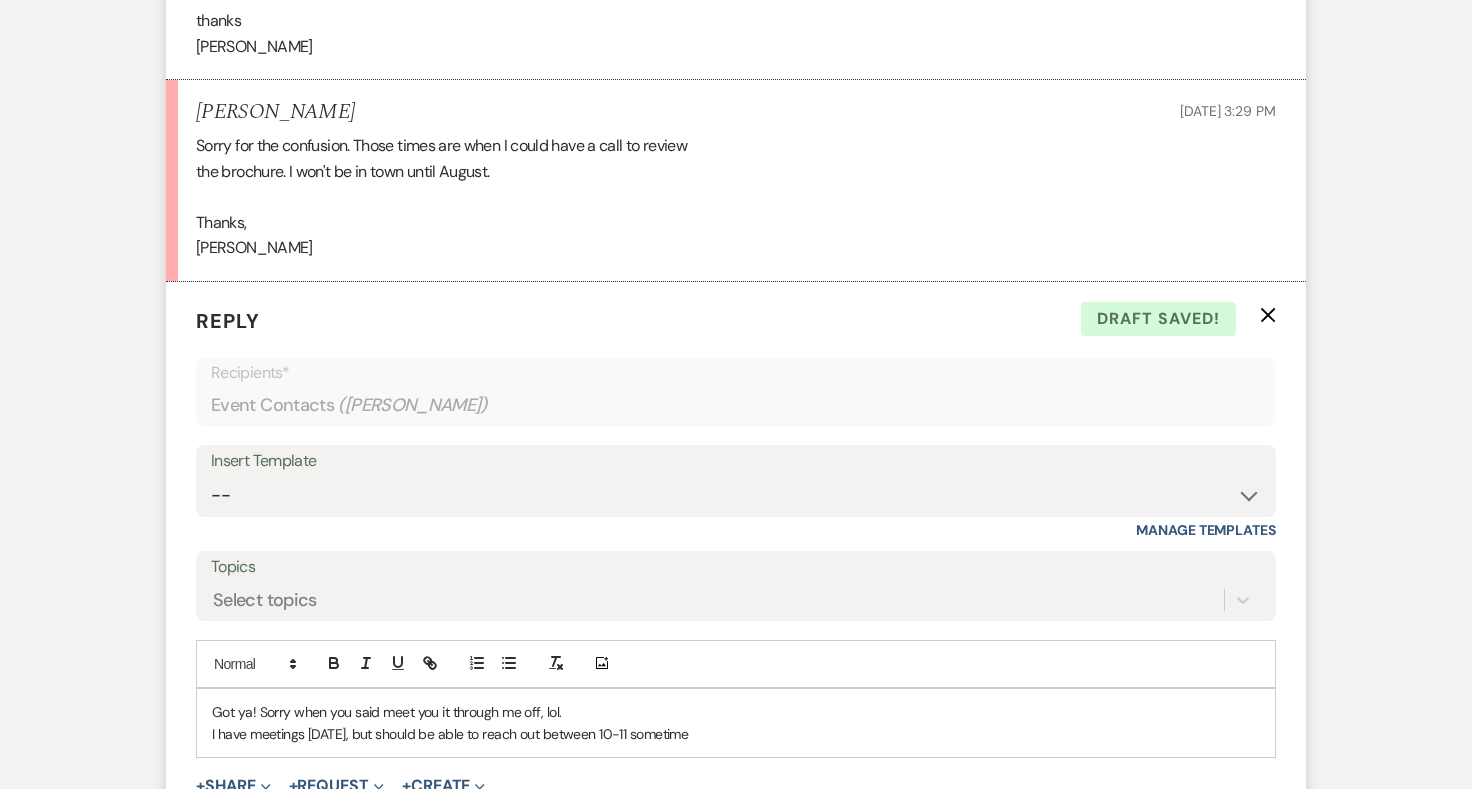 click on "I have meetings tomorrow, but should be able to reach out between 10-11 sometime" at bounding box center (736, 734) 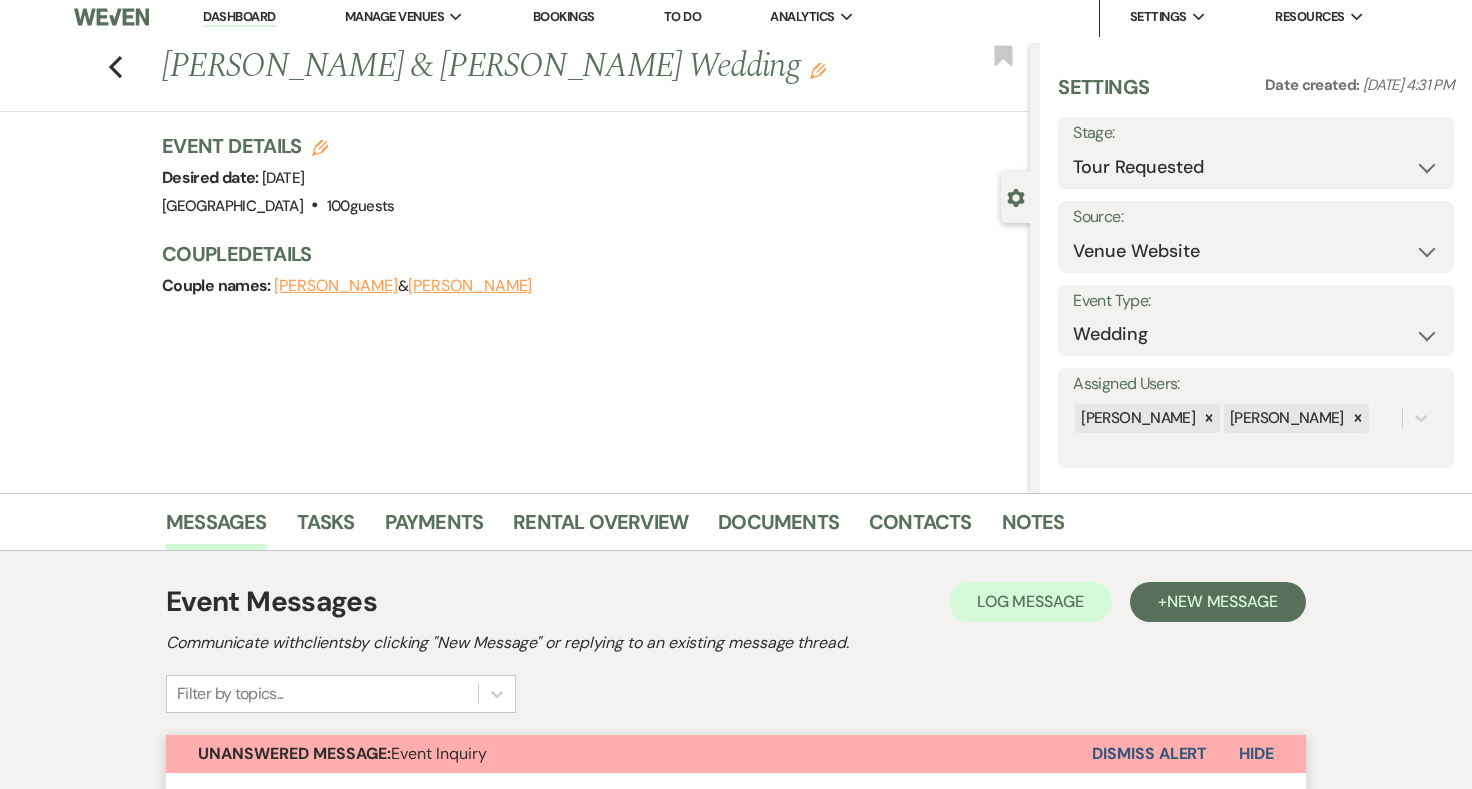 scroll, scrollTop: 0, scrollLeft: 0, axis: both 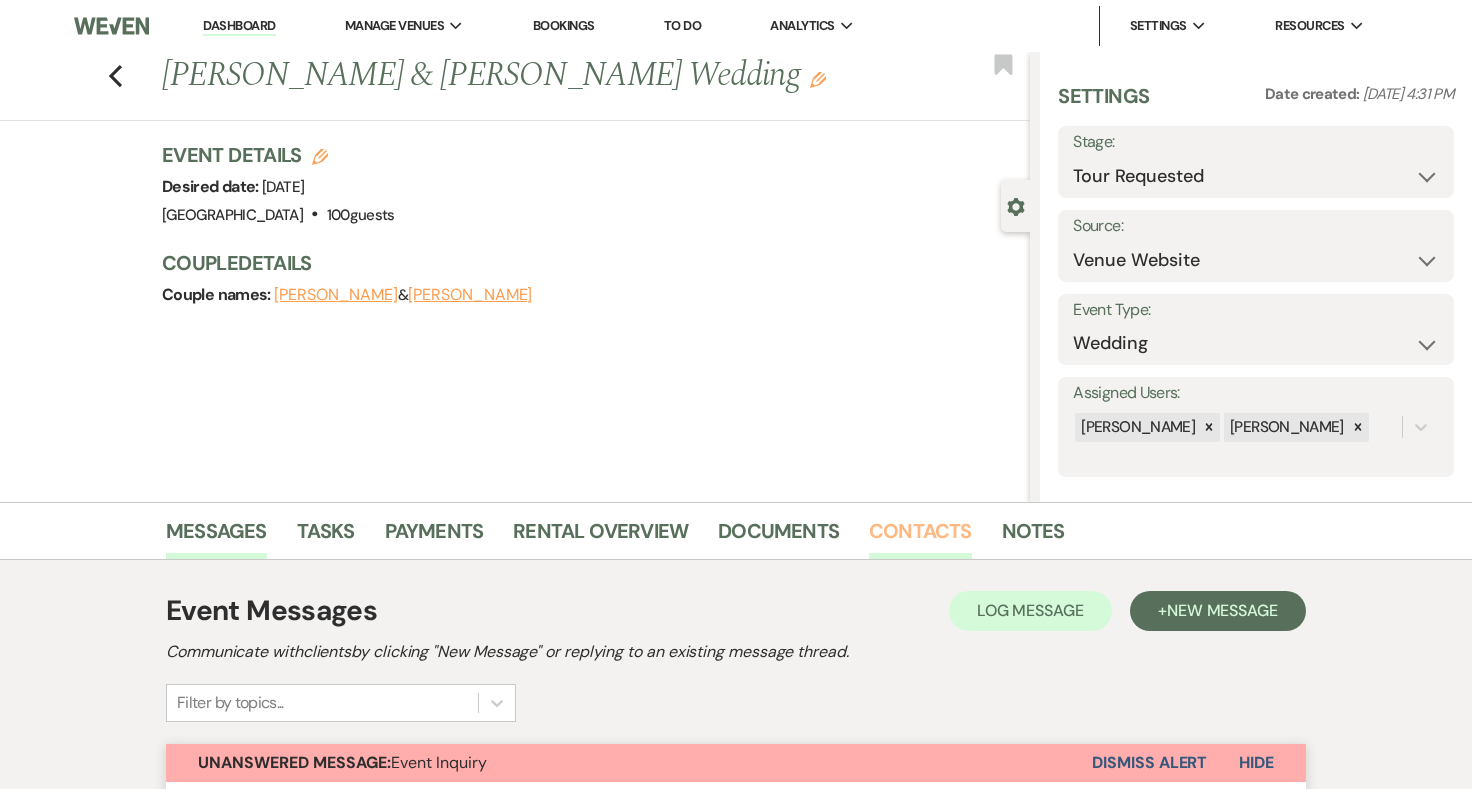 click on "Contacts" at bounding box center [920, 537] 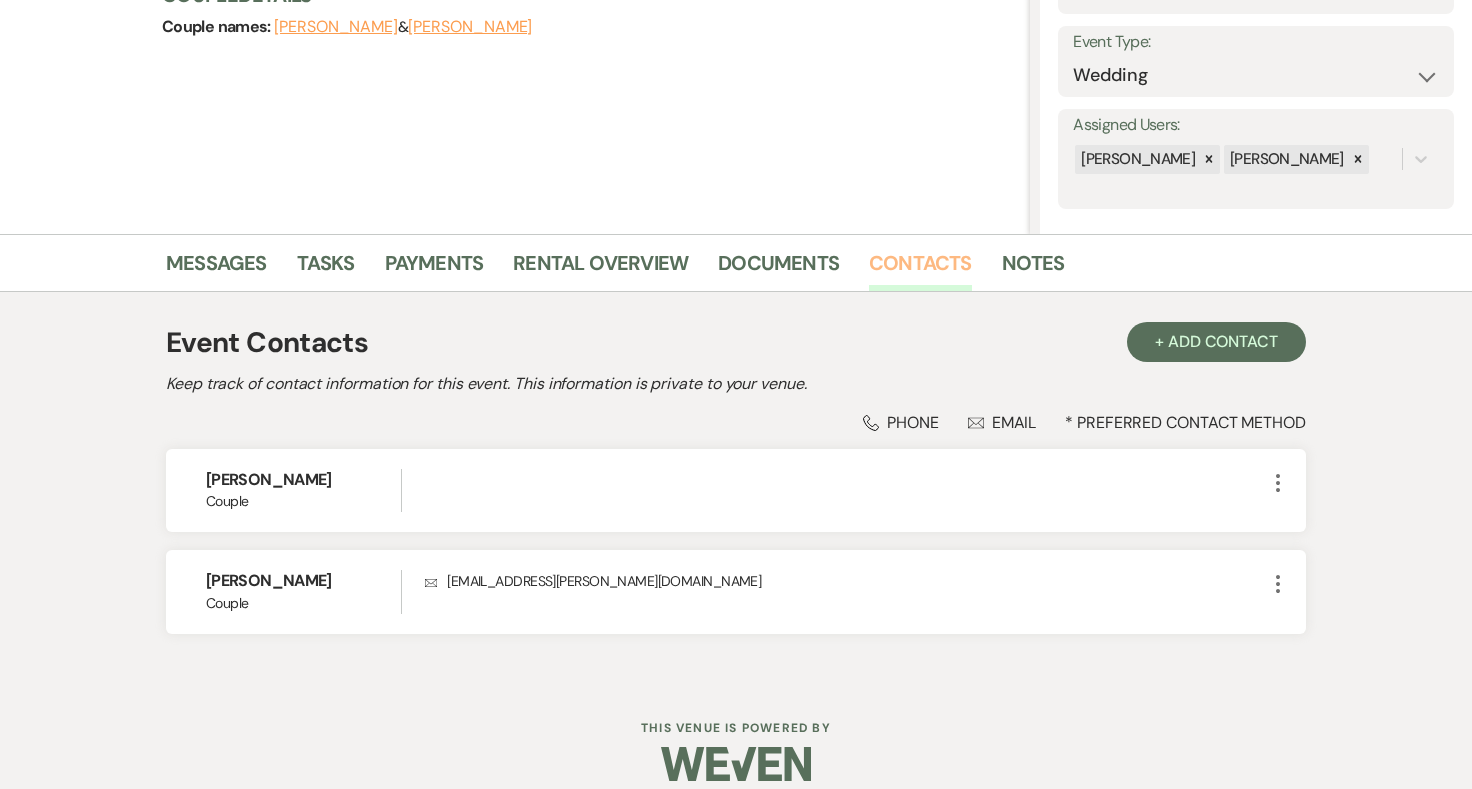scroll, scrollTop: 289, scrollLeft: 0, axis: vertical 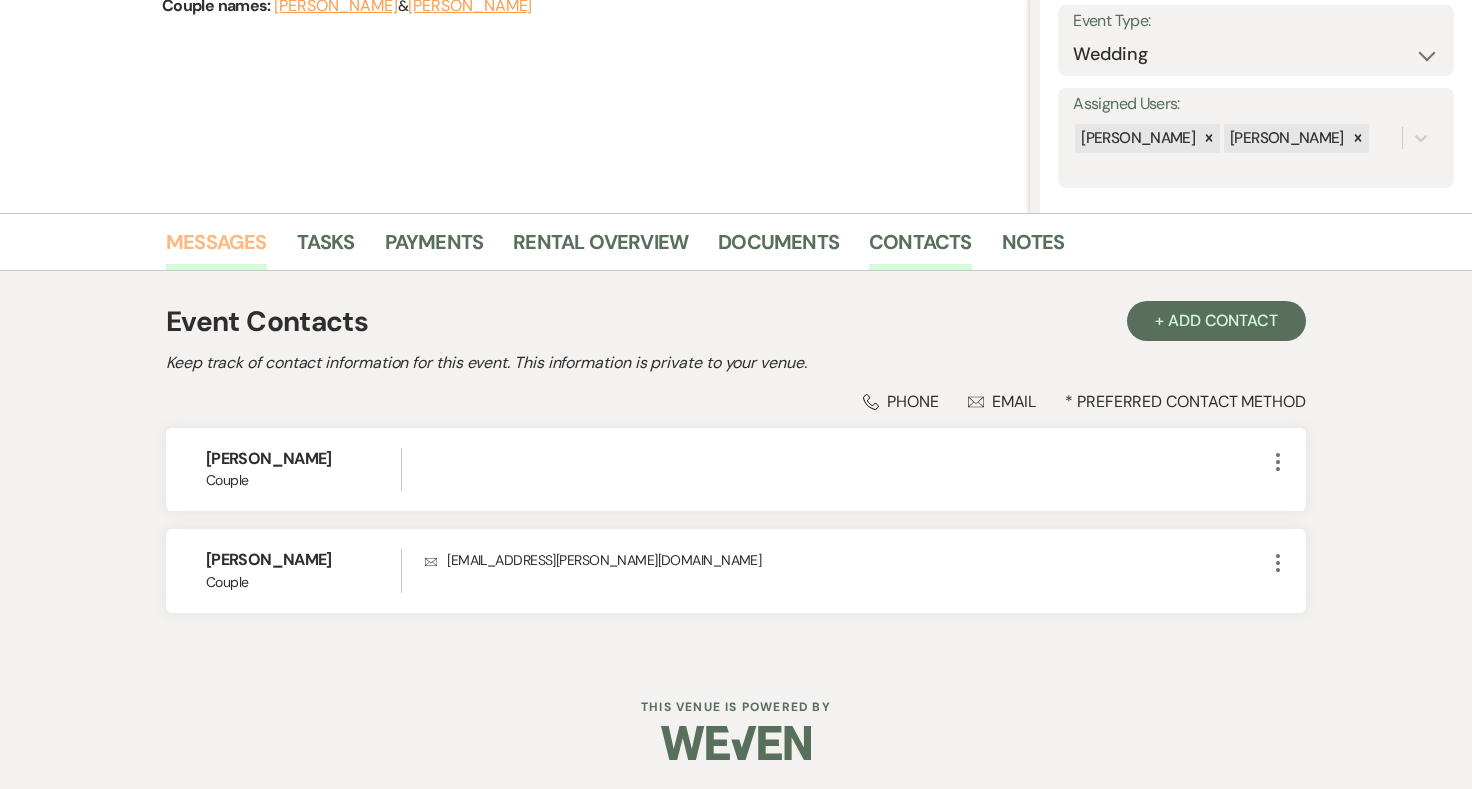 click on "Messages" at bounding box center (216, 248) 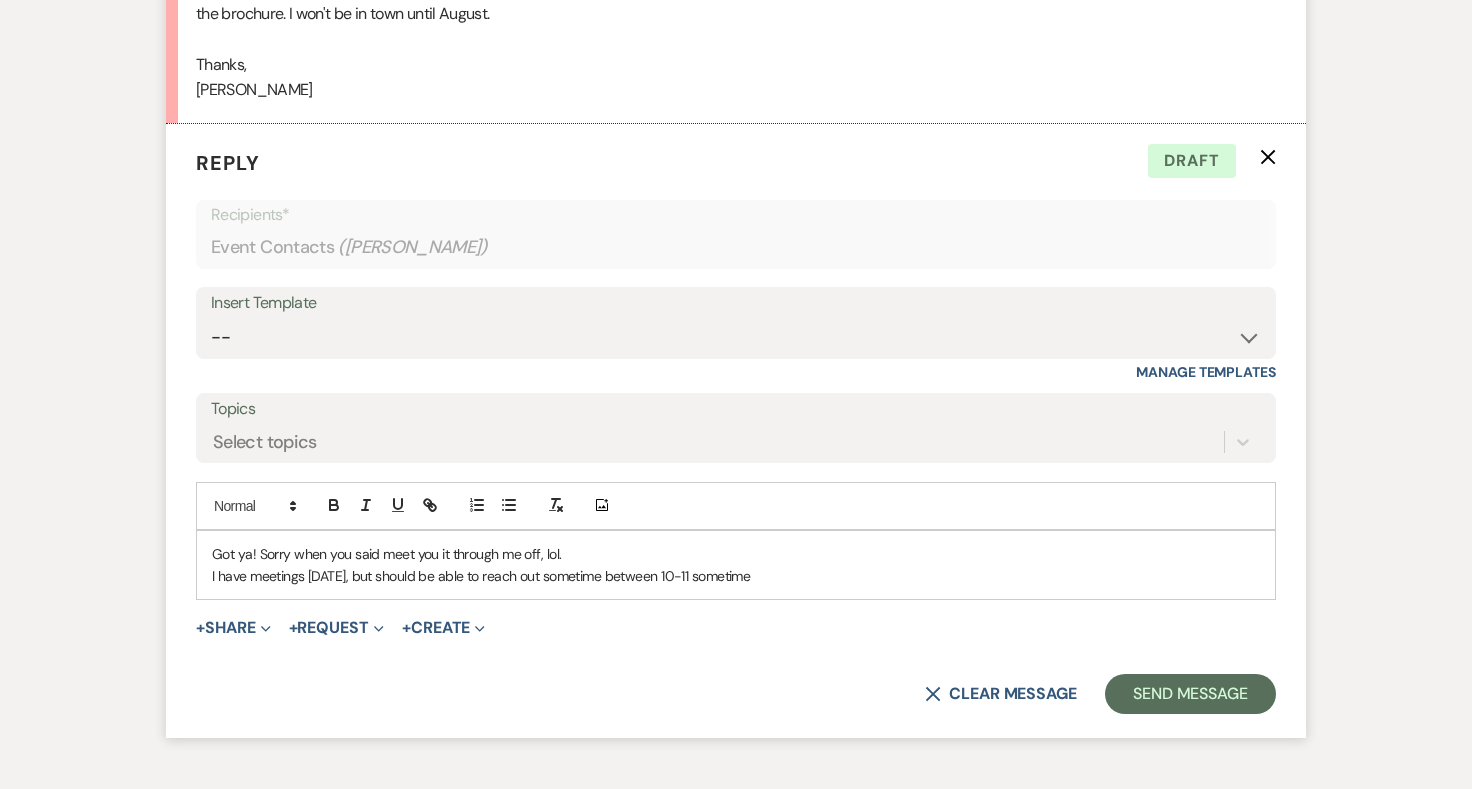 scroll, scrollTop: 4044, scrollLeft: 0, axis: vertical 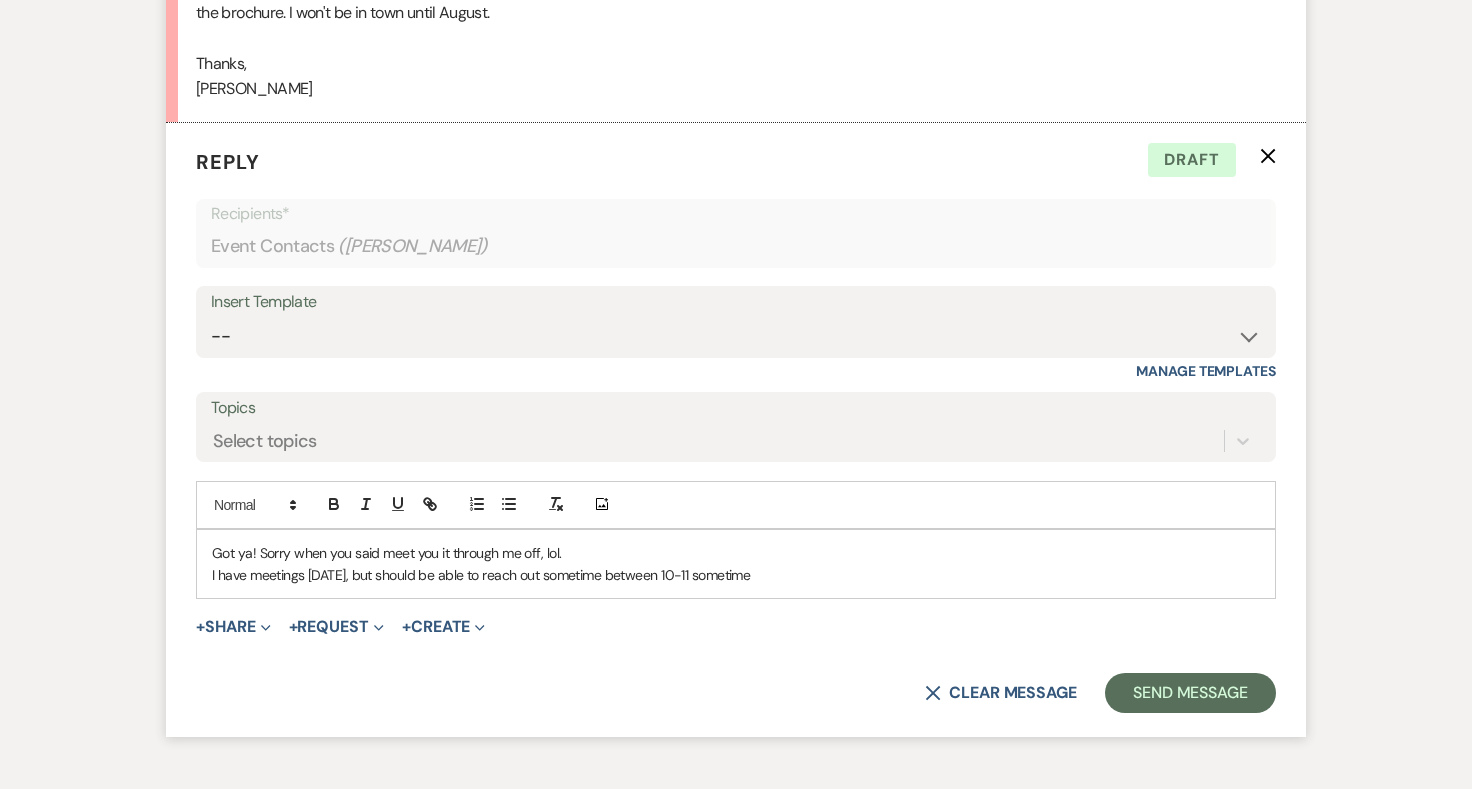 click on "I have meetings tomorrow, but should be able to reach out sometime between 10-11 sometime" at bounding box center [736, 575] 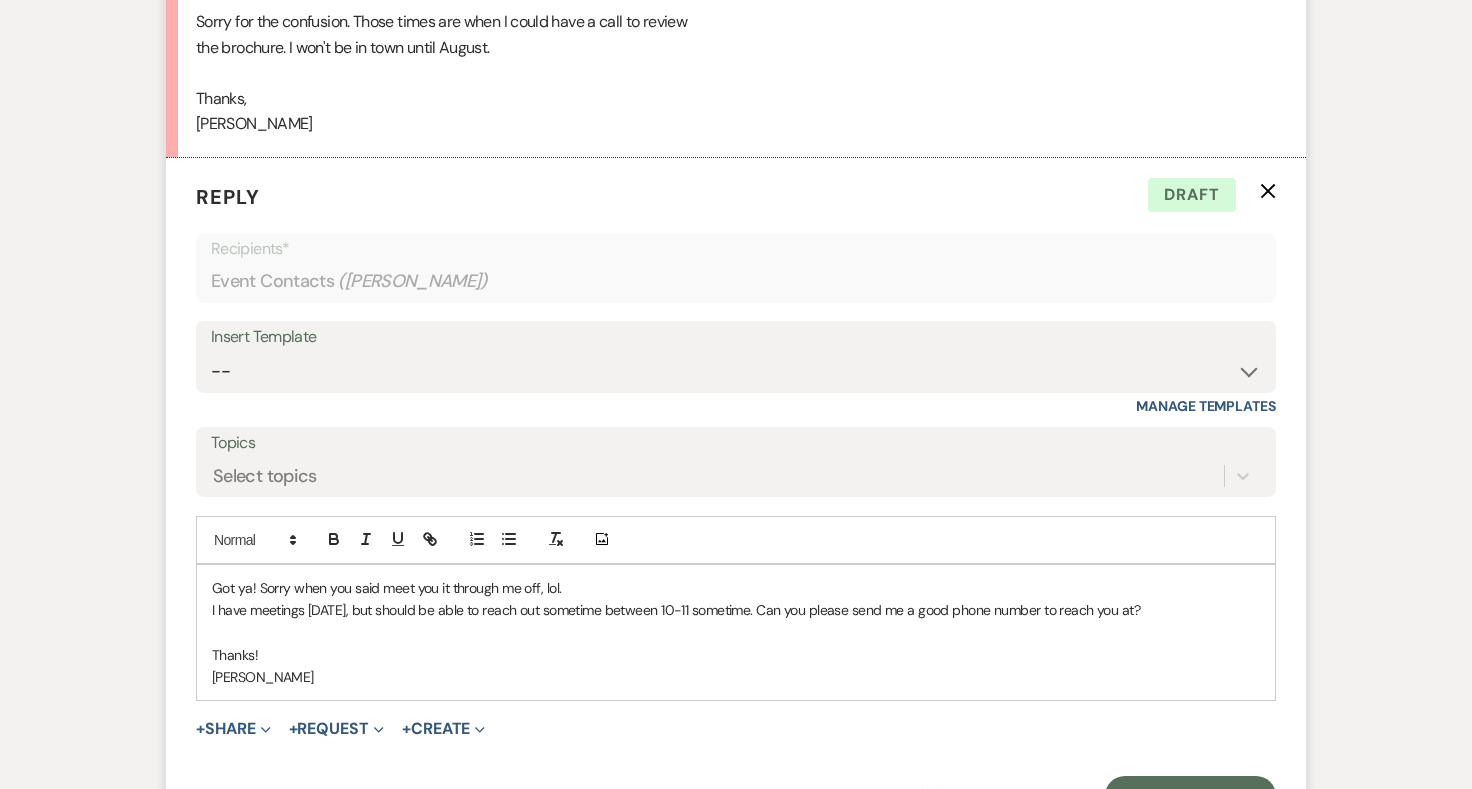 scroll, scrollTop: 4012, scrollLeft: 0, axis: vertical 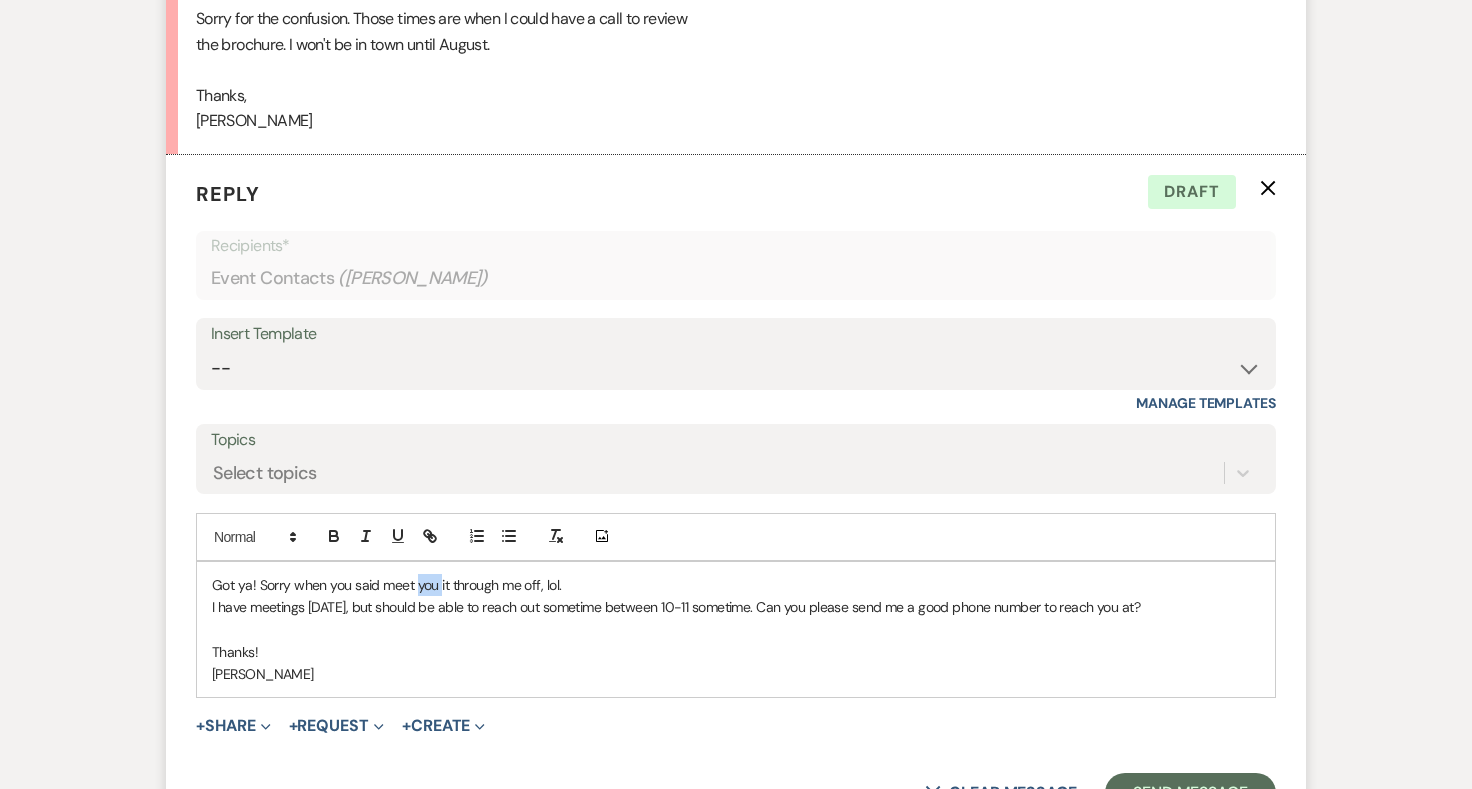 drag, startPoint x: 415, startPoint y: 555, endPoint x: 439, endPoint y: 556, distance: 24.020824 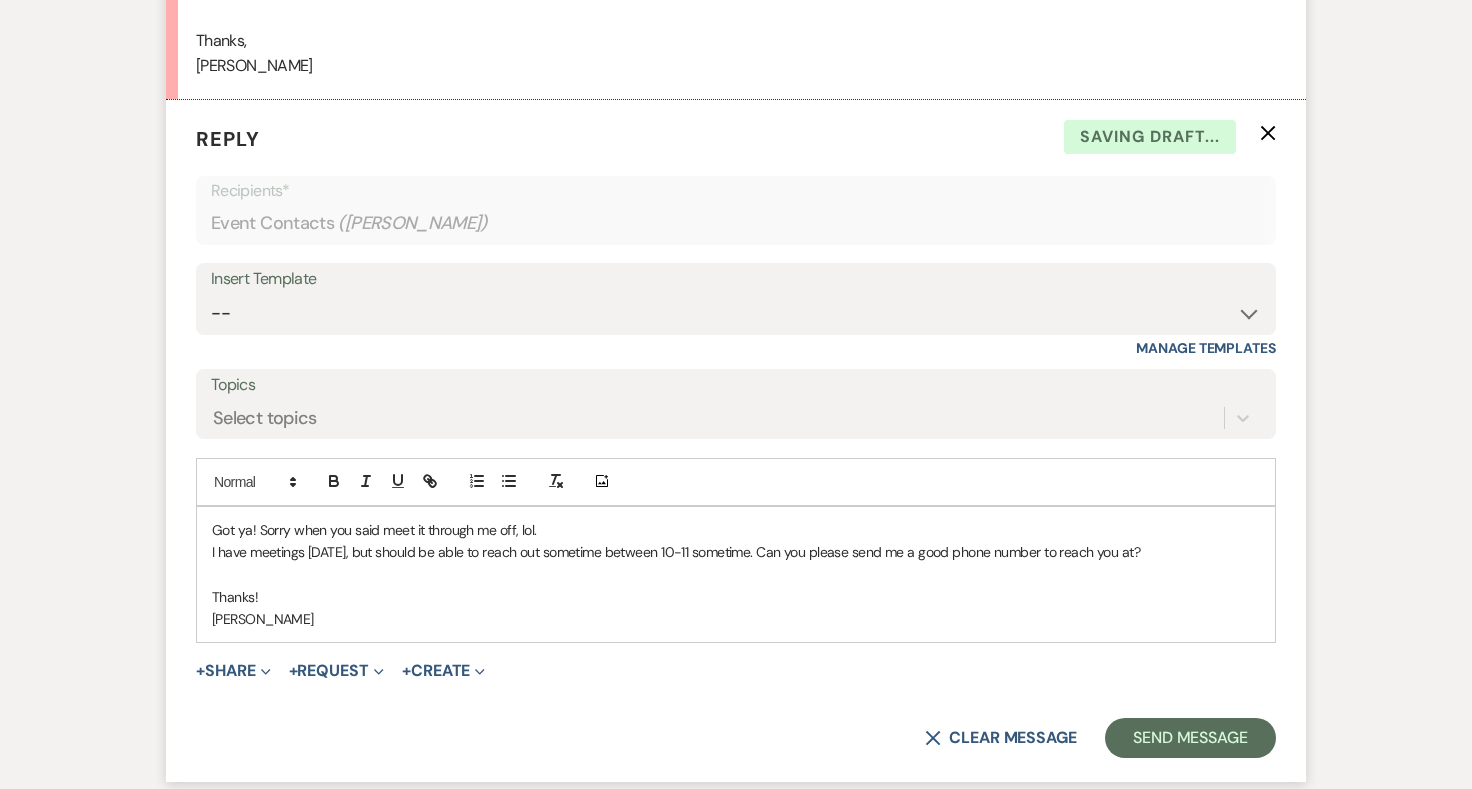 scroll, scrollTop: 4081, scrollLeft: 0, axis: vertical 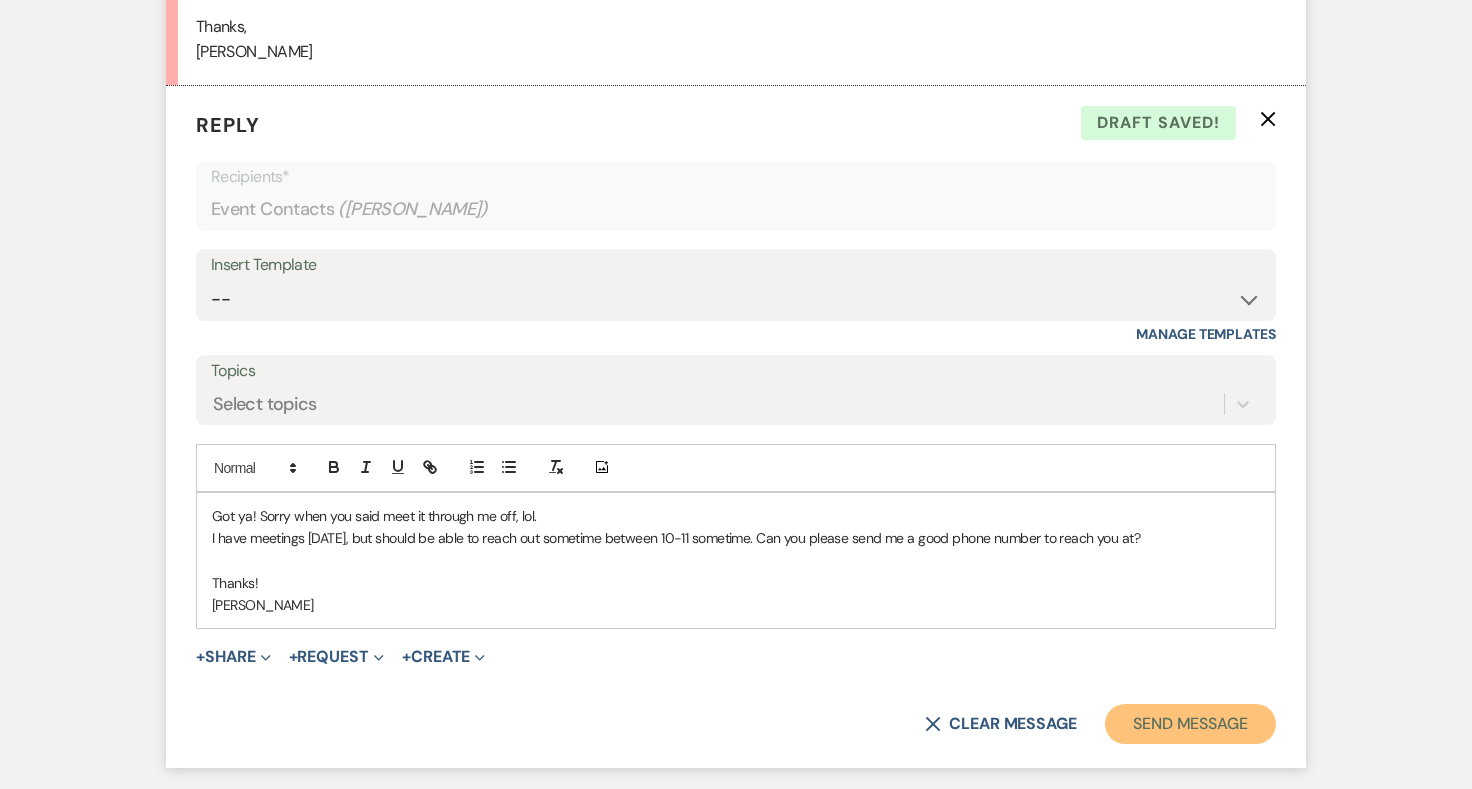 click on "Send Message" at bounding box center [1190, 724] 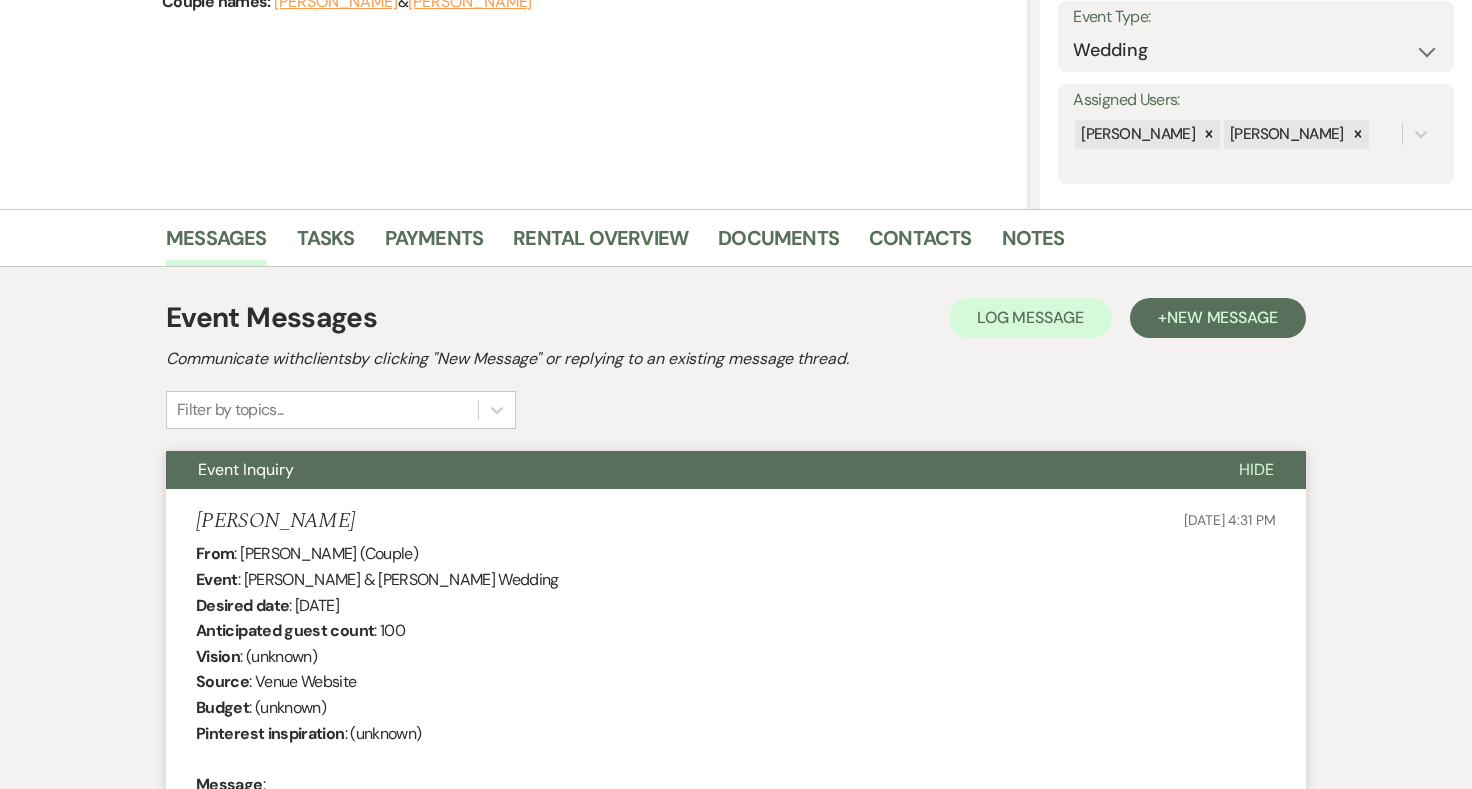scroll, scrollTop: 0, scrollLeft: 0, axis: both 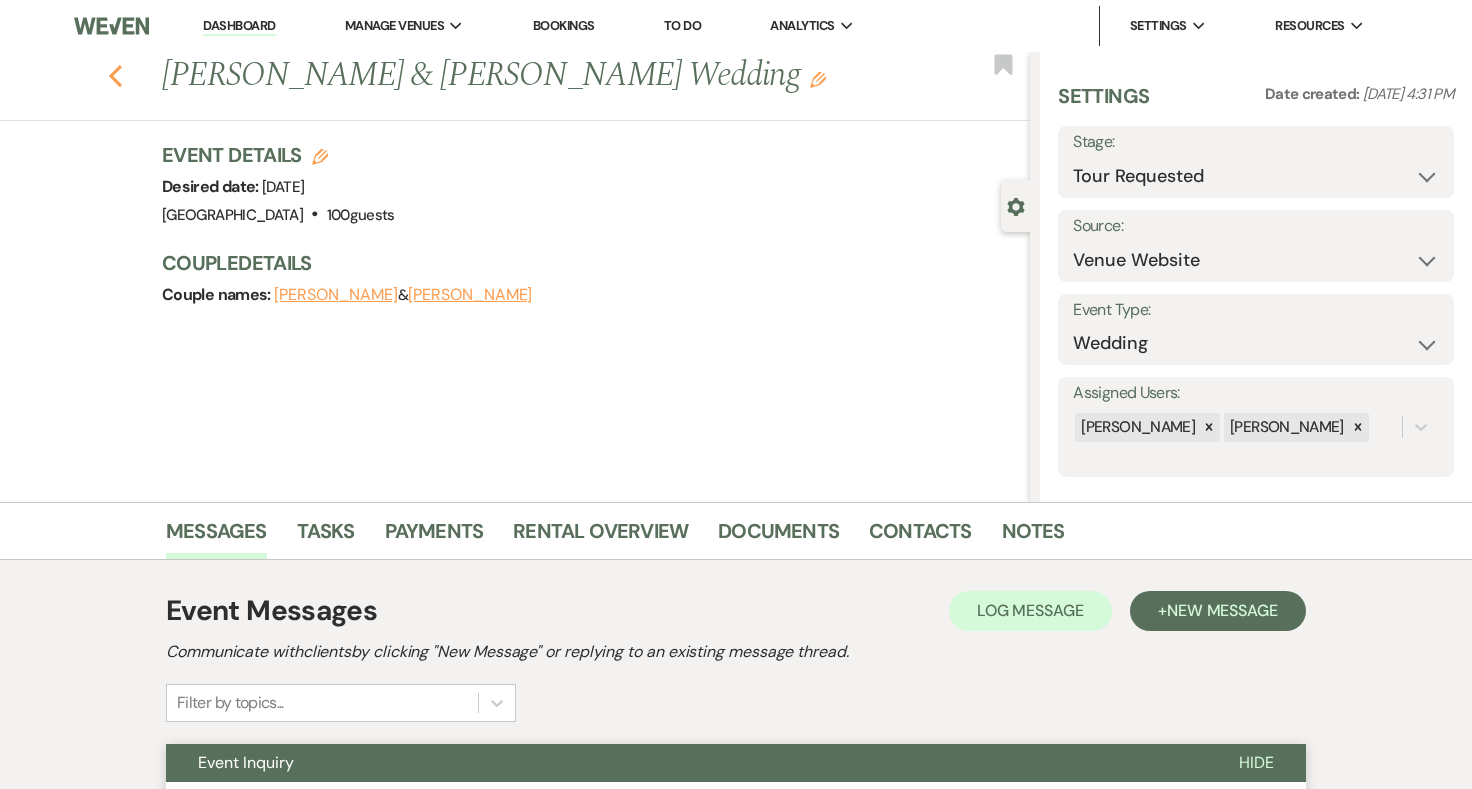 click on "Previous" 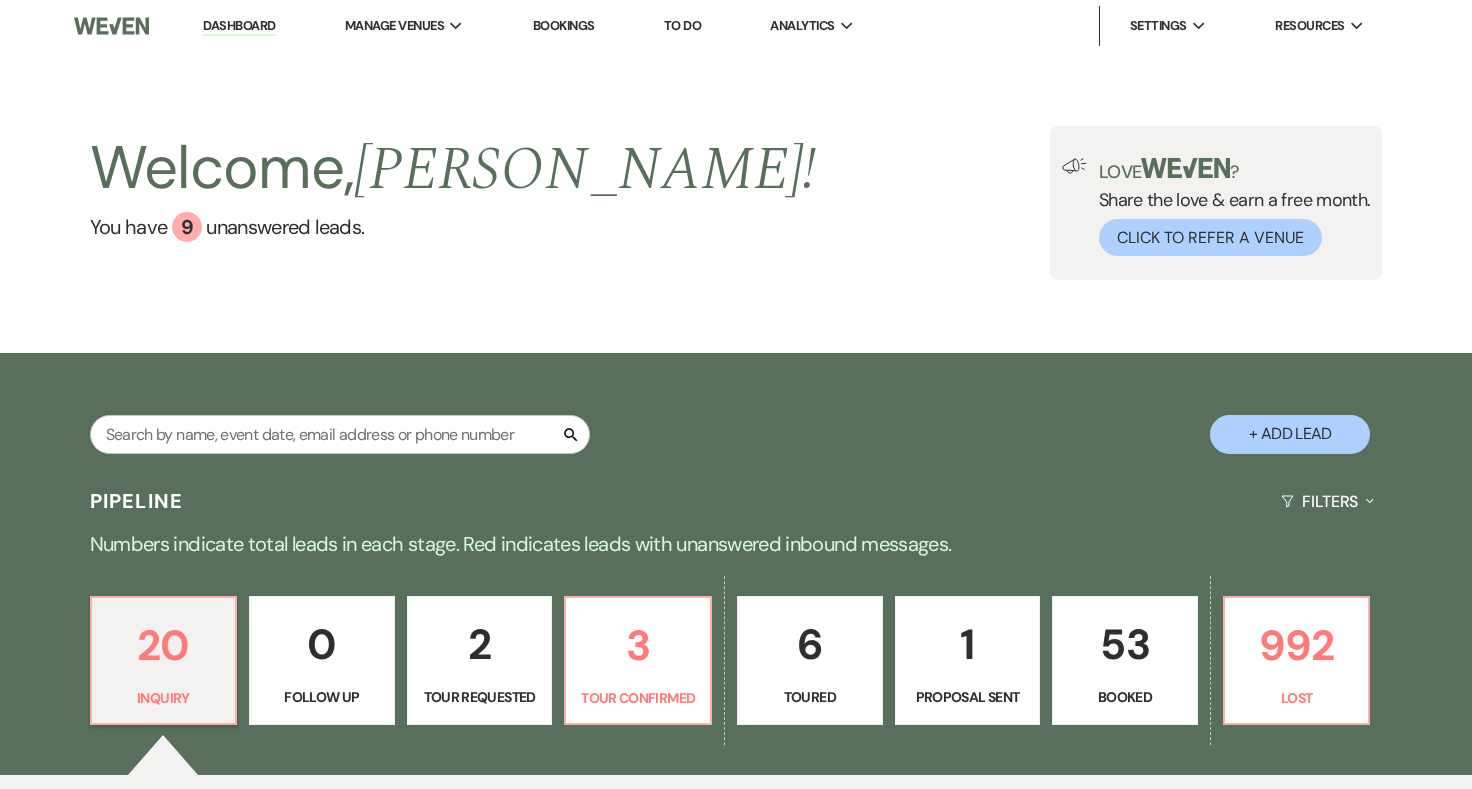 click on "53" at bounding box center (1125, 644) 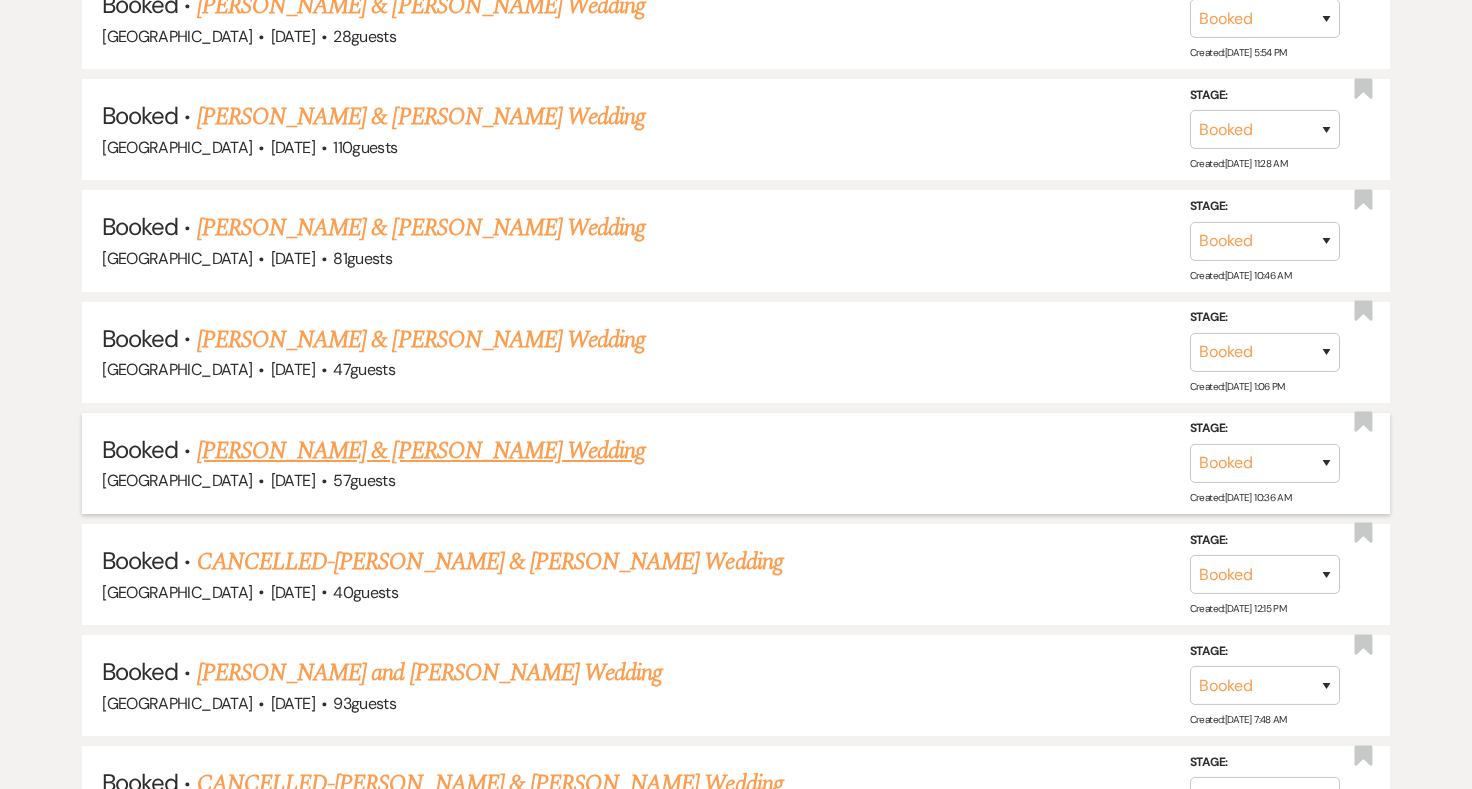 scroll, scrollTop: 5599, scrollLeft: 0, axis: vertical 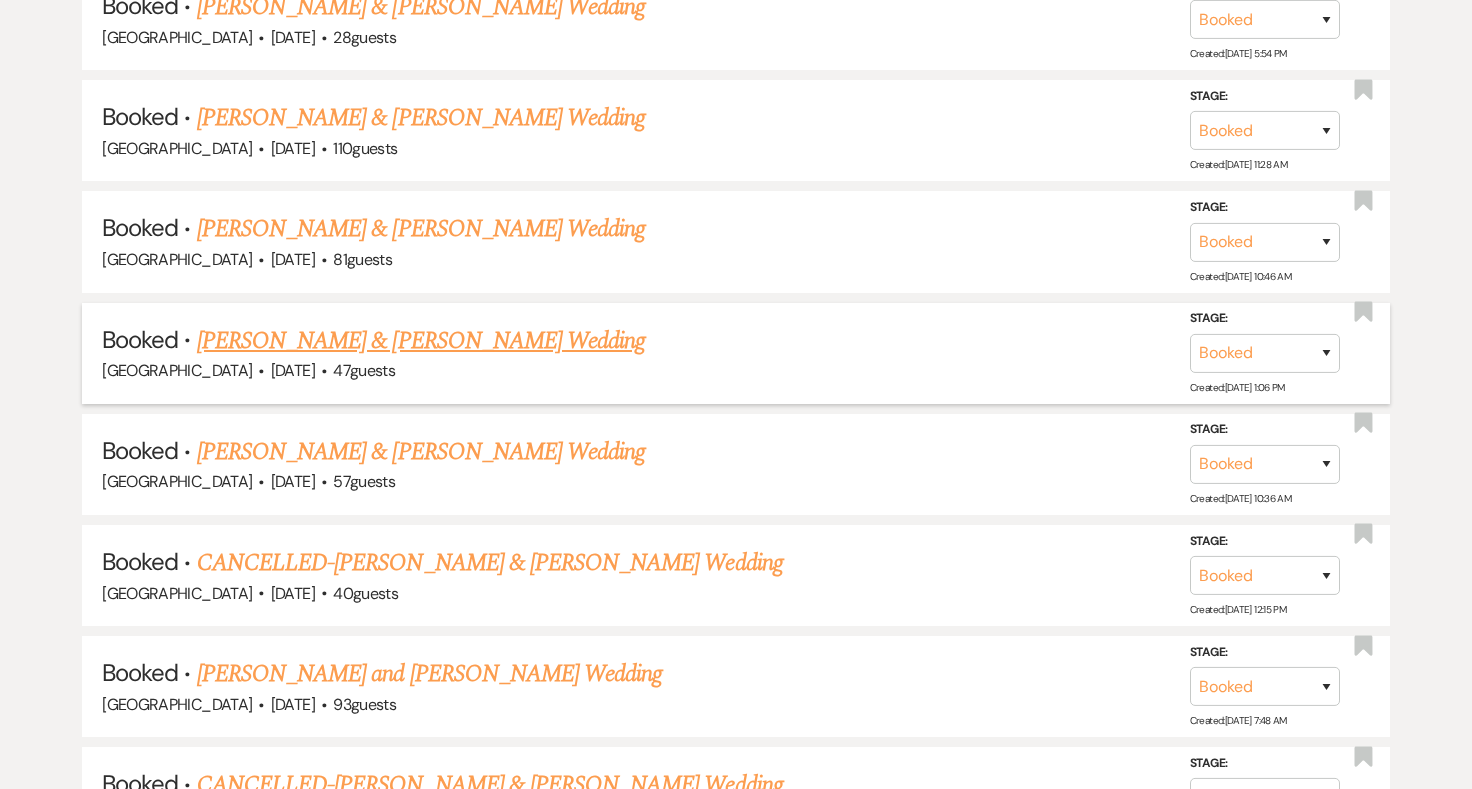 click on "Alex Tendler & Carson Friedrich's Wedding" at bounding box center [421, 341] 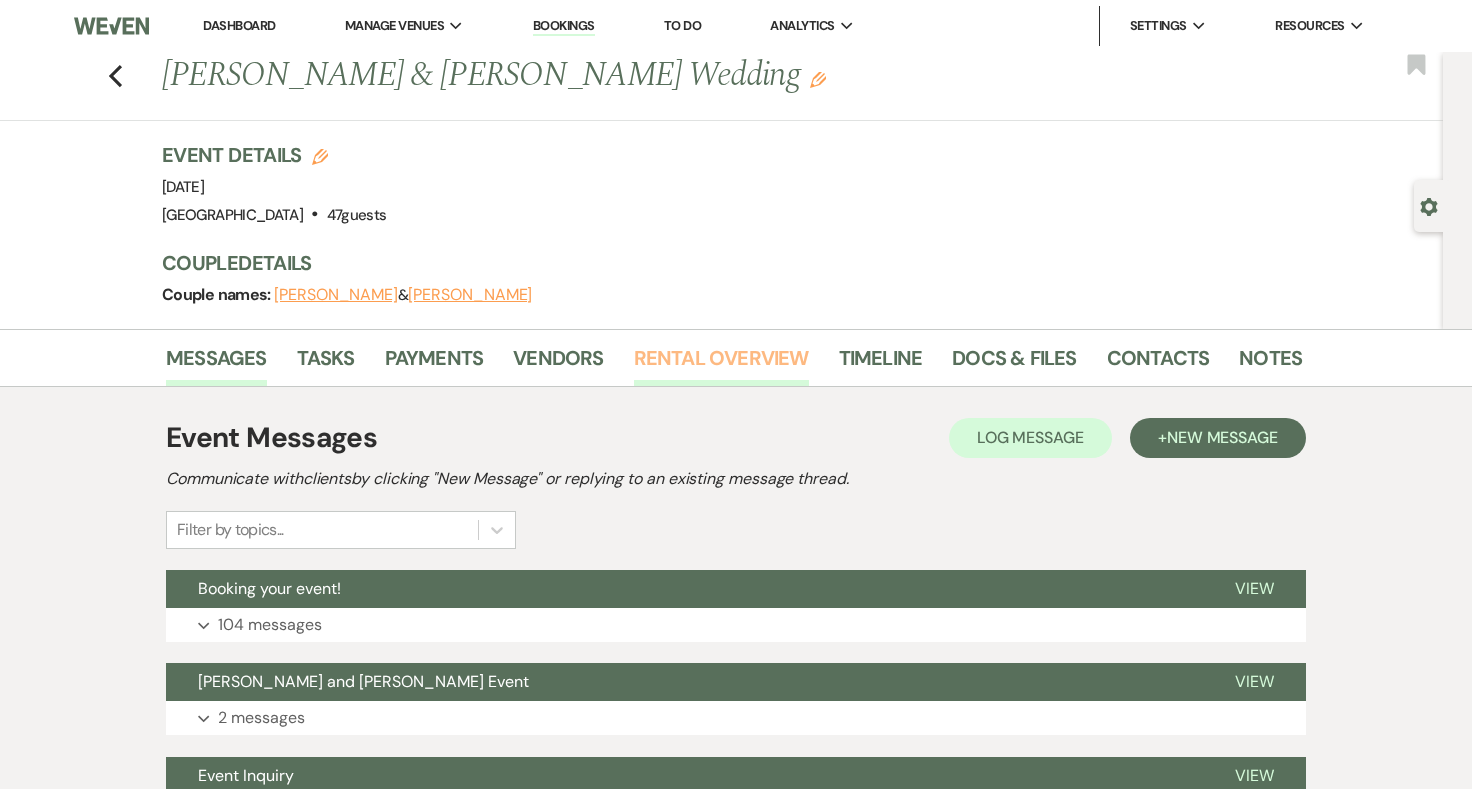 click on "Rental Overview" at bounding box center (721, 364) 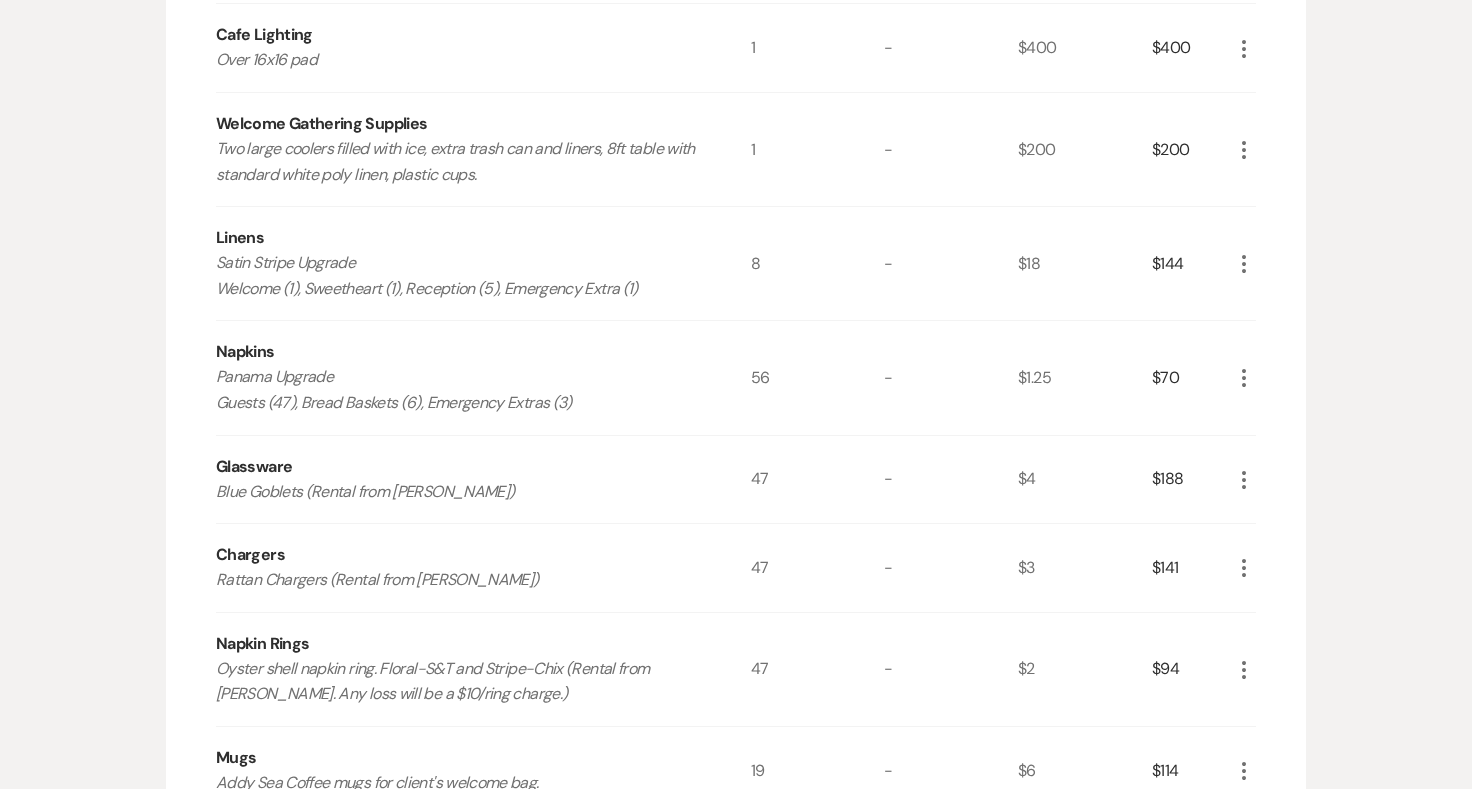 scroll, scrollTop: 3215, scrollLeft: 0, axis: vertical 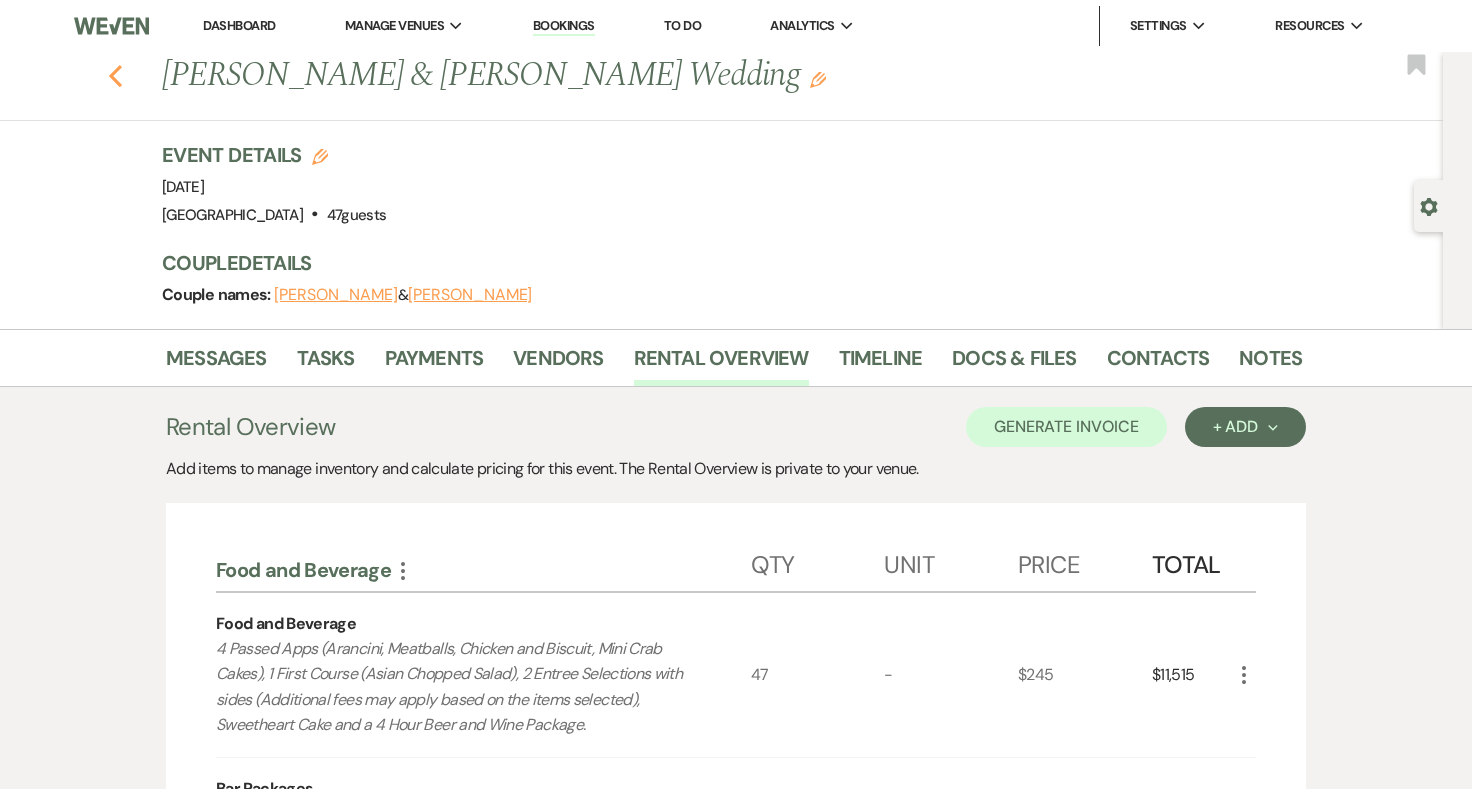 click 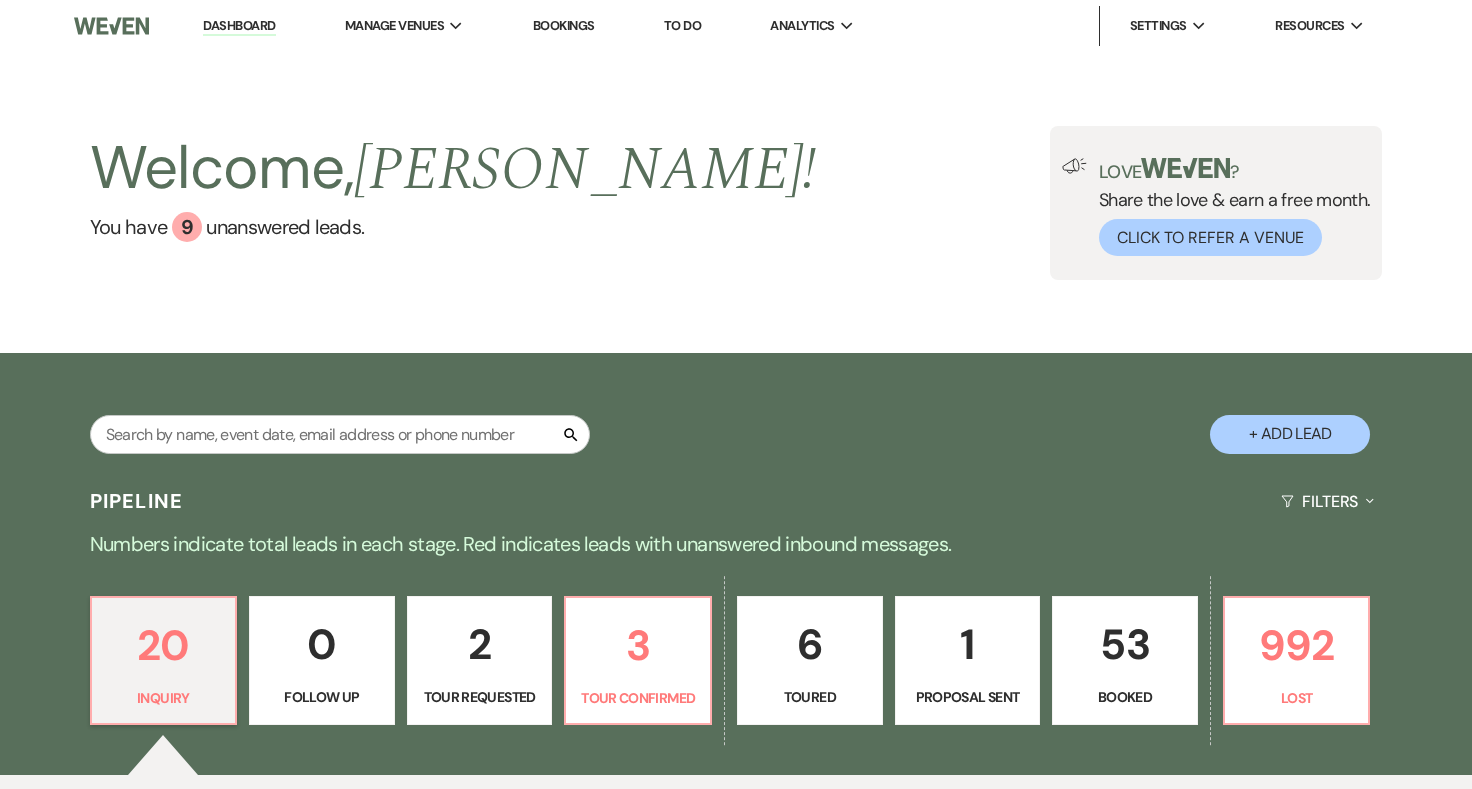 scroll, scrollTop: 195, scrollLeft: 0, axis: vertical 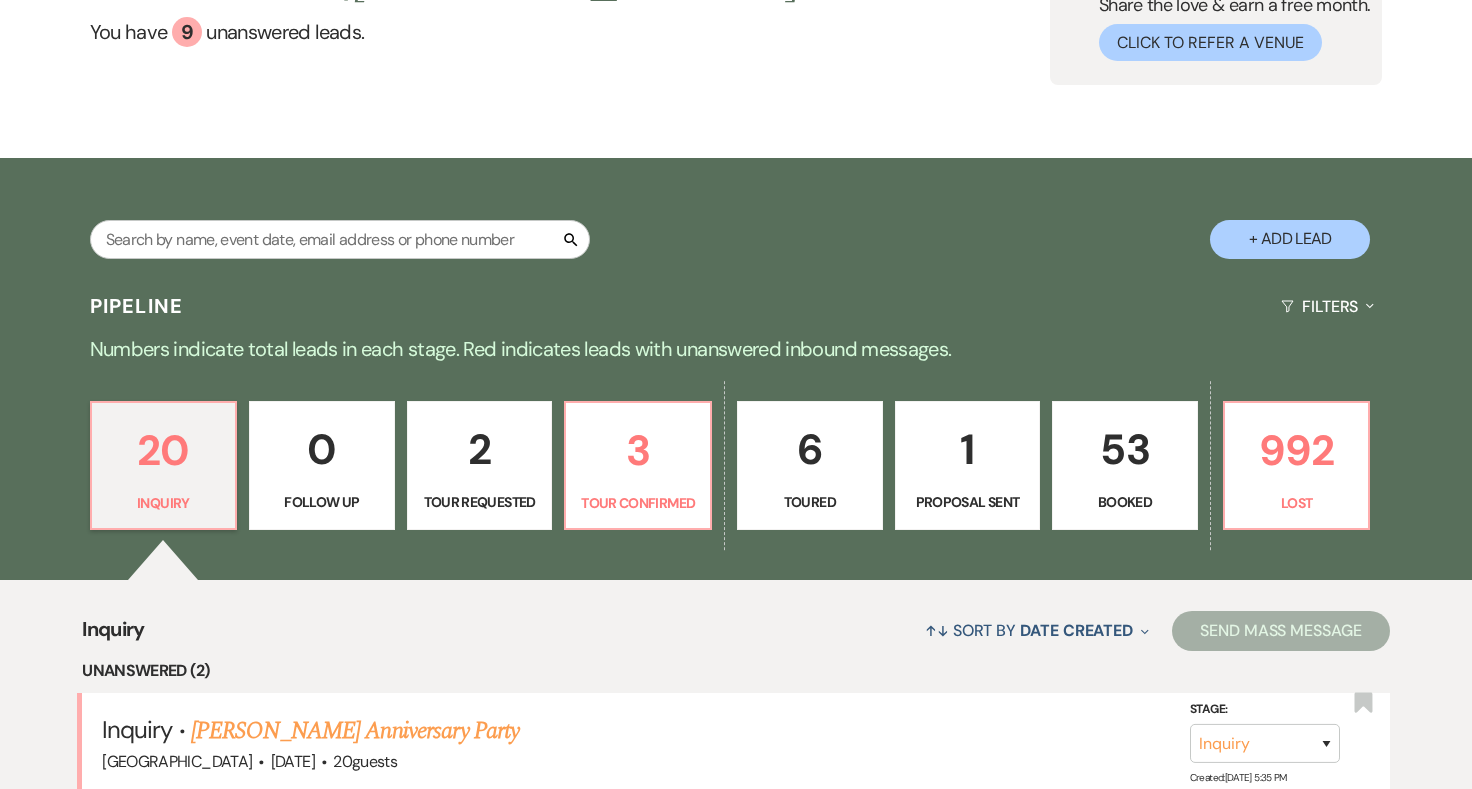 click on "53" at bounding box center [1125, 449] 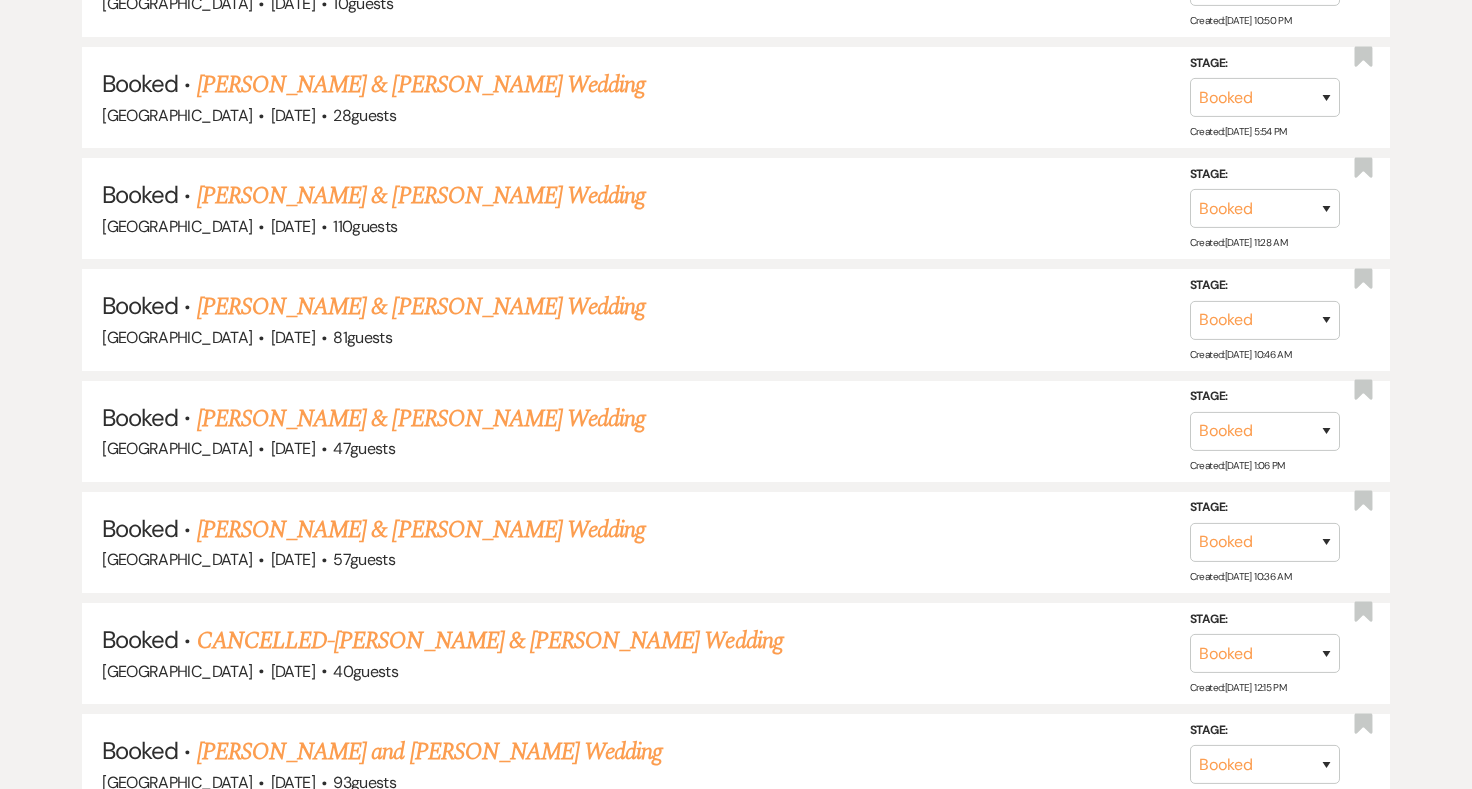 scroll, scrollTop: 5549, scrollLeft: 0, axis: vertical 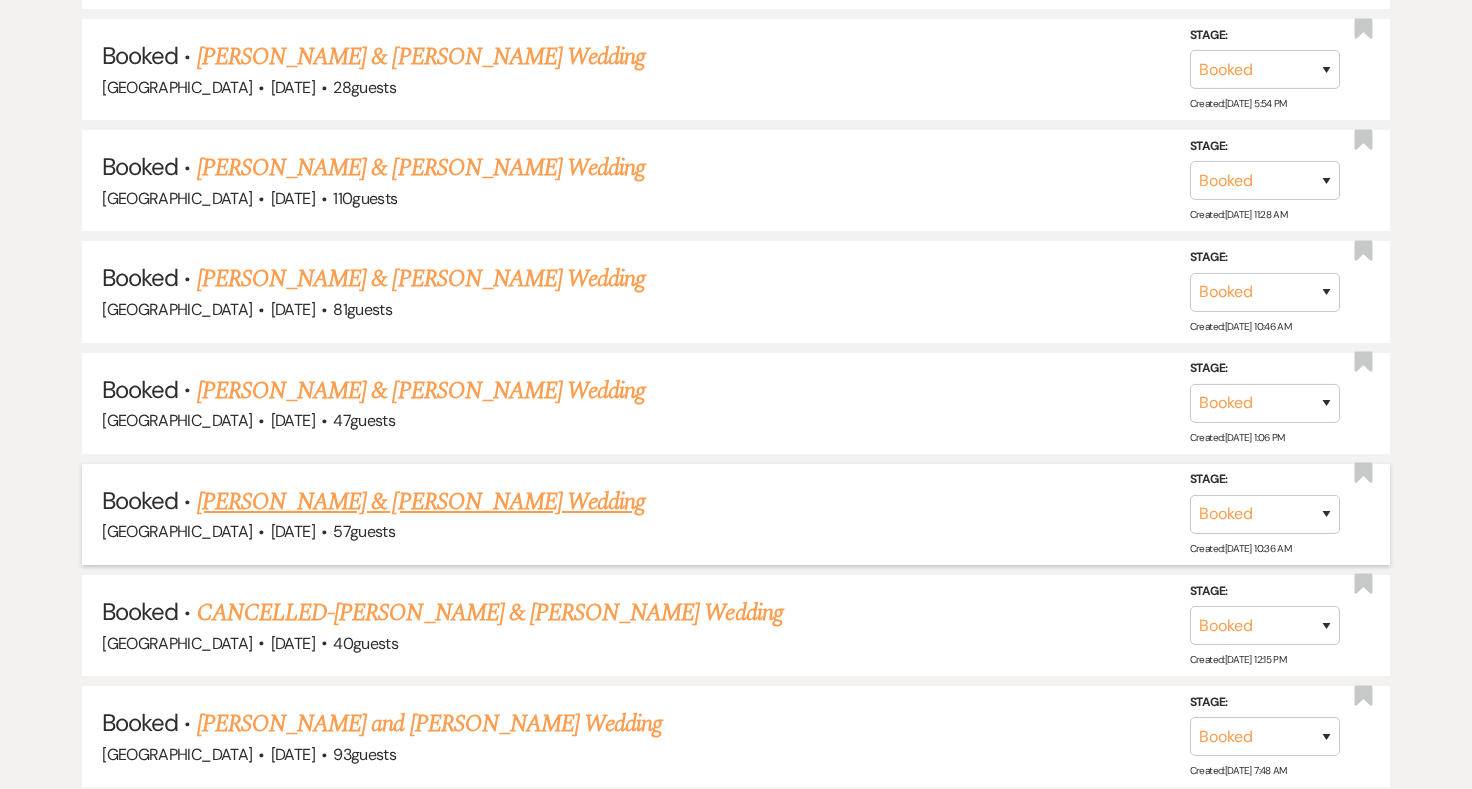 click on "Becca Conrad & Jon Grebe's Wedding" at bounding box center [421, 502] 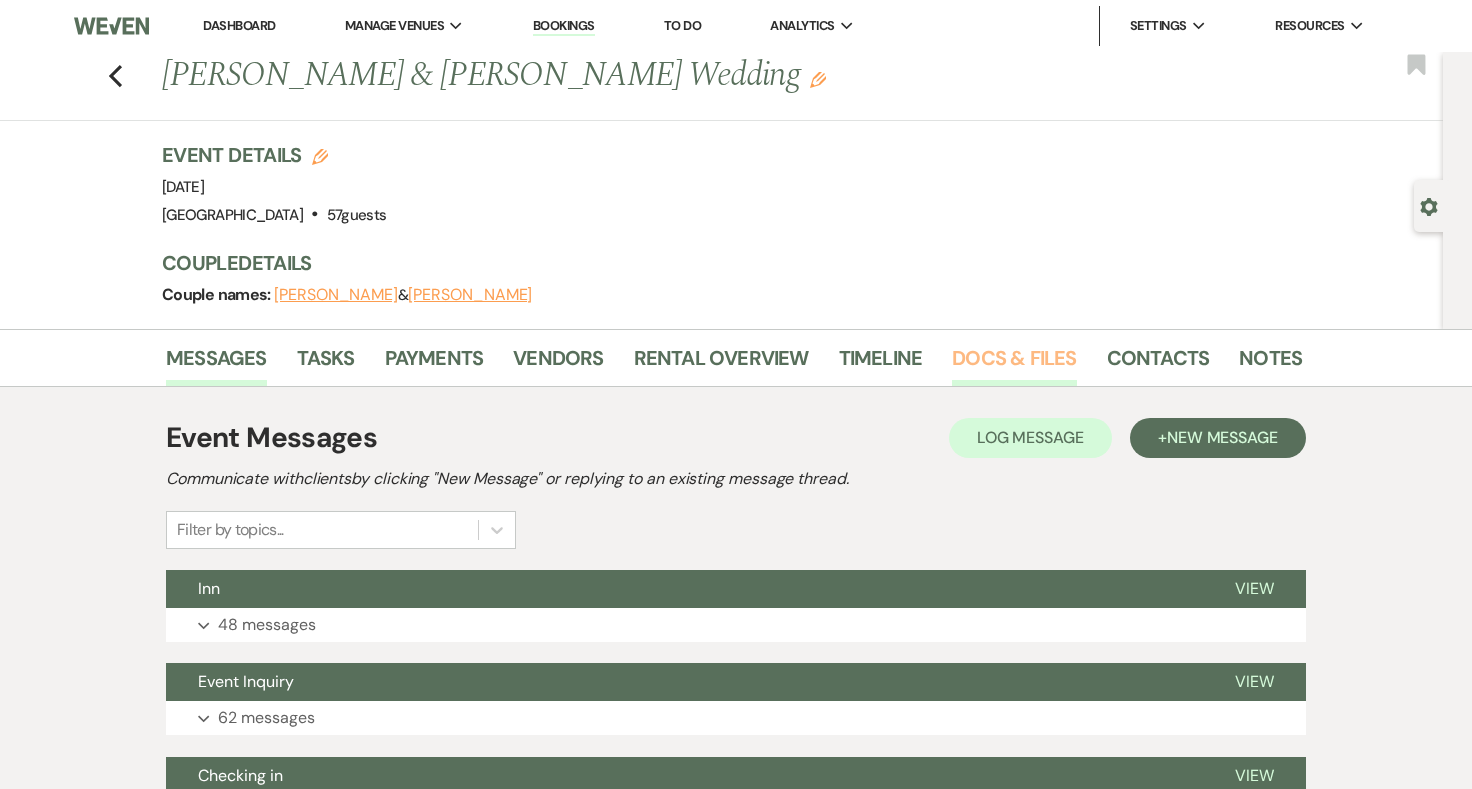 click on "Docs & Files" at bounding box center (1014, 364) 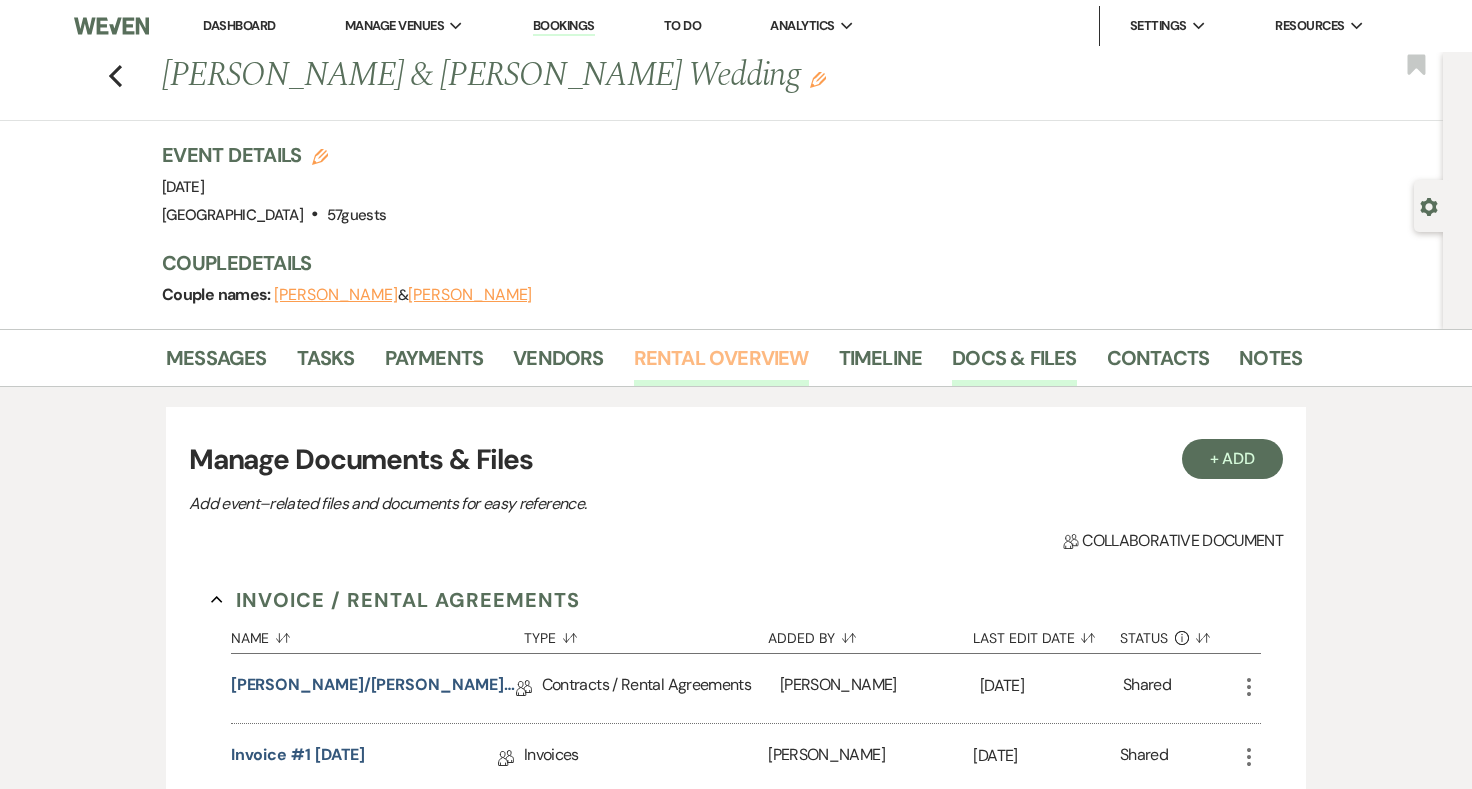 click on "Rental Overview" at bounding box center (721, 364) 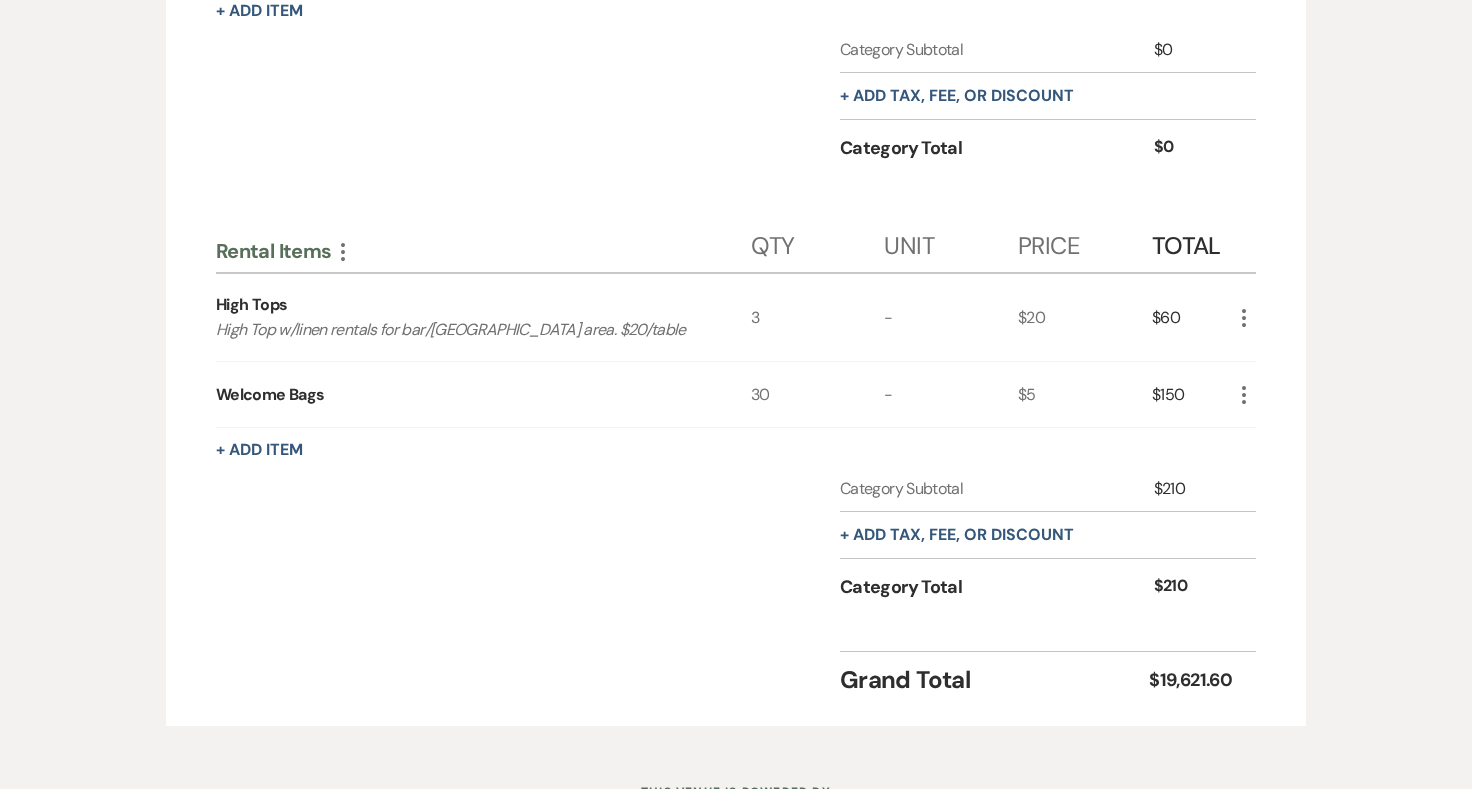 scroll, scrollTop: 2430, scrollLeft: 0, axis: vertical 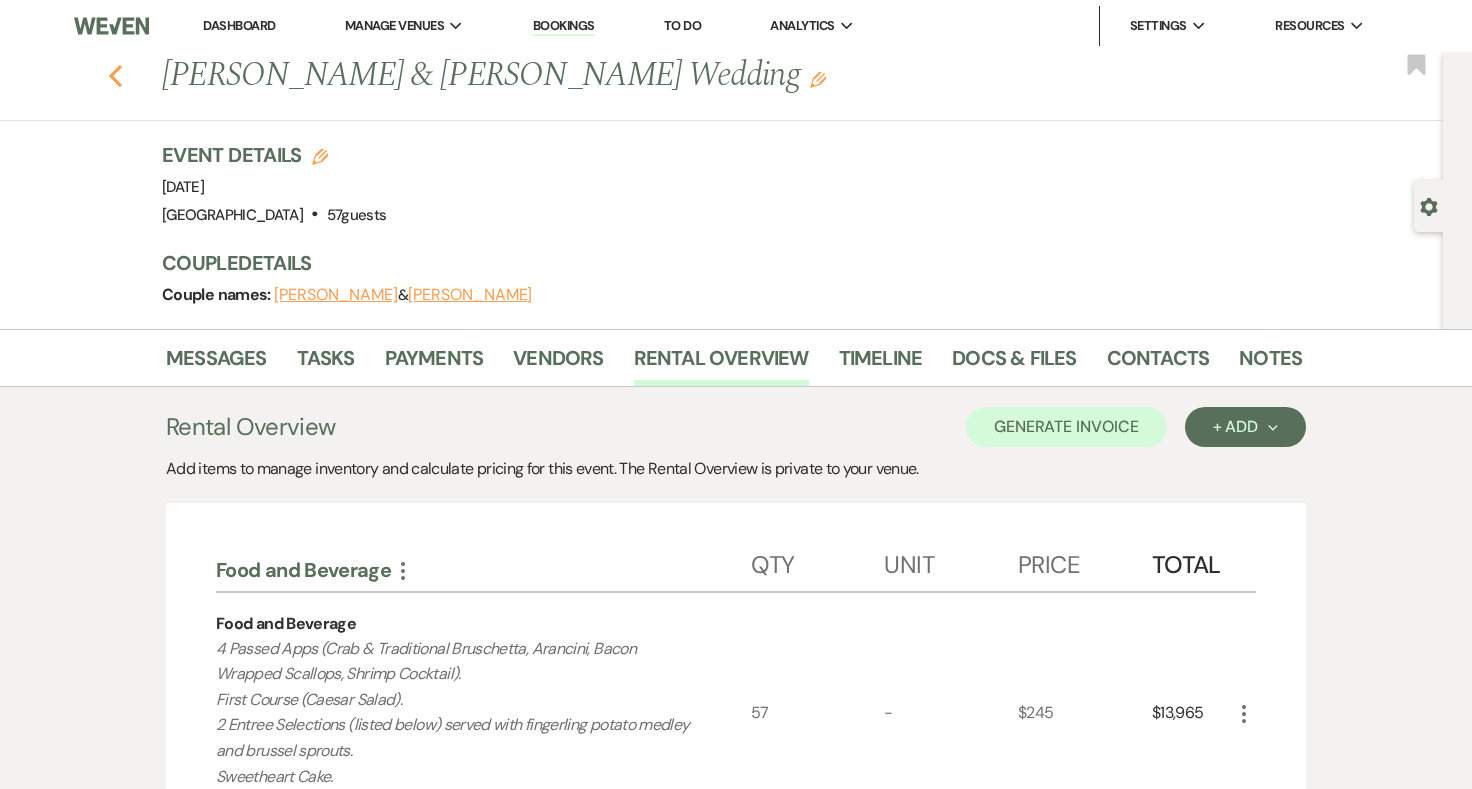 click on "Previous" 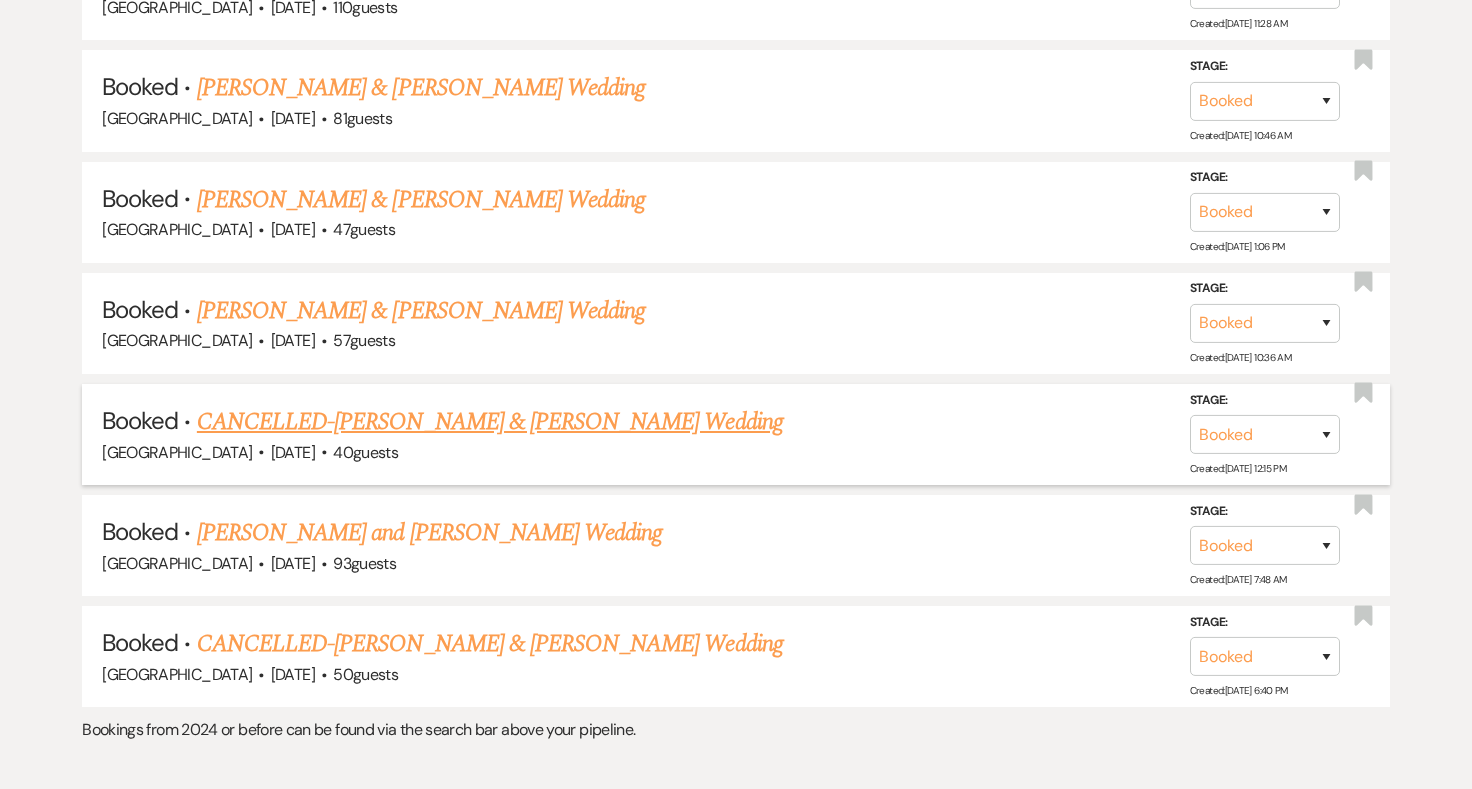 scroll, scrollTop: 5748, scrollLeft: 0, axis: vertical 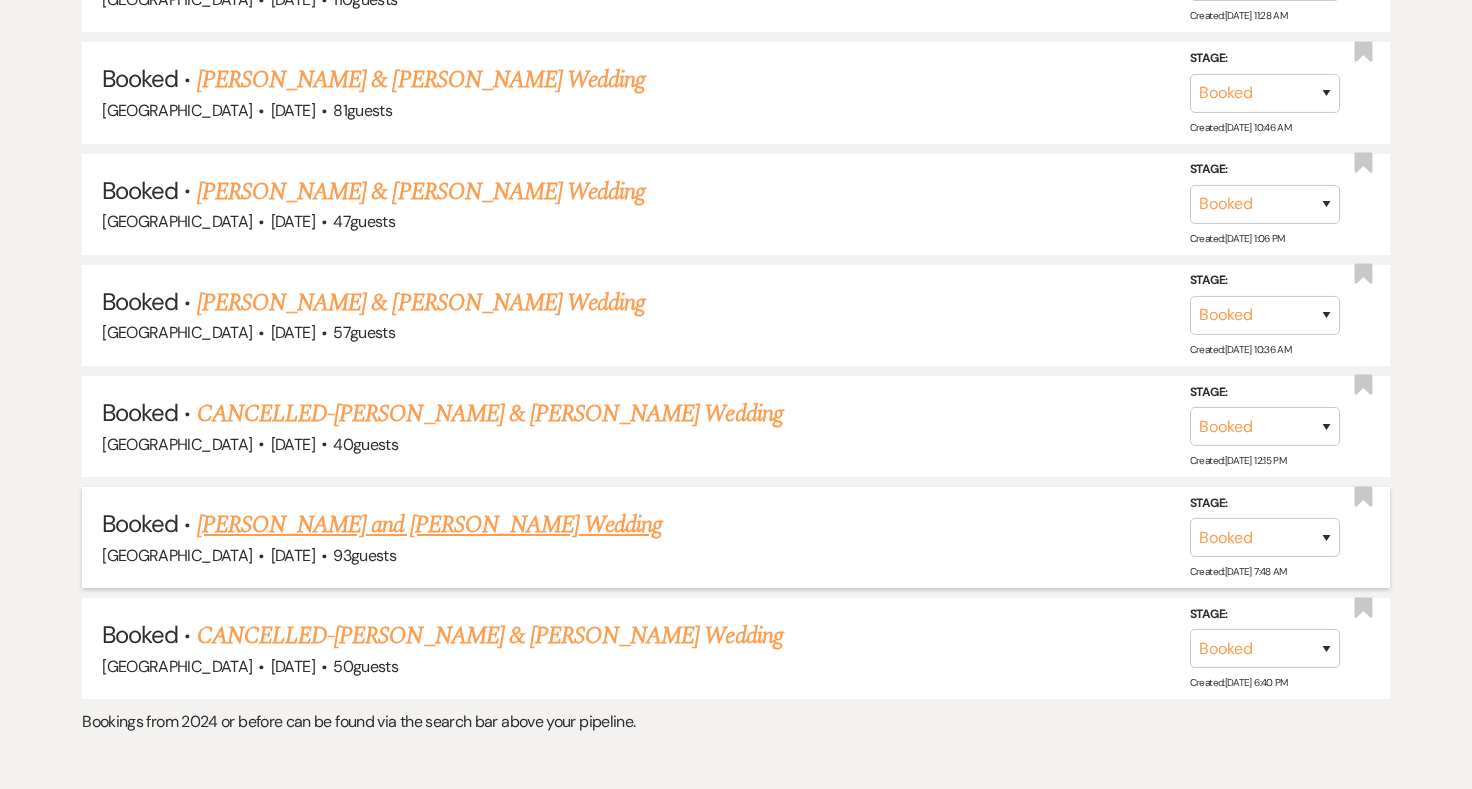 click on "Taylor Johnson and Jordan Noel's Wedding" at bounding box center (430, 525) 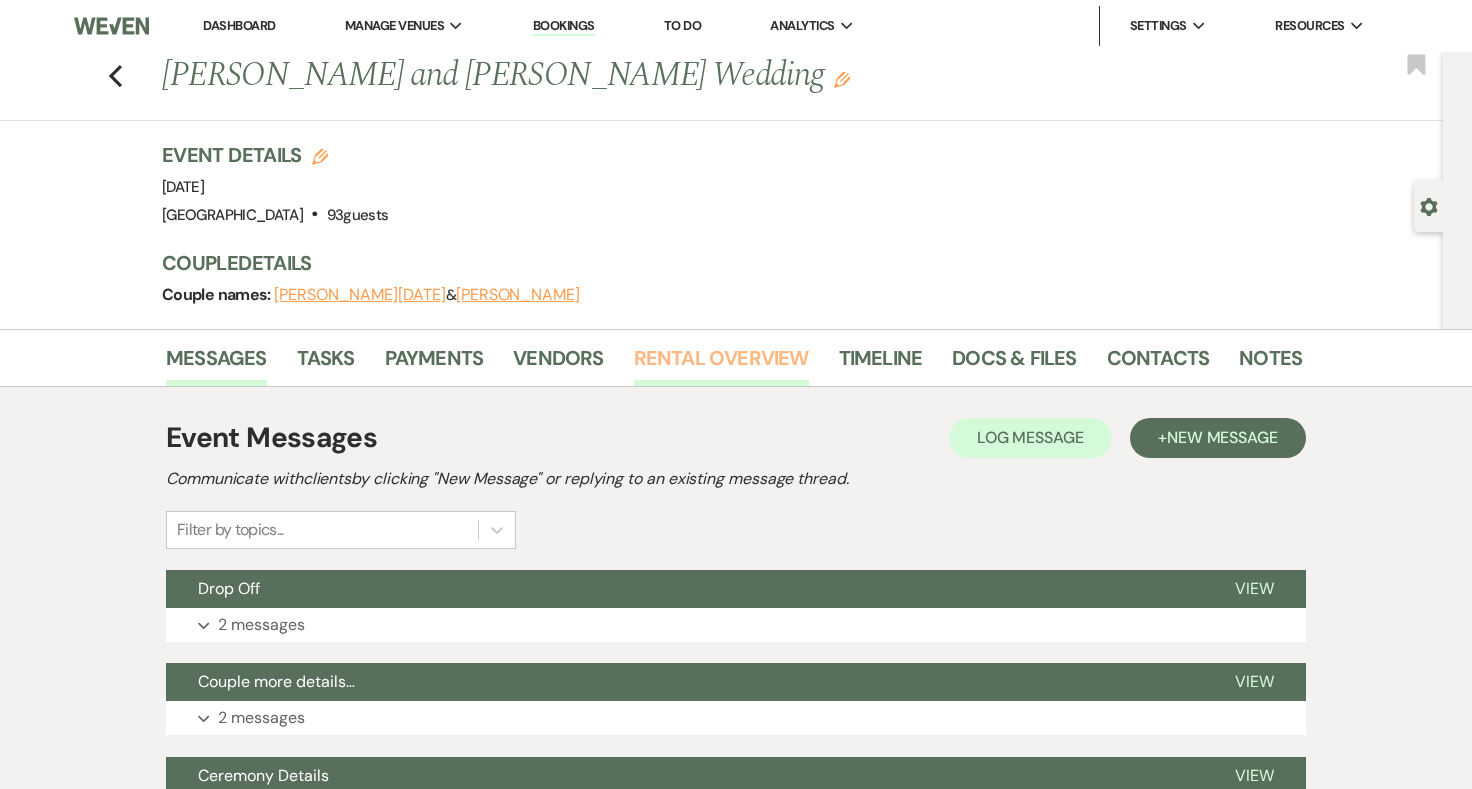 click on "Rental Overview" at bounding box center [721, 364] 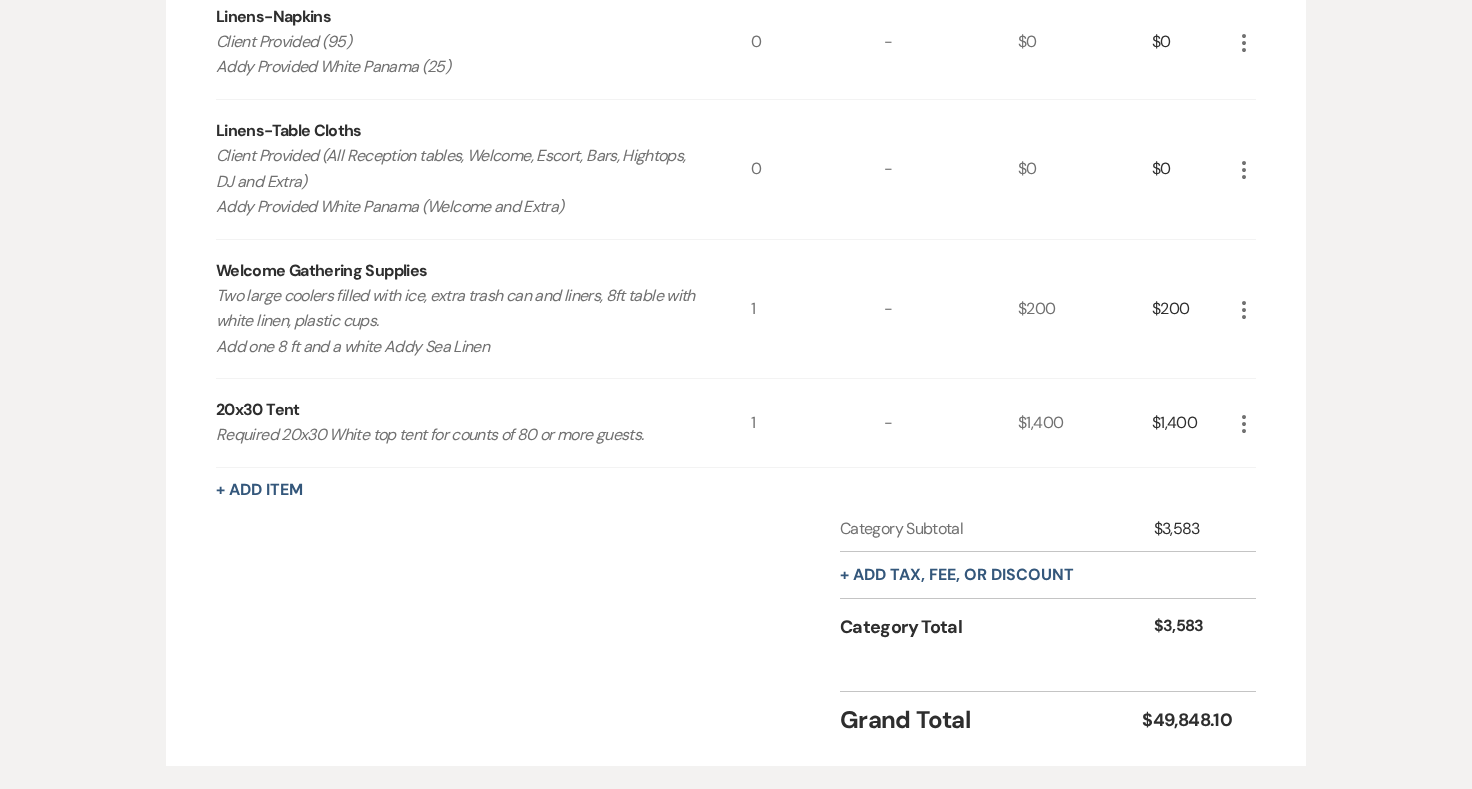 scroll, scrollTop: 3806, scrollLeft: 0, axis: vertical 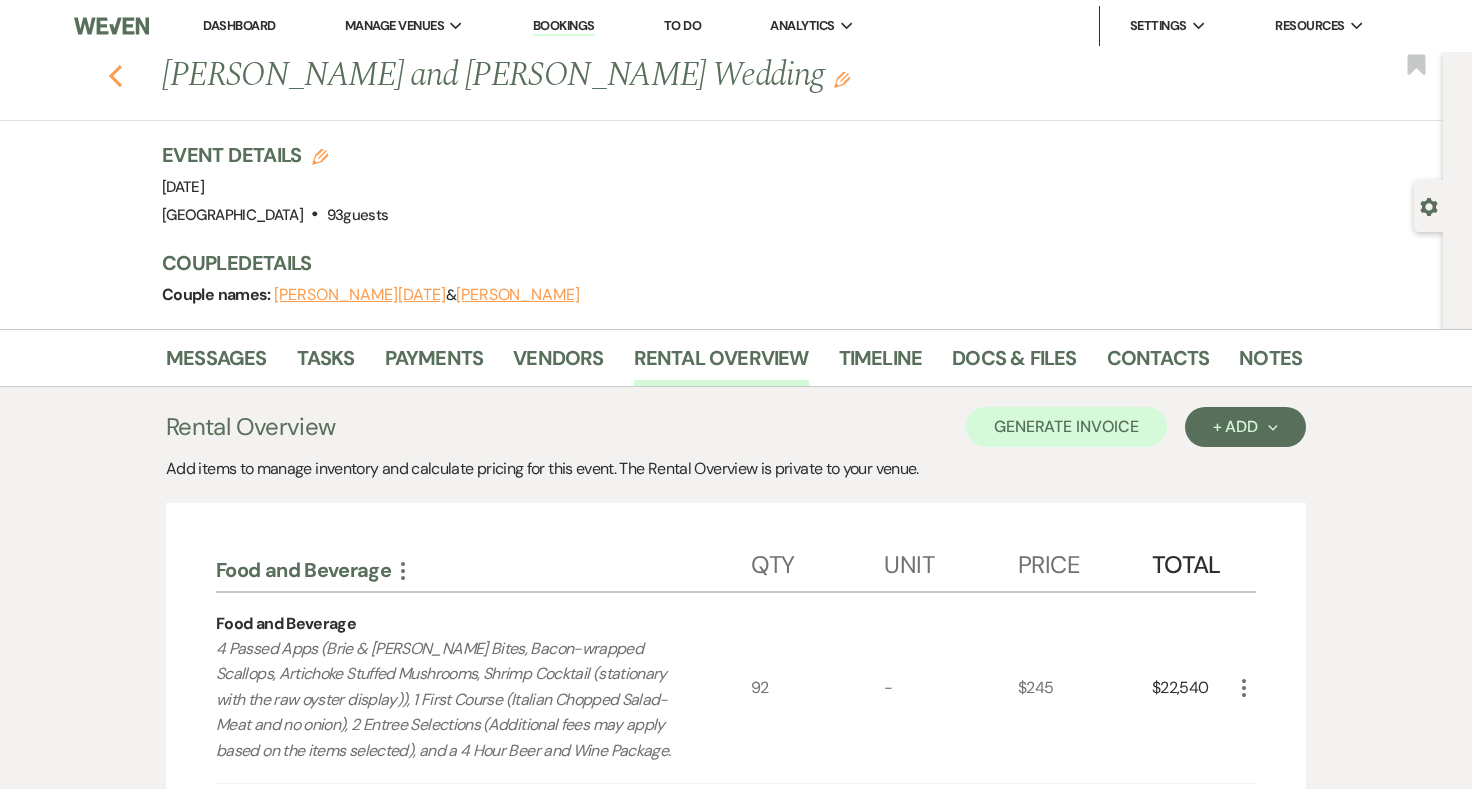 click on "Previous" 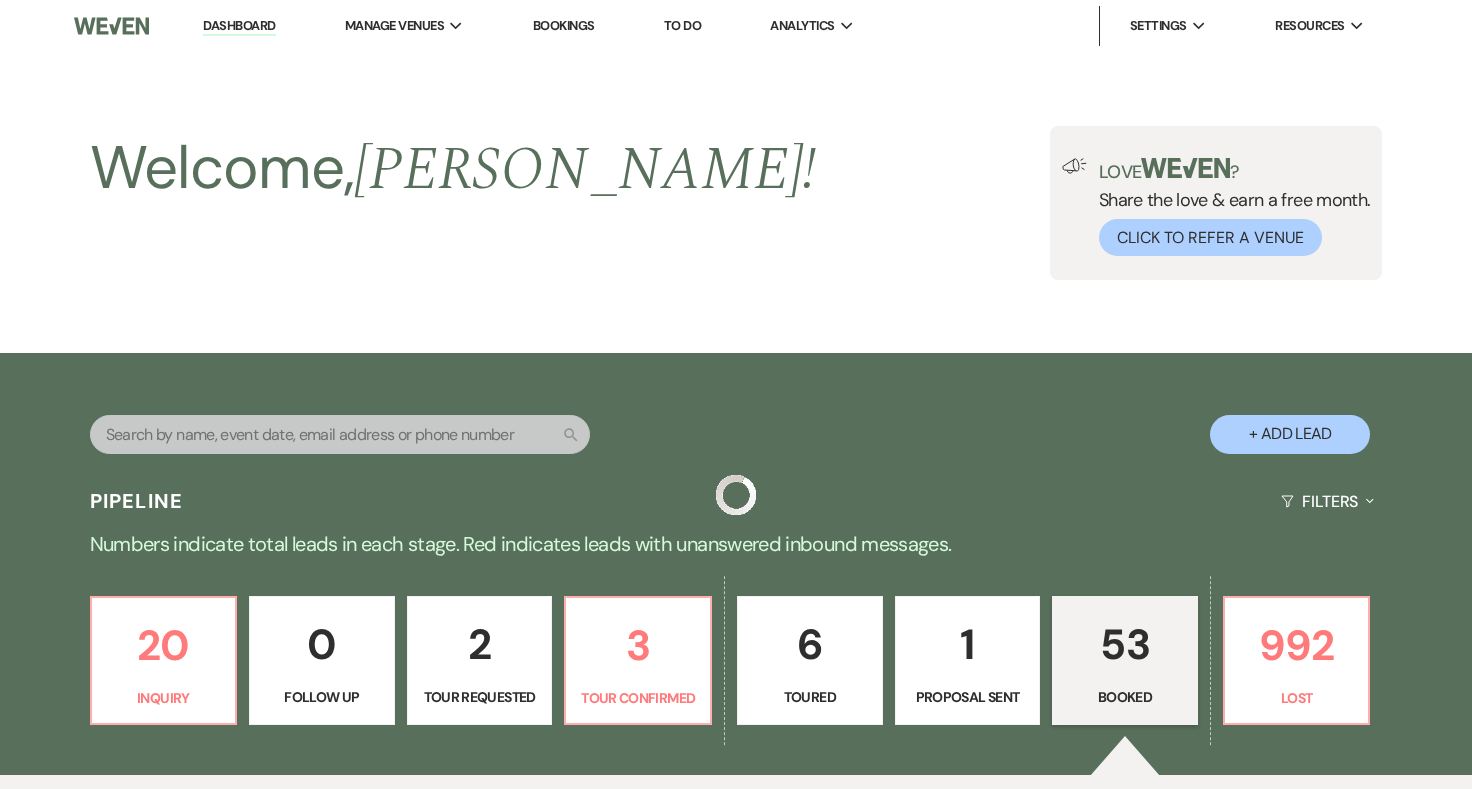 scroll, scrollTop: 5738, scrollLeft: 0, axis: vertical 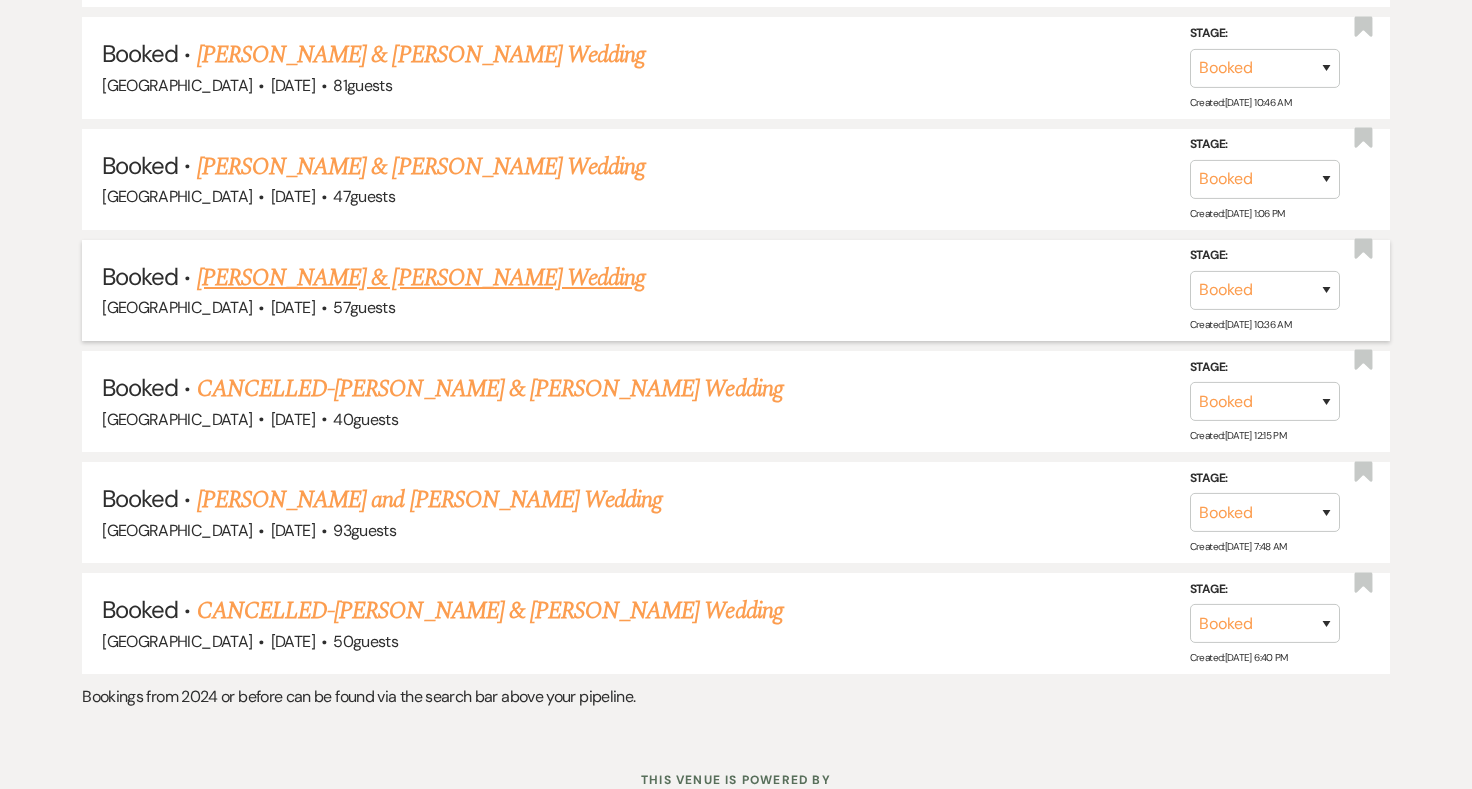 click on "Becca Conrad & Jon Grebe's Wedding" at bounding box center [421, 278] 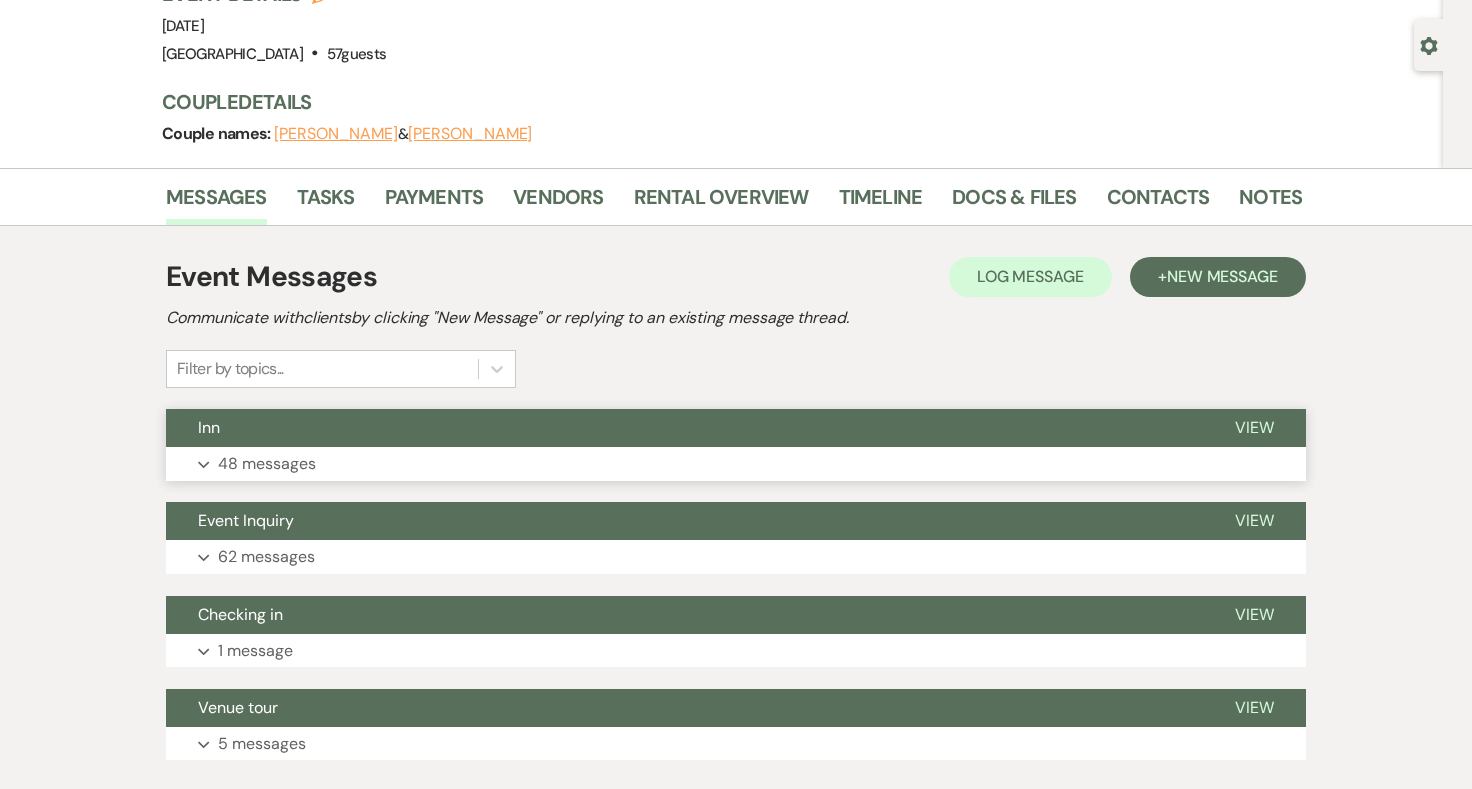 scroll, scrollTop: 0, scrollLeft: 0, axis: both 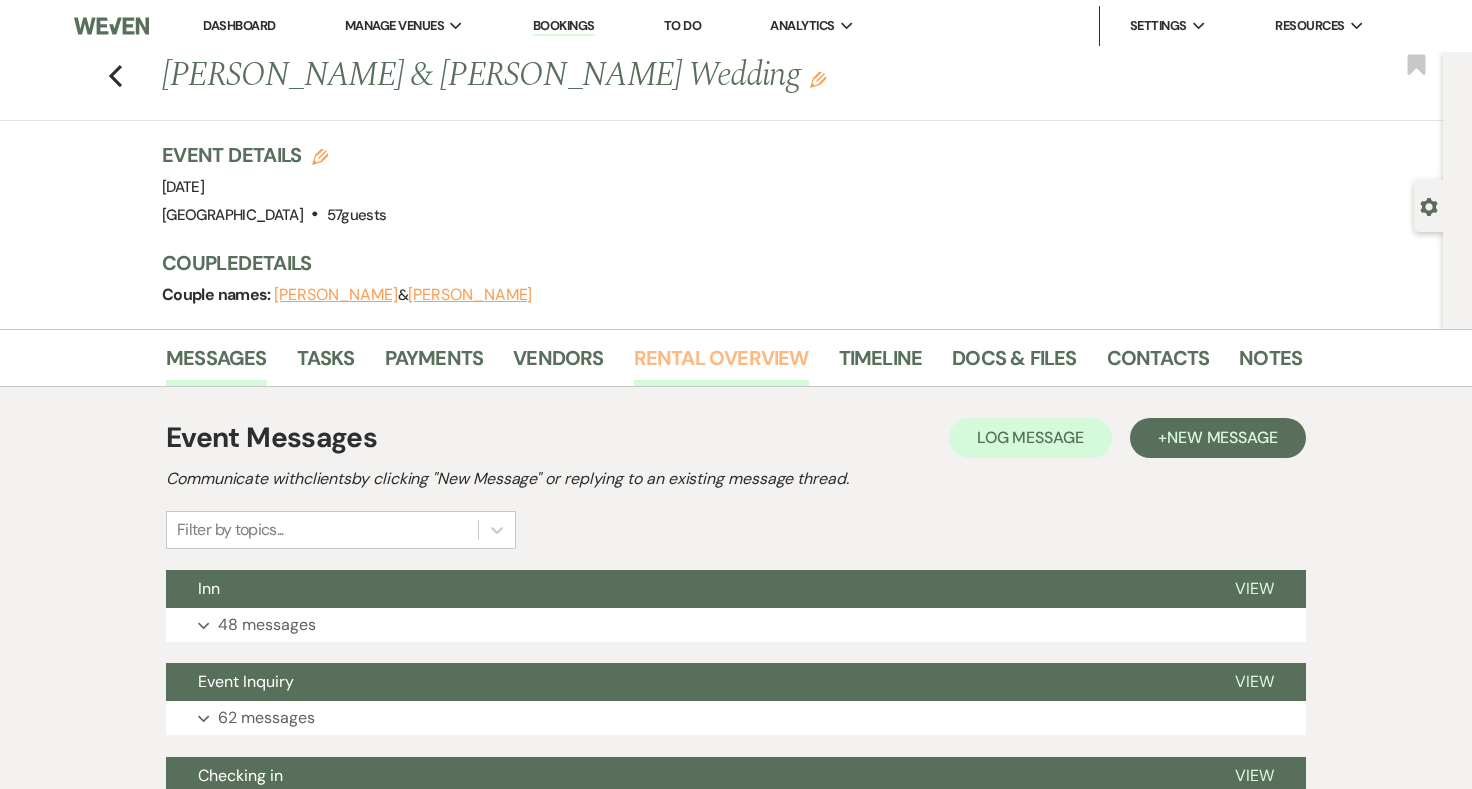 click on "Rental Overview" at bounding box center [721, 364] 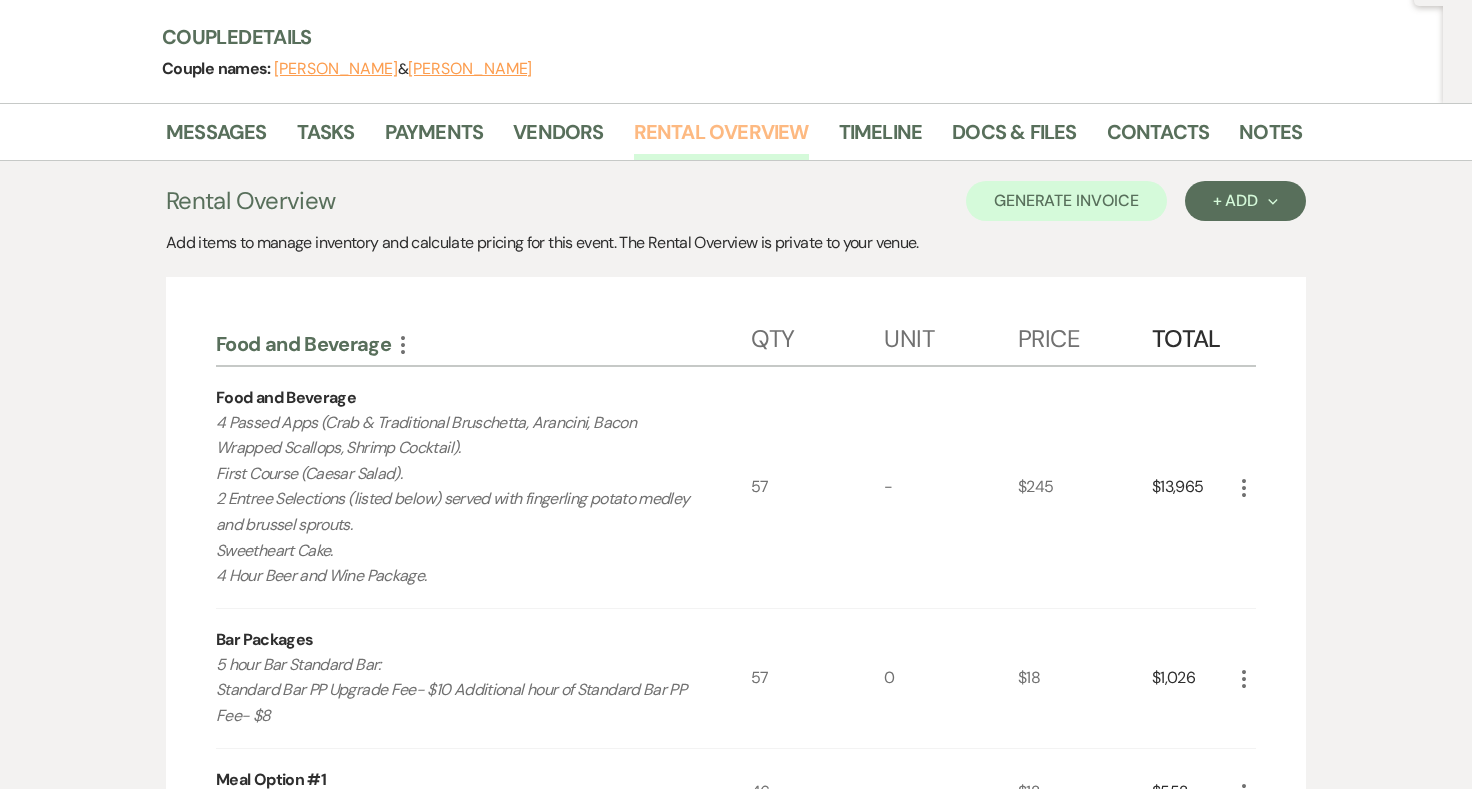 scroll, scrollTop: 0, scrollLeft: 0, axis: both 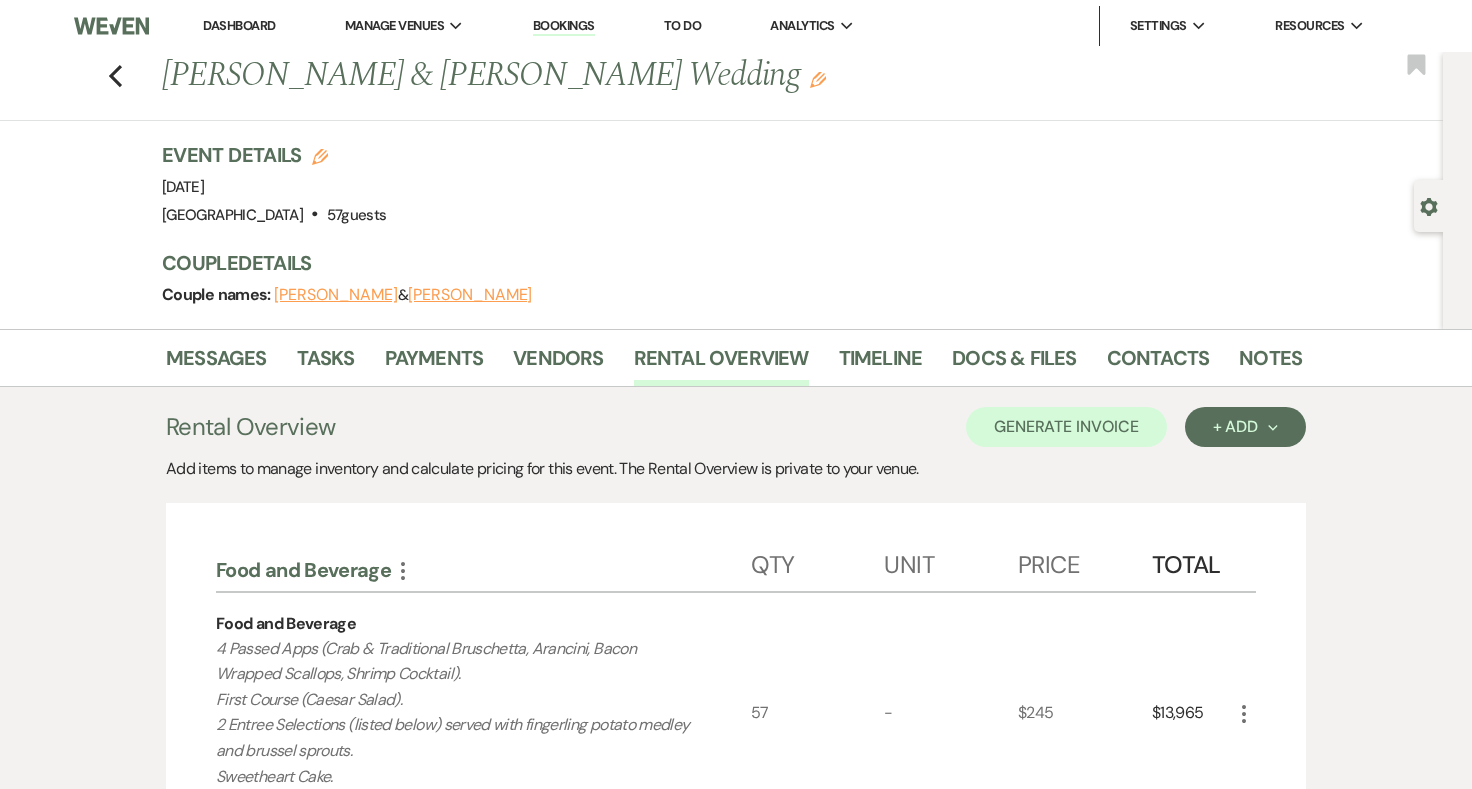 click on "Previous Becca Conrad & Jon Grebe's Wedding Edit Bookmark" at bounding box center (716, 86) 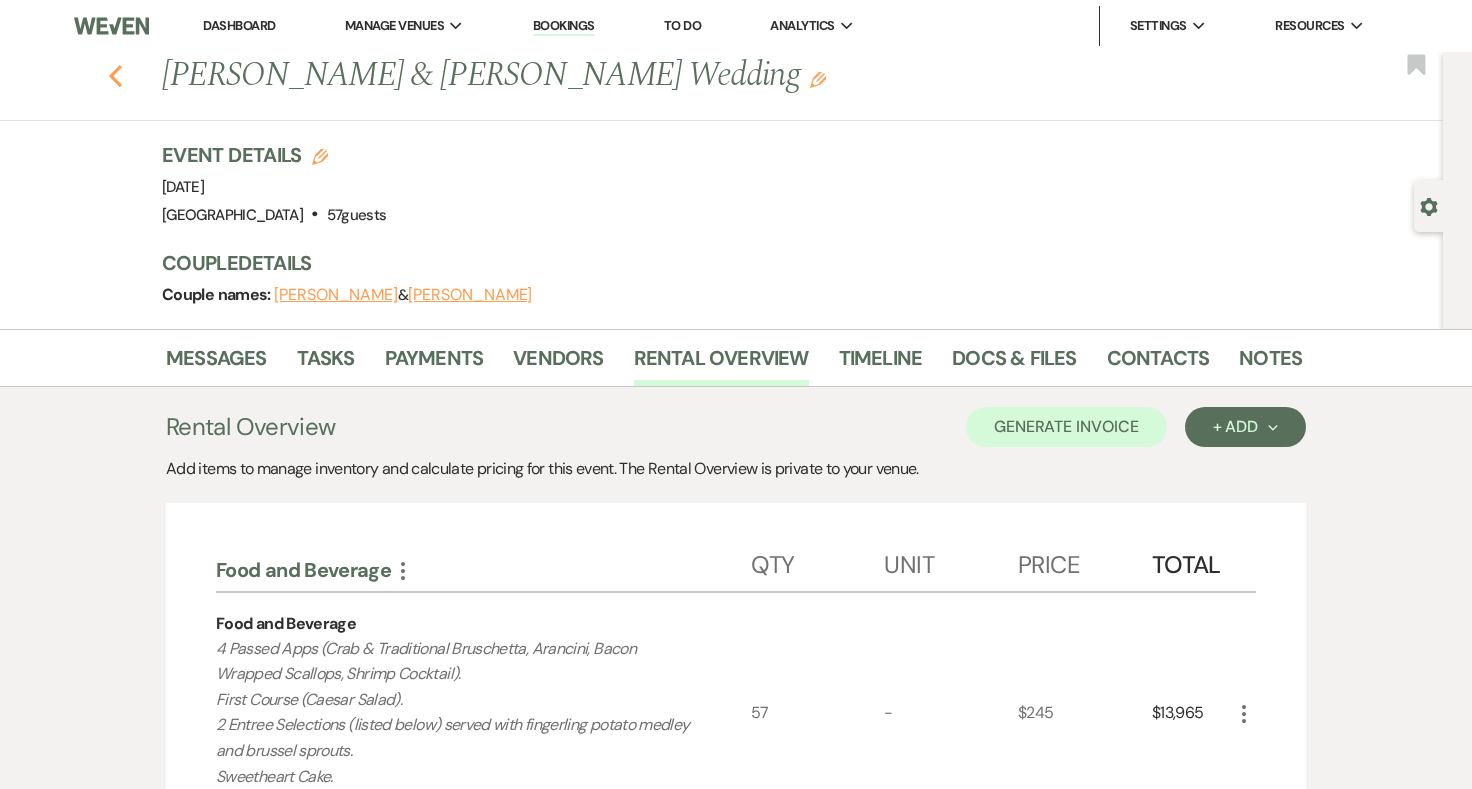 click on "Previous" 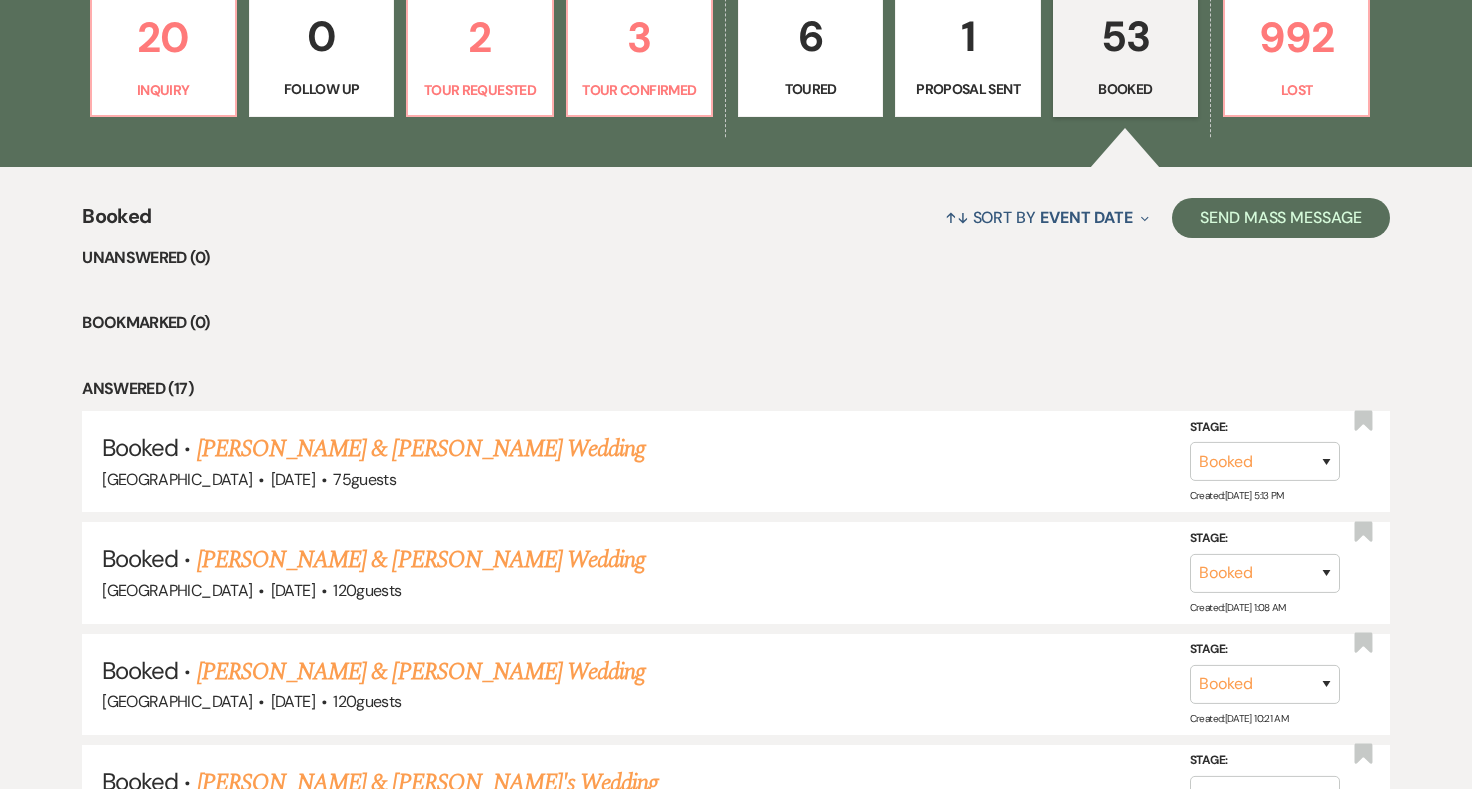 scroll, scrollTop: 625, scrollLeft: 0, axis: vertical 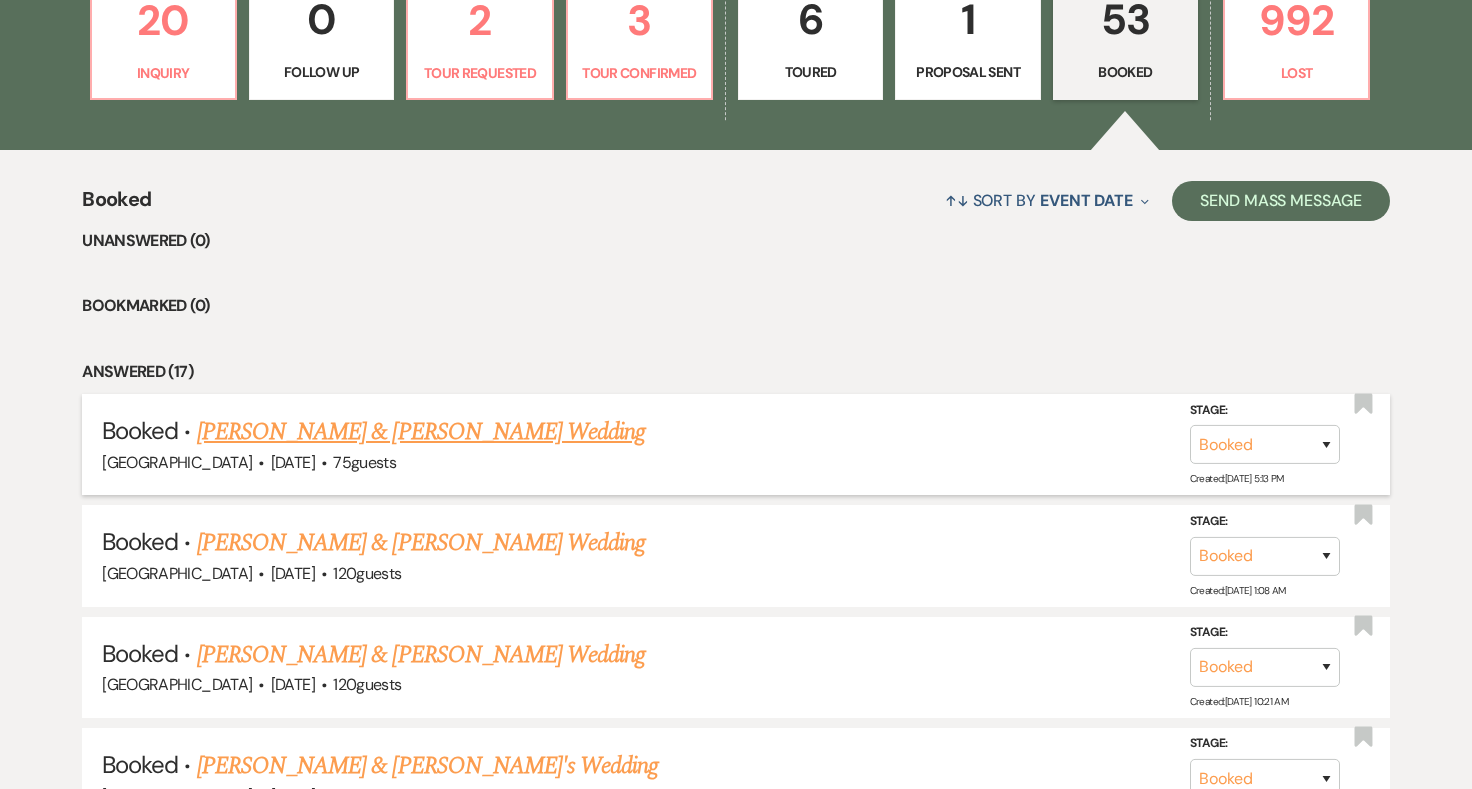click on "Taylor Kvilhaug & Noah Hartwell's Wedding" at bounding box center (421, 432) 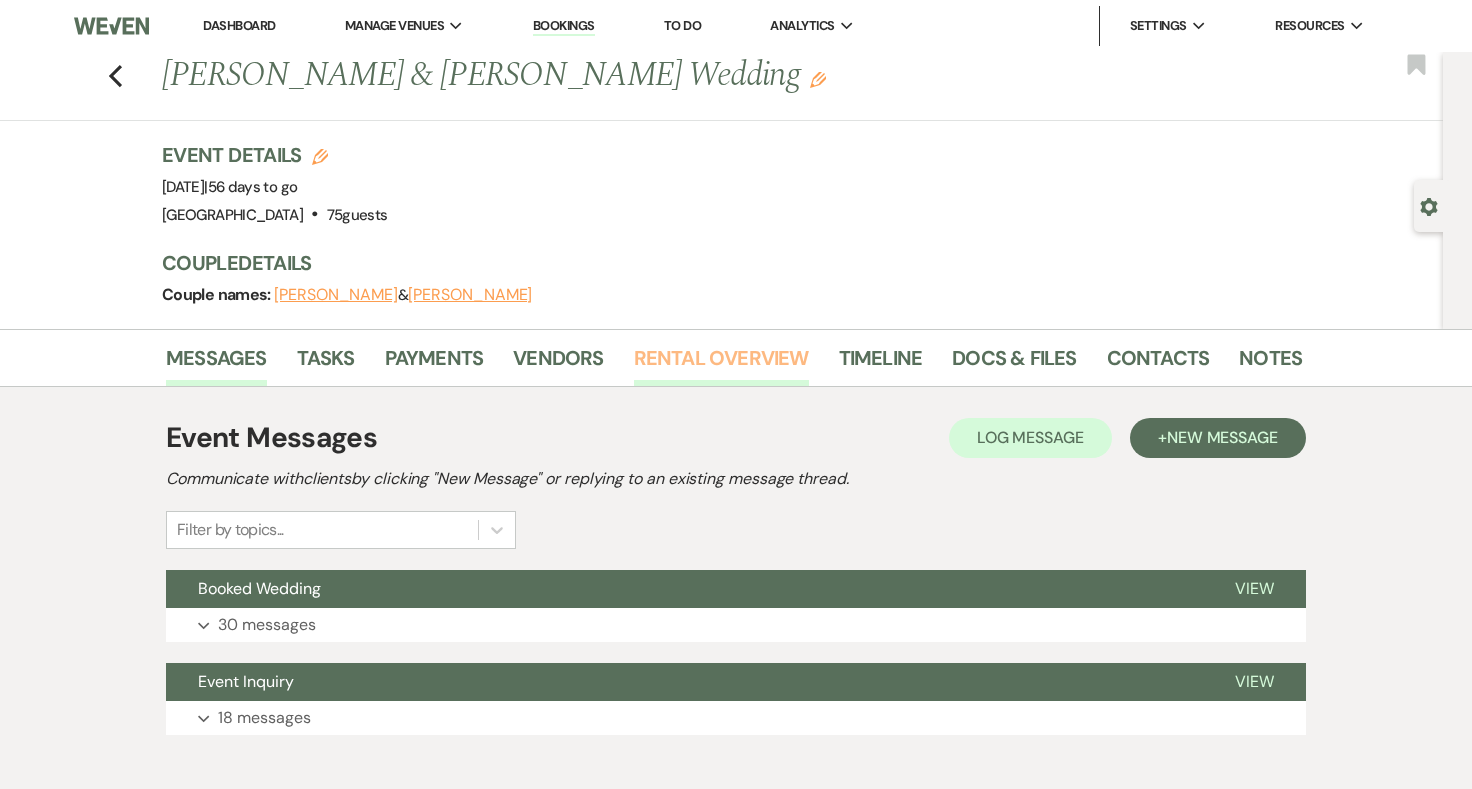 click on "Rental Overview" at bounding box center [721, 364] 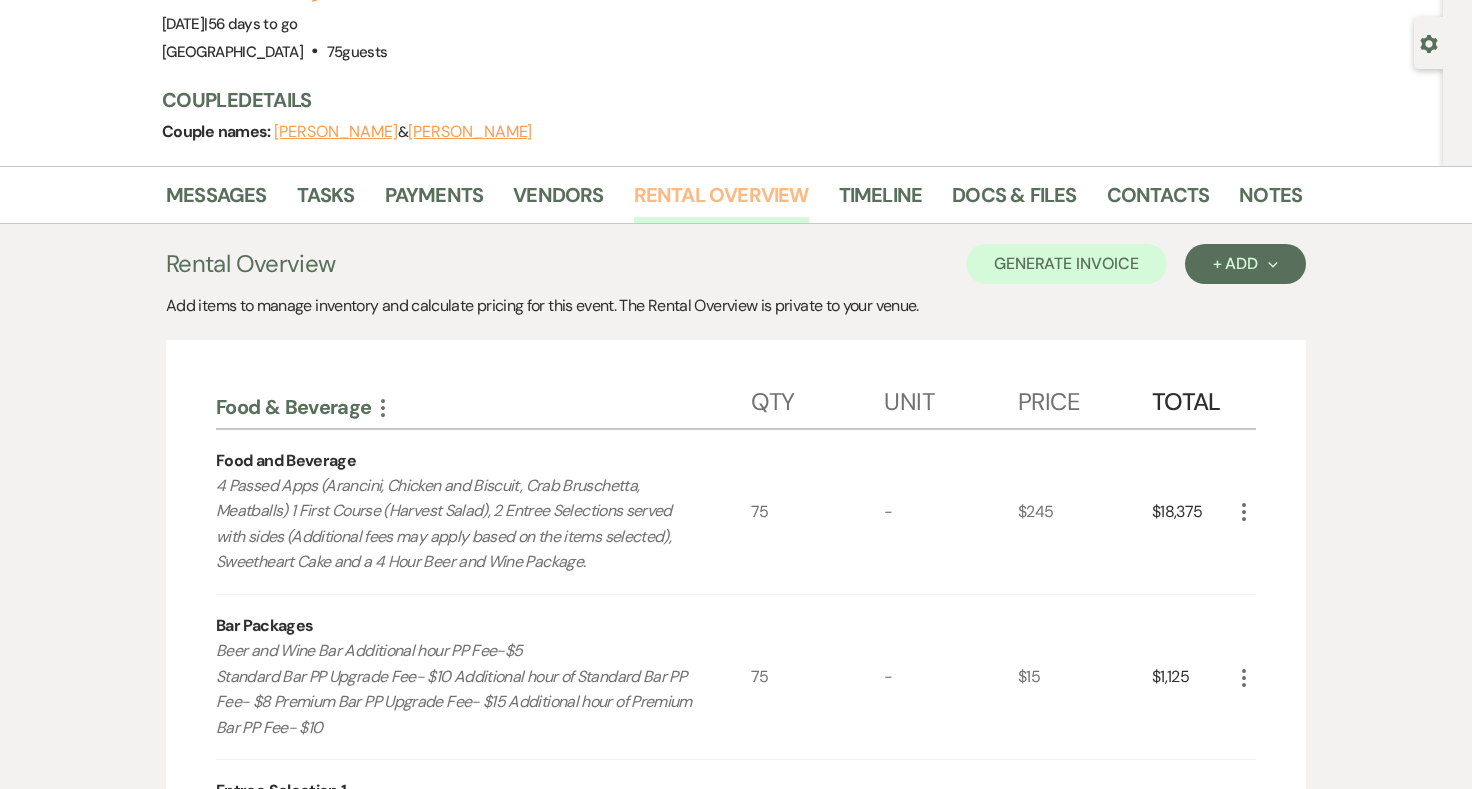 scroll, scrollTop: 164, scrollLeft: 0, axis: vertical 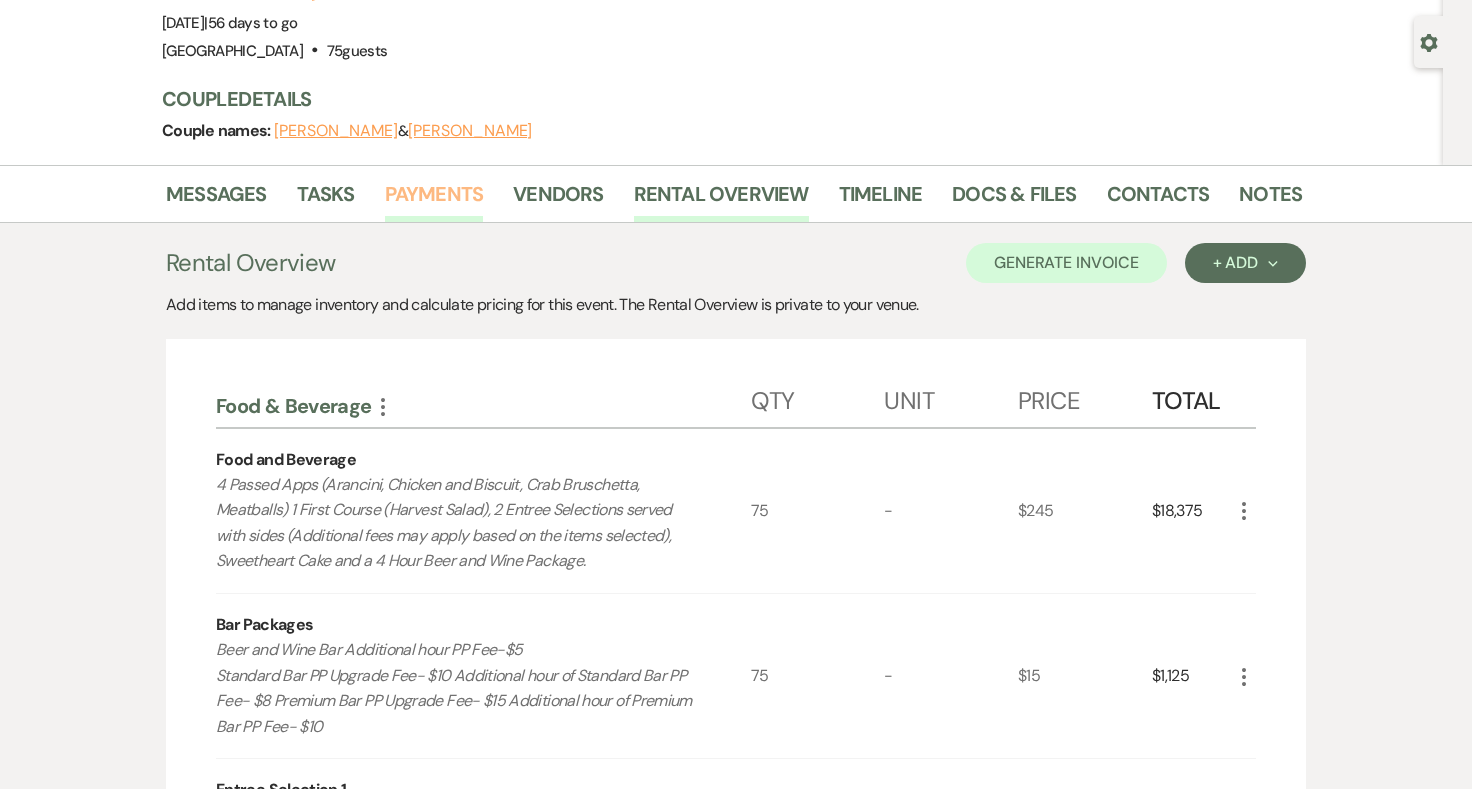 click on "Payments" at bounding box center [434, 200] 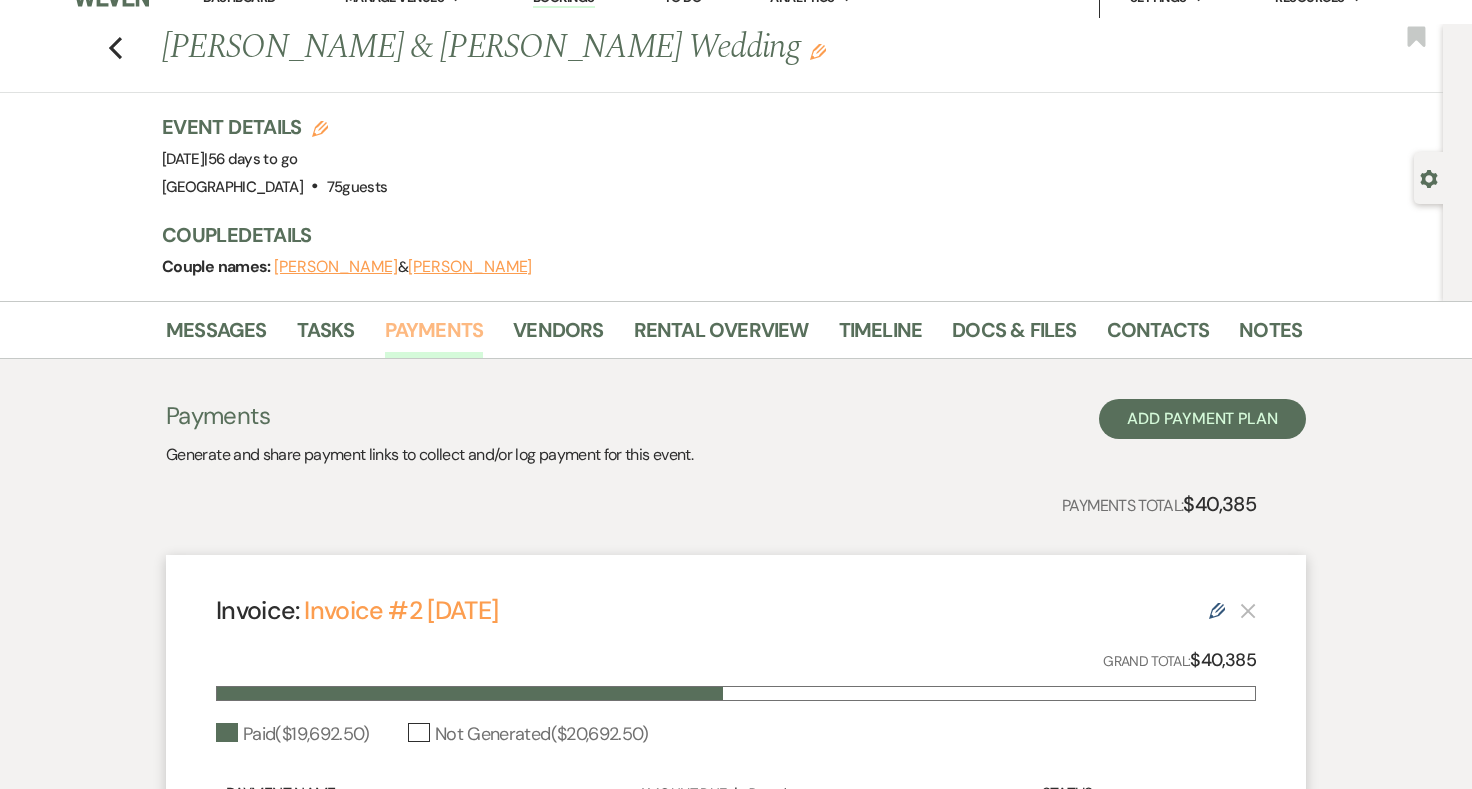 scroll, scrollTop: 0, scrollLeft: 0, axis: both 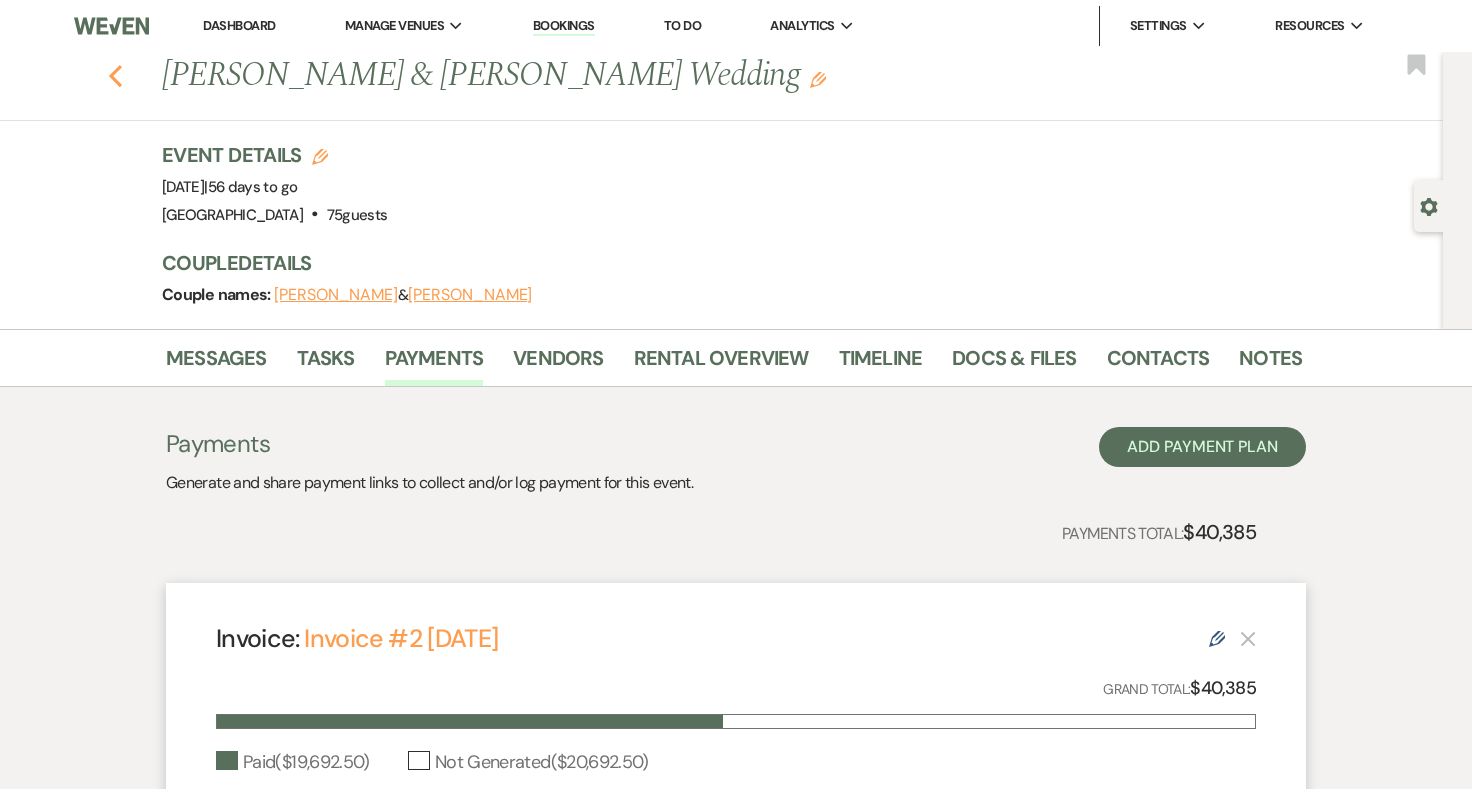 click 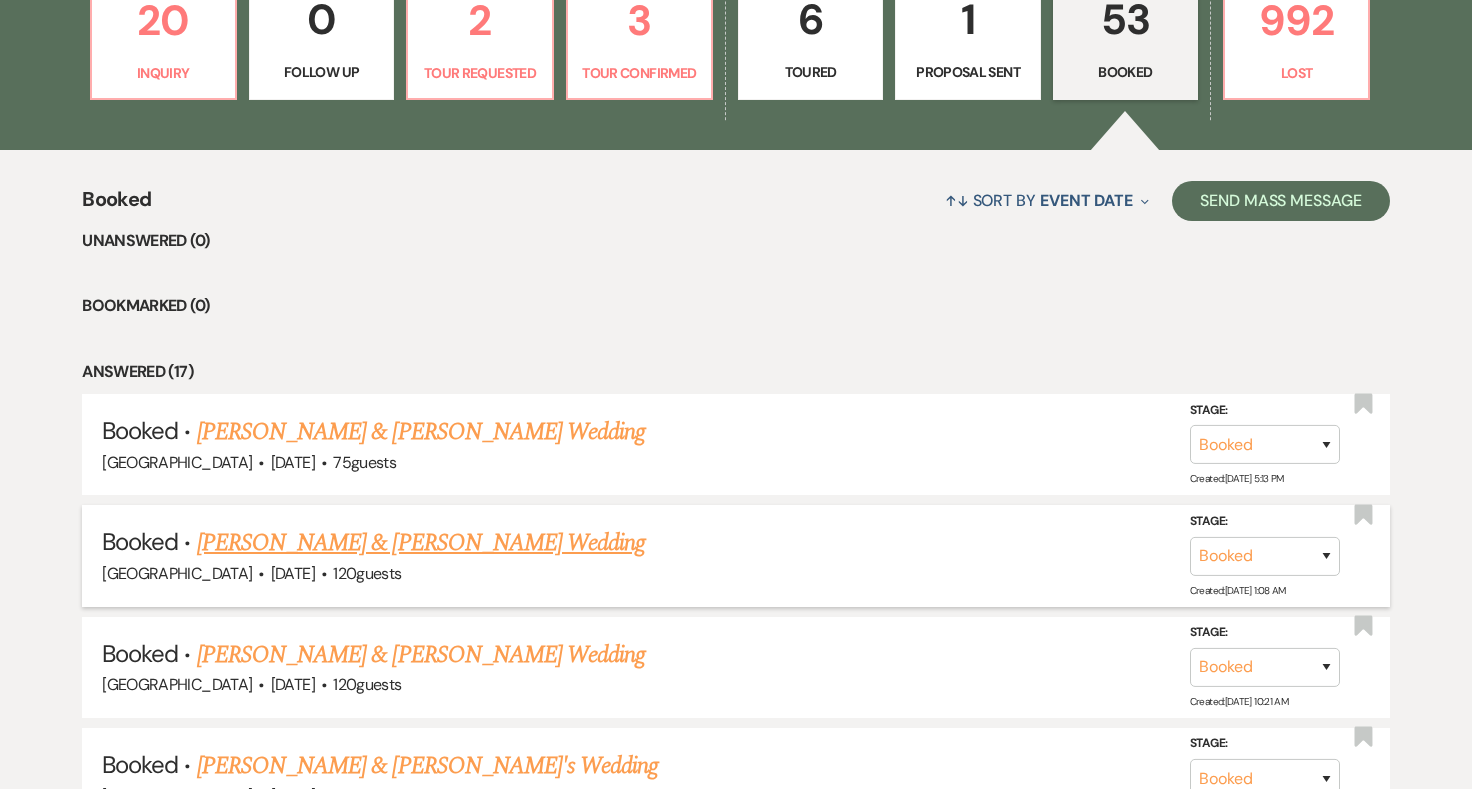 click on "Alex Doll & Harry Pershing's Wedding" at bounding box center (421, 543) 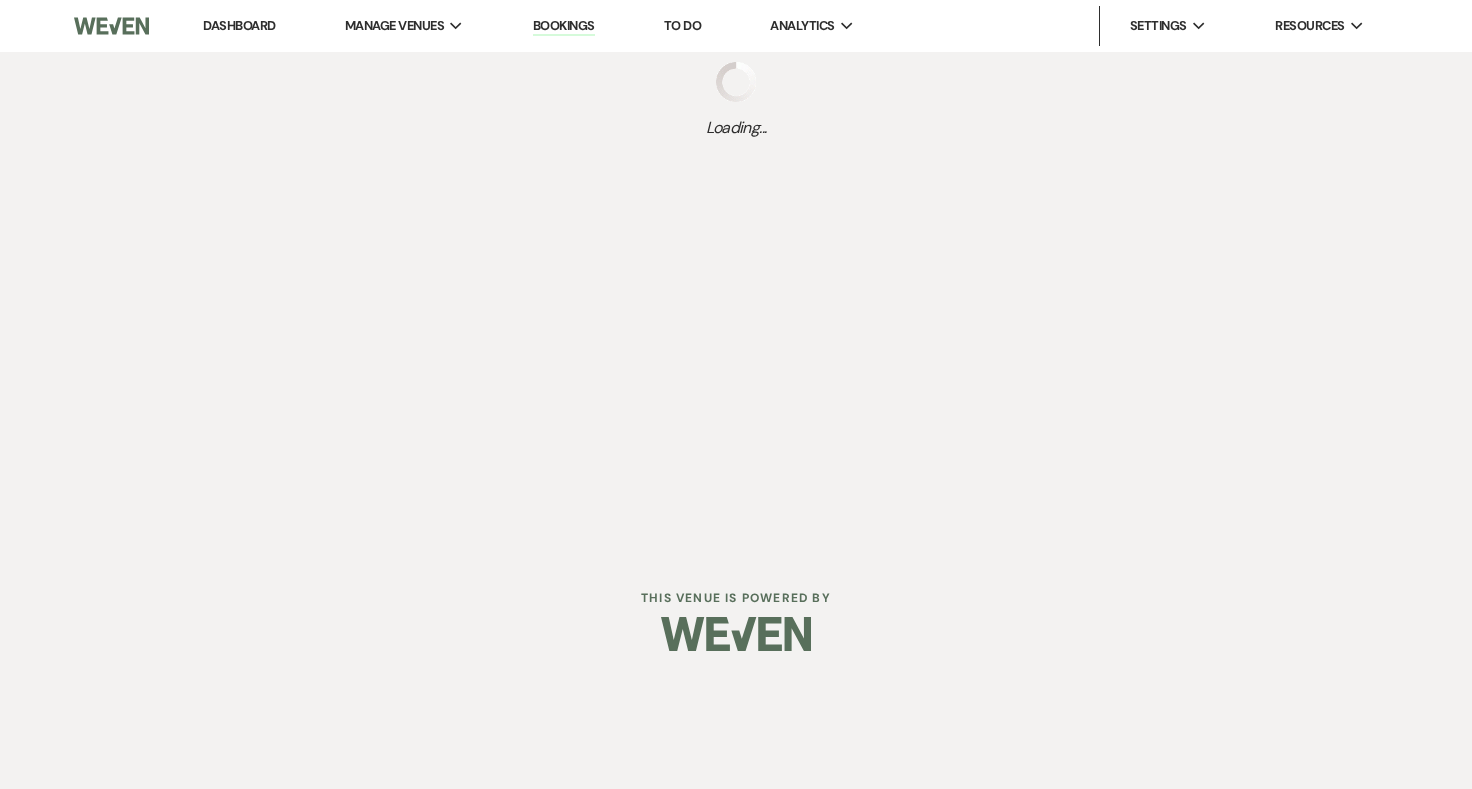 scroll, scrollTop: 0, scrollLeft: 0, axis: both 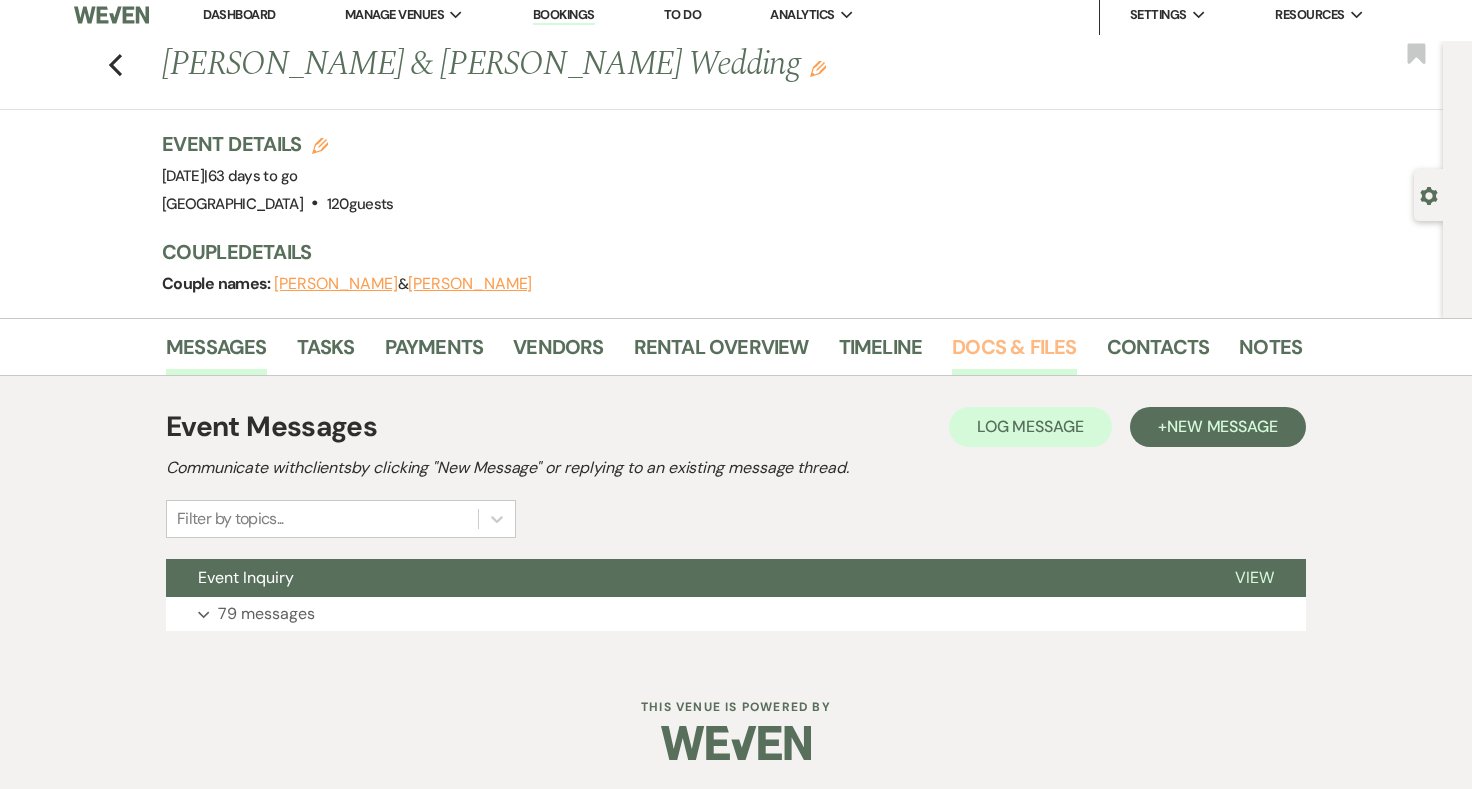 click on "Docs & Files" at bounding box center [1014, 353] 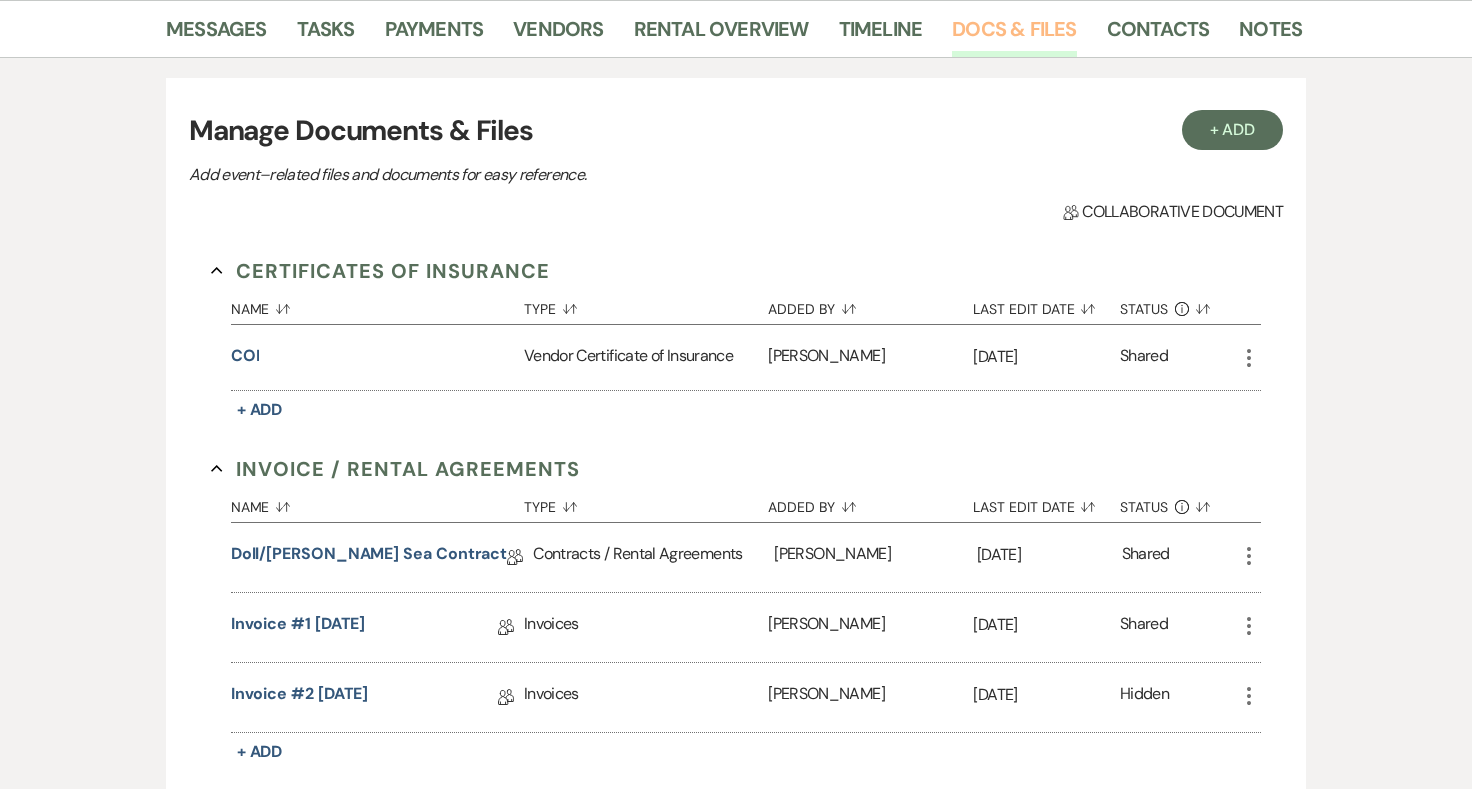 scroll, scrollTop: 299, scrollLeft: 0, axis: vertical 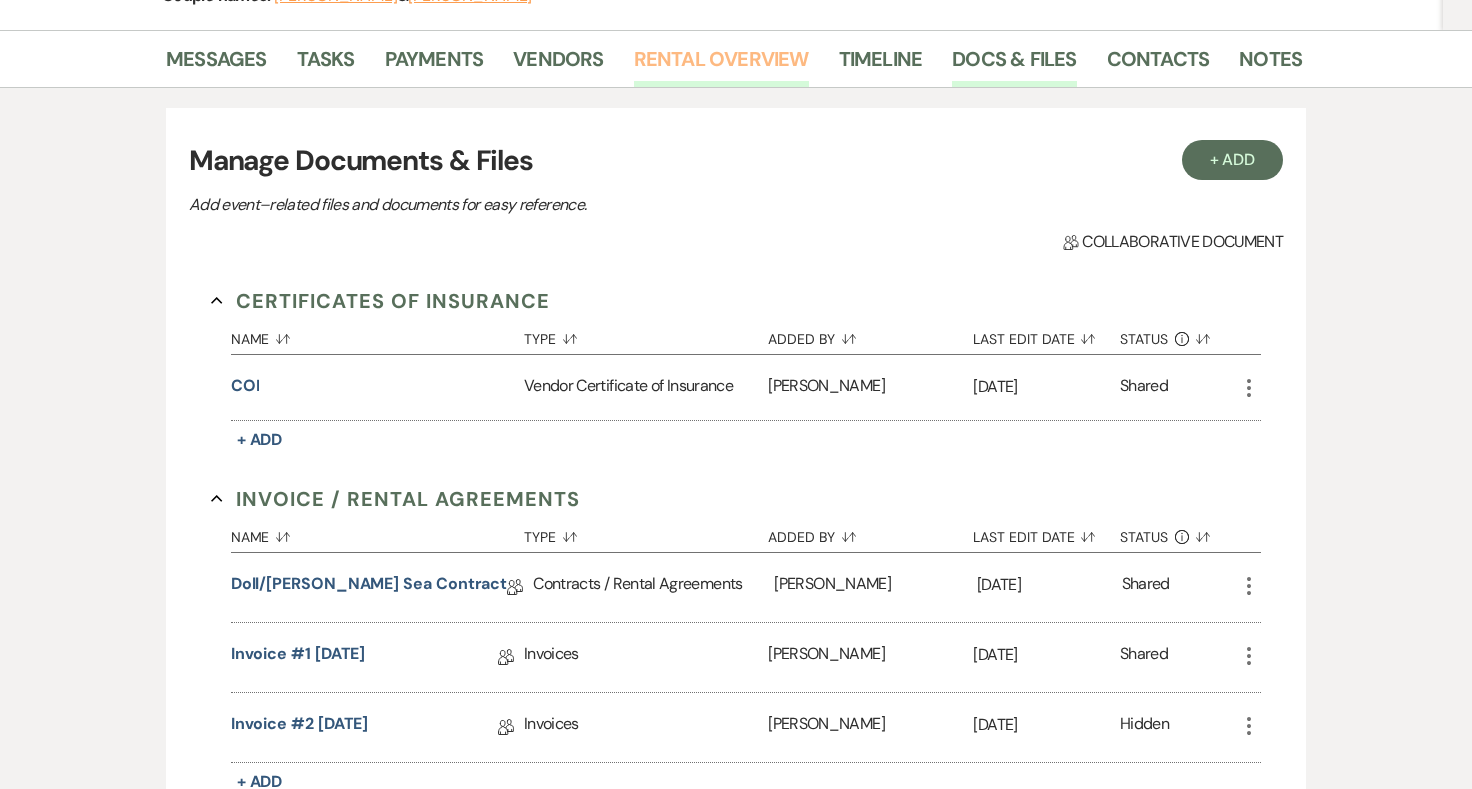 click on "Rental Overview" at bounding box center [721, 65] 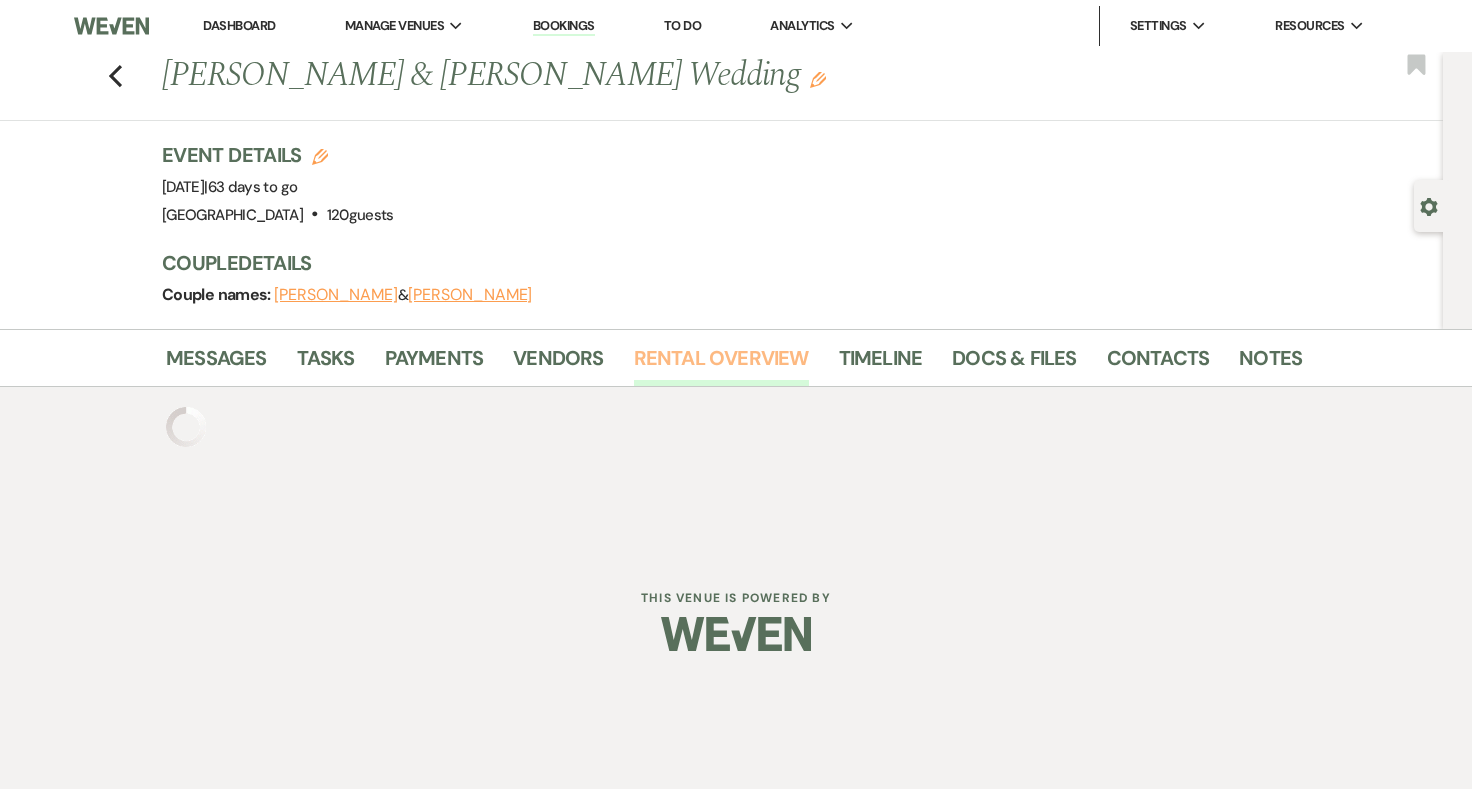scroll, scrollTop: 0, scrollLeft: 0, axis: both 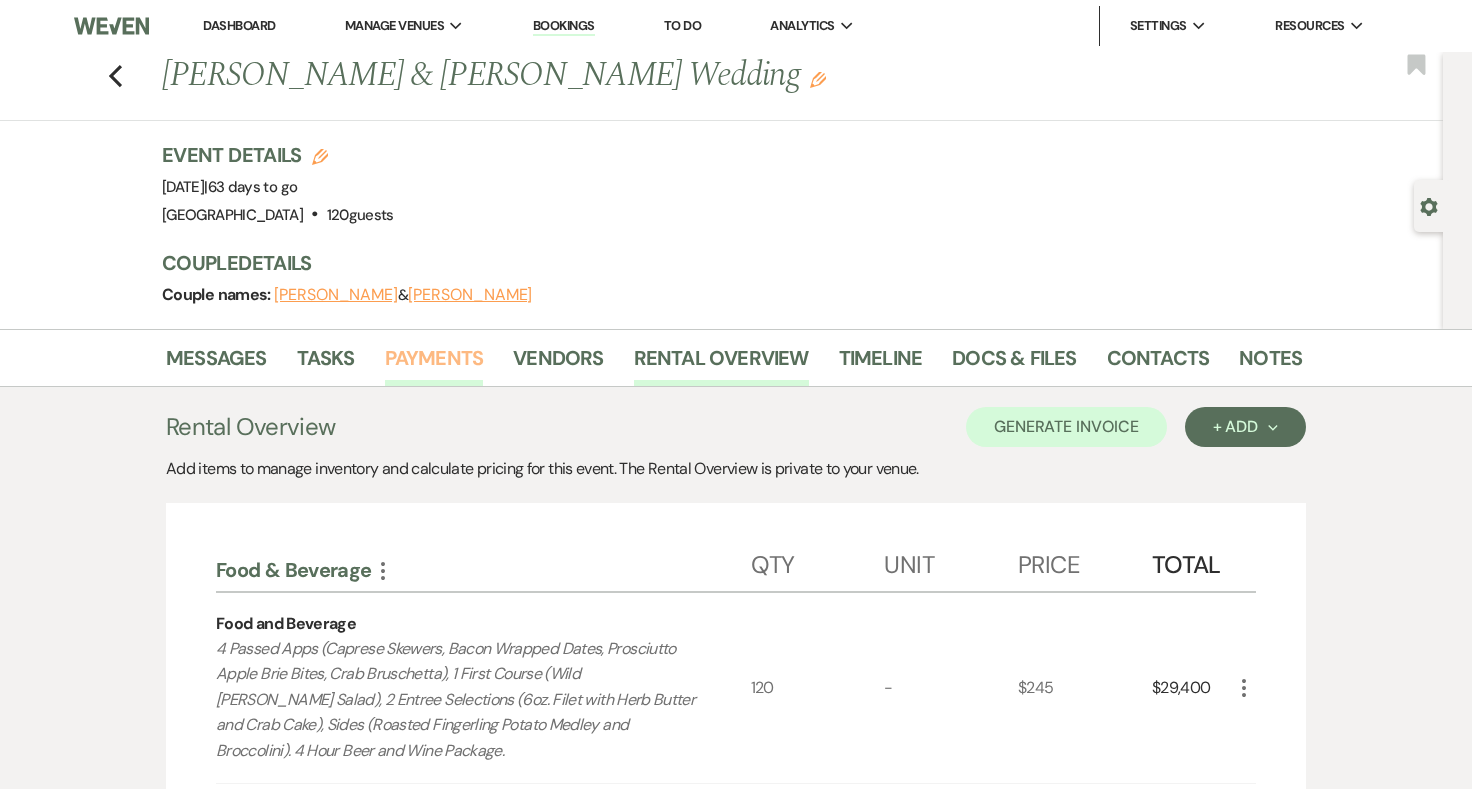 click on "Payments" at bounding box center (434, 364) 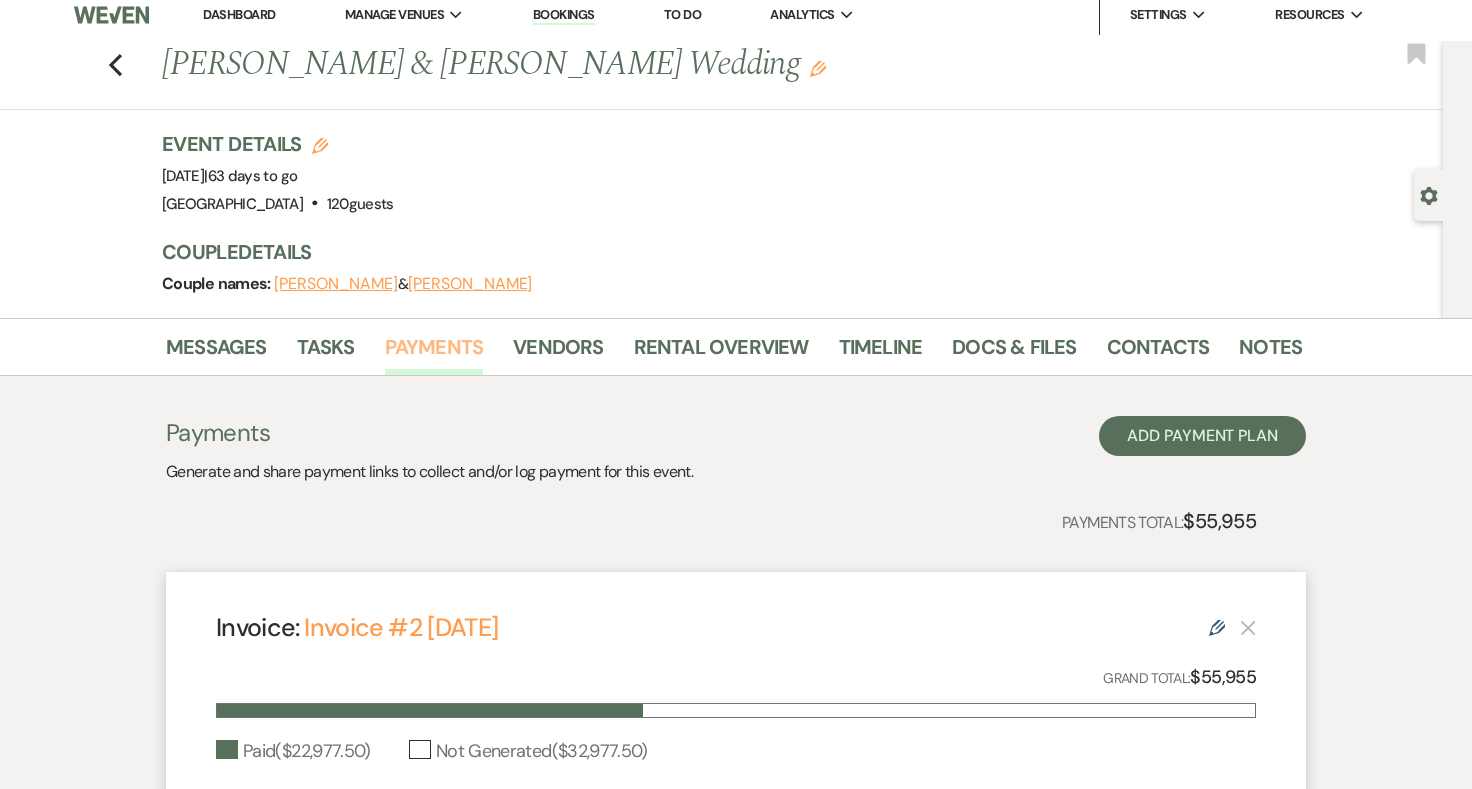 scroll, scrollTop: 0, scrollLeft: 0, axis: both 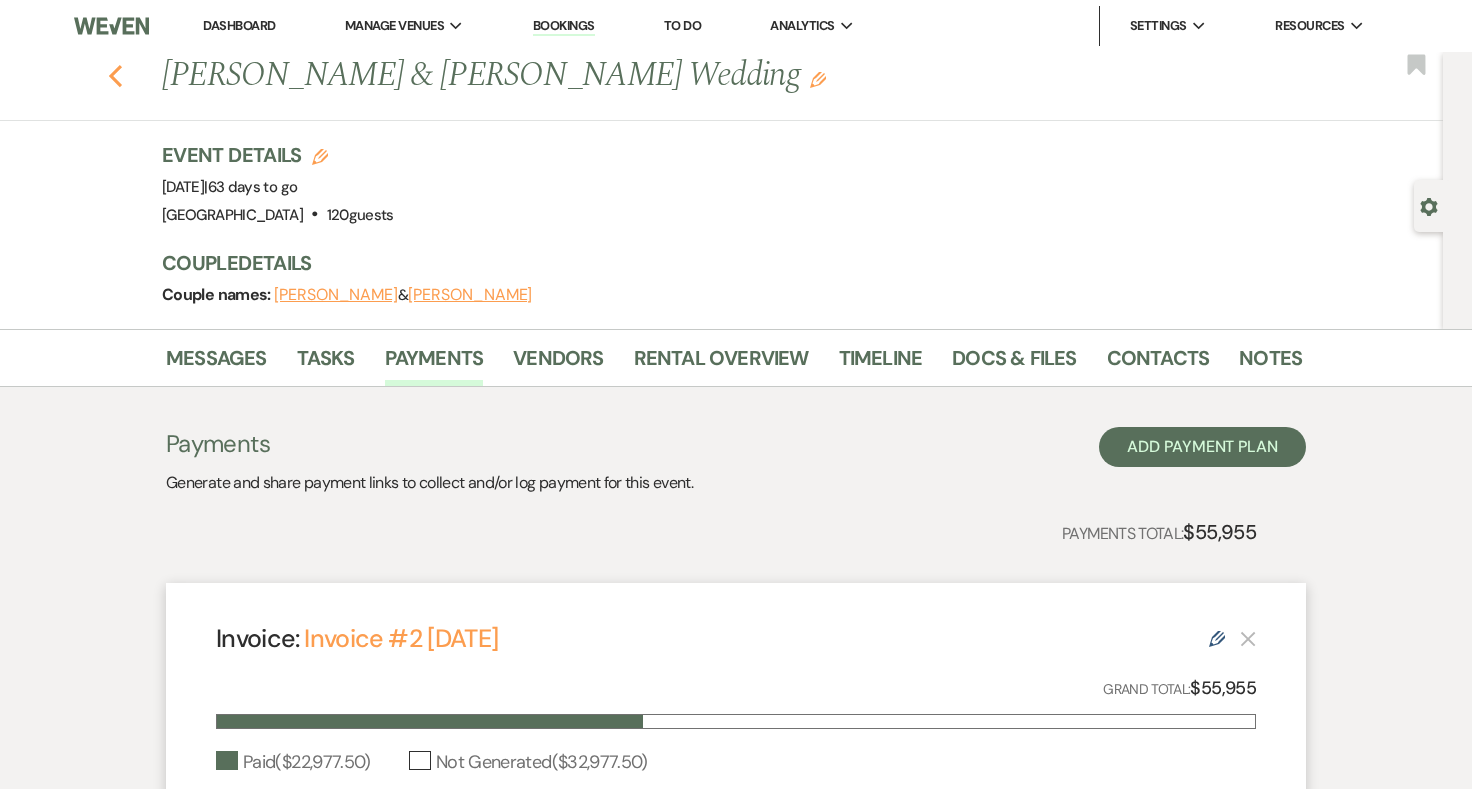 click 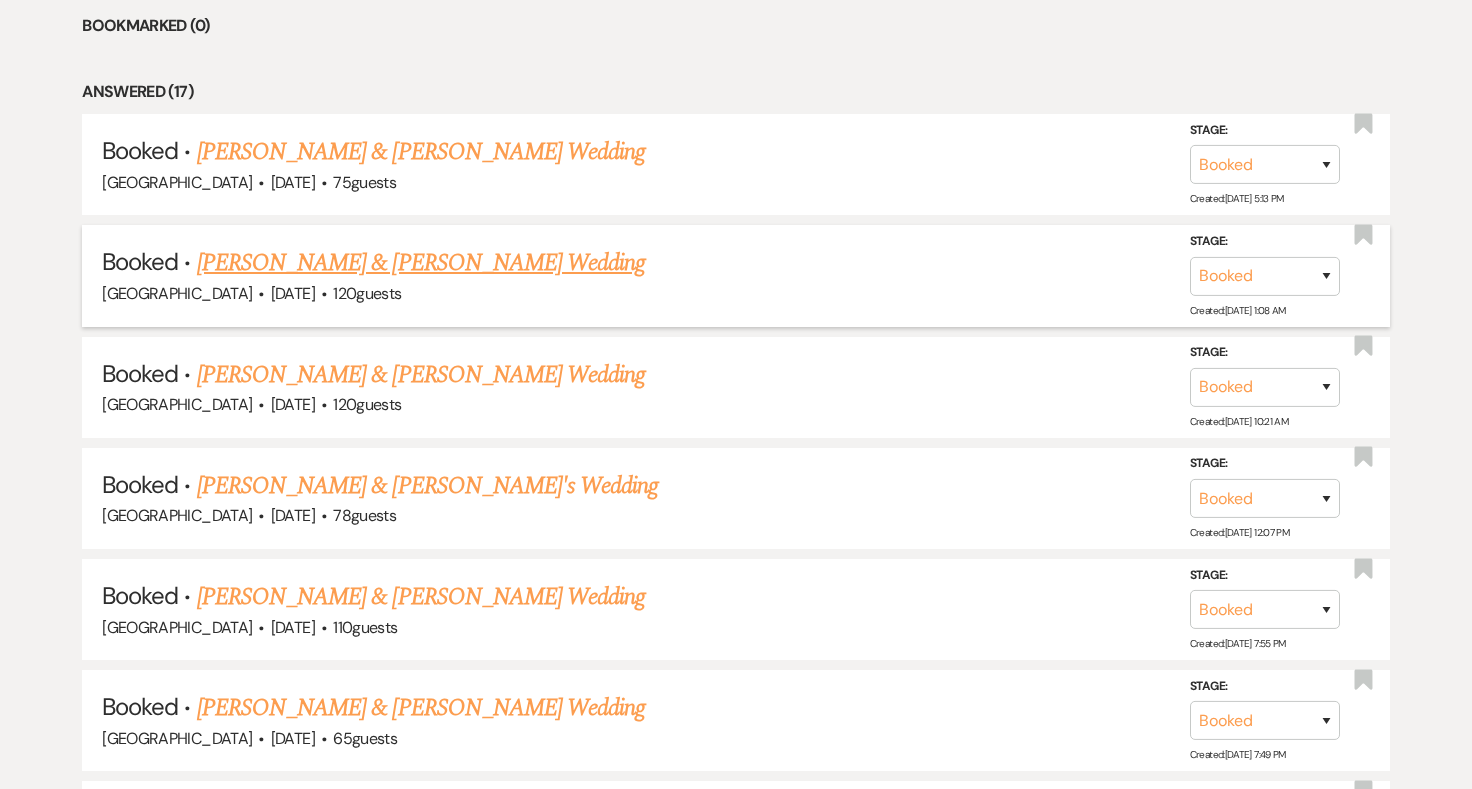 scroll, scrollTop: 952, scrollLeft: 0, axis: vertical 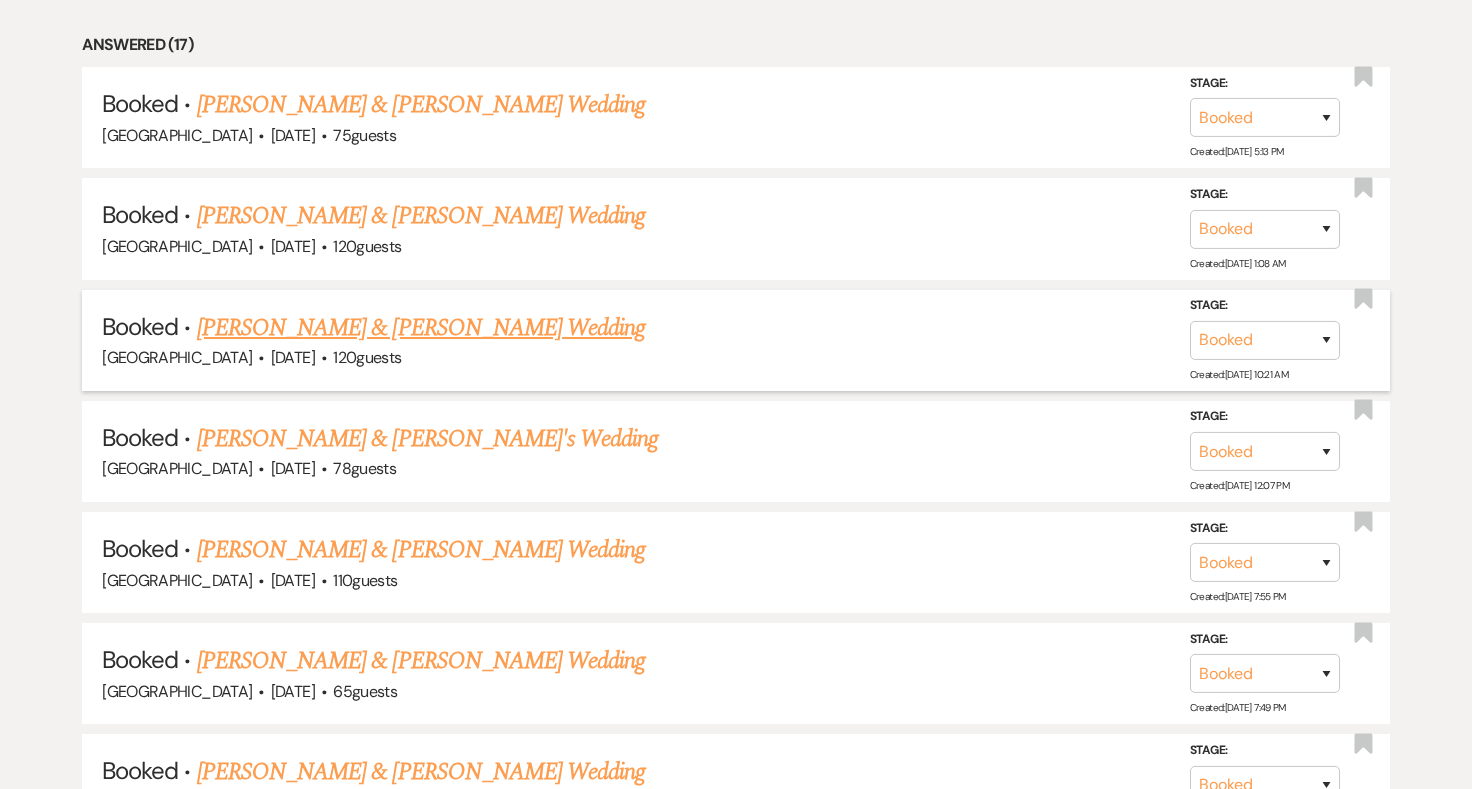 click on "Jordan Wills & Sam Nidenberg's  Wedding" at bounding box center (421, 328) 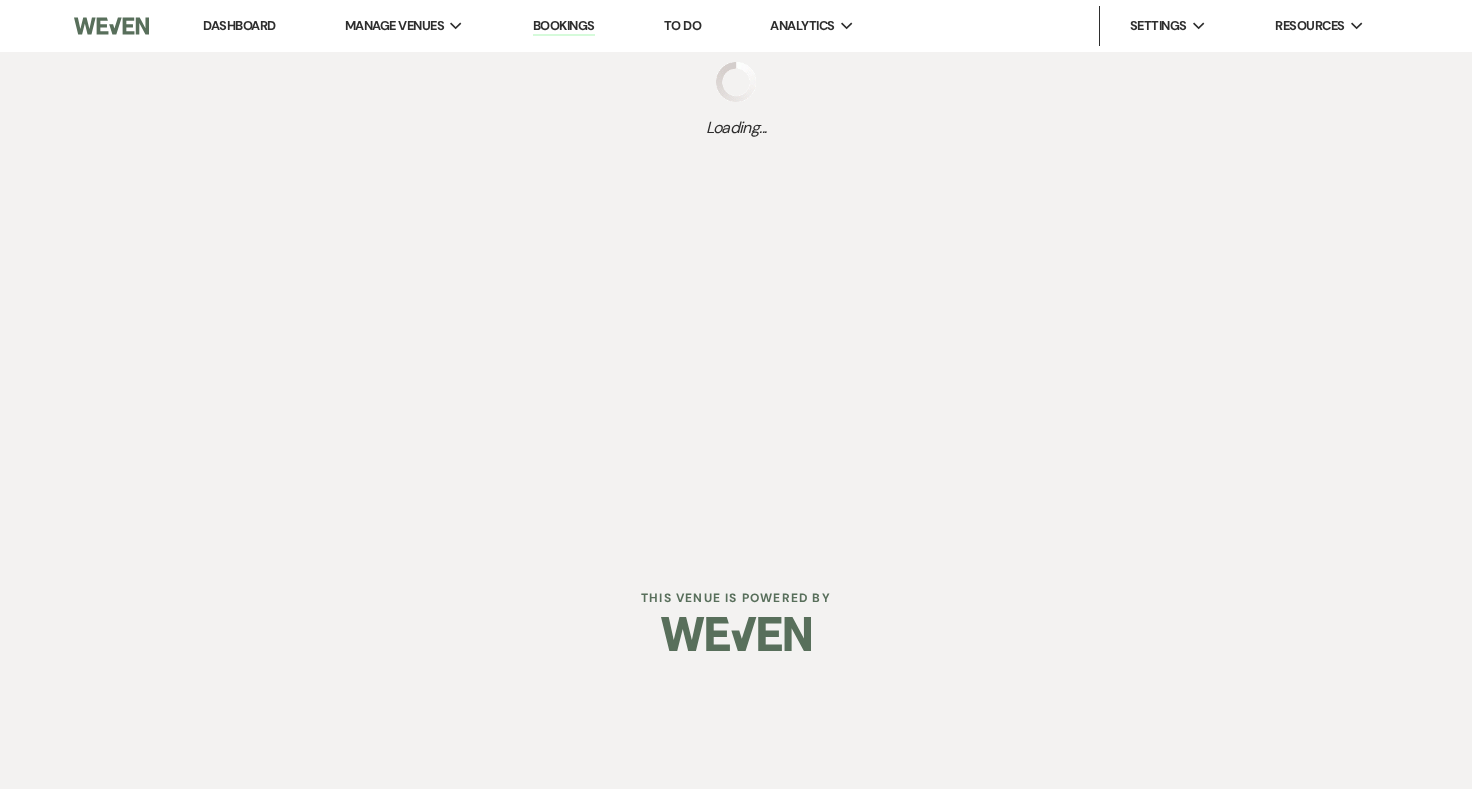scroll, scrollTop: 0, scrollLeft: 0, axis: both 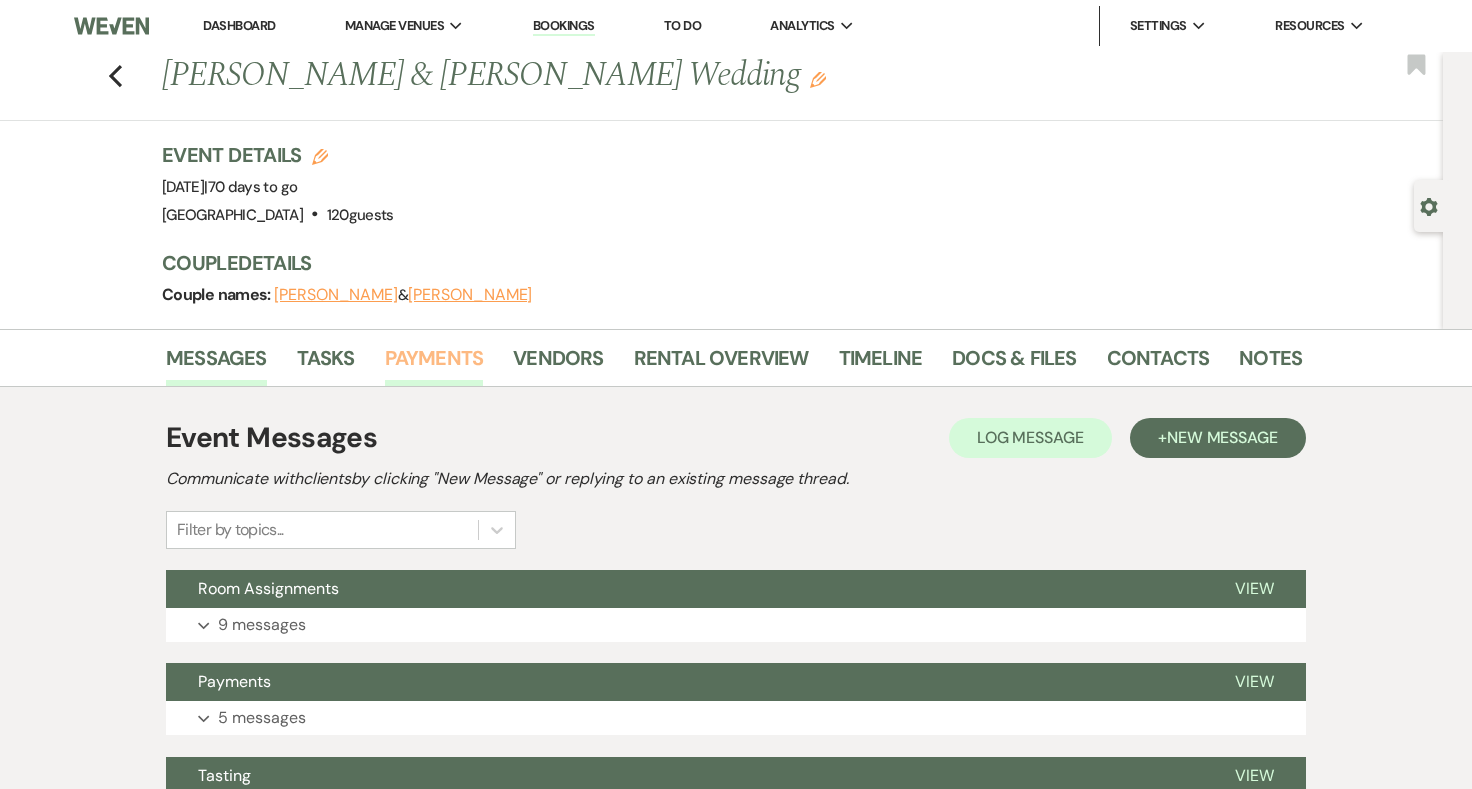 click on "Payments" at bounding box center [434, 364] 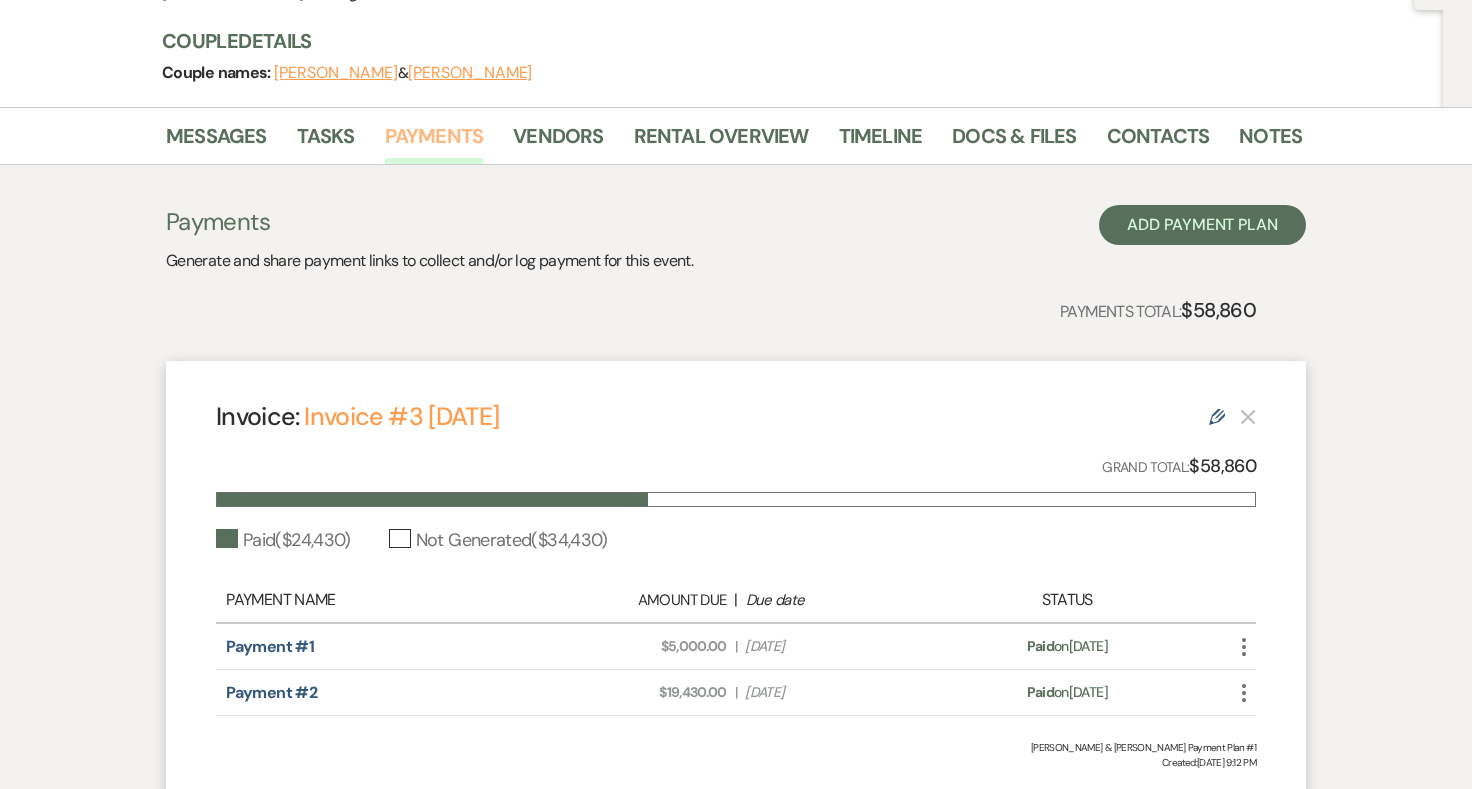 scroll, scrollTop: 390, scrollLeft: 0, axis: vertical 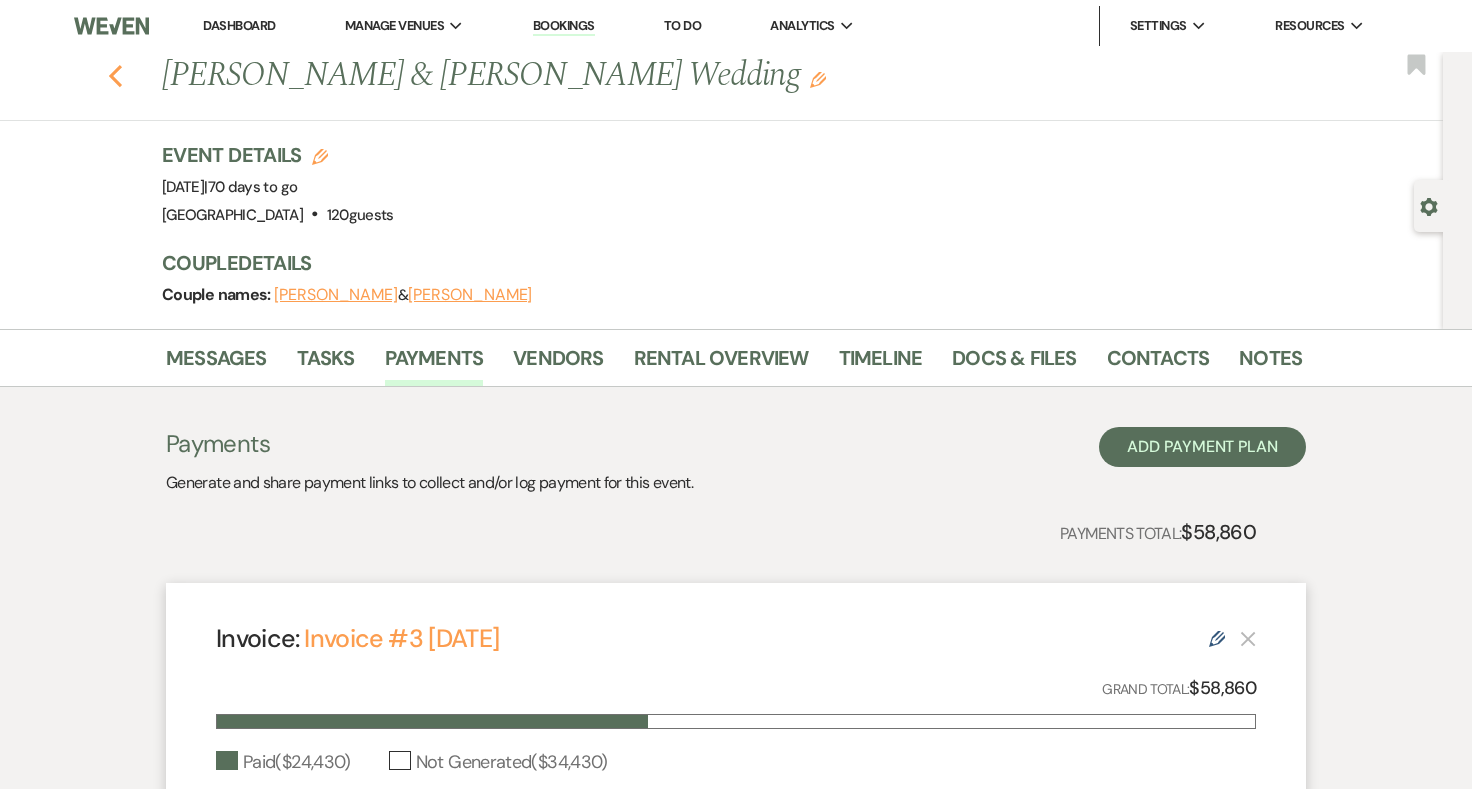 click 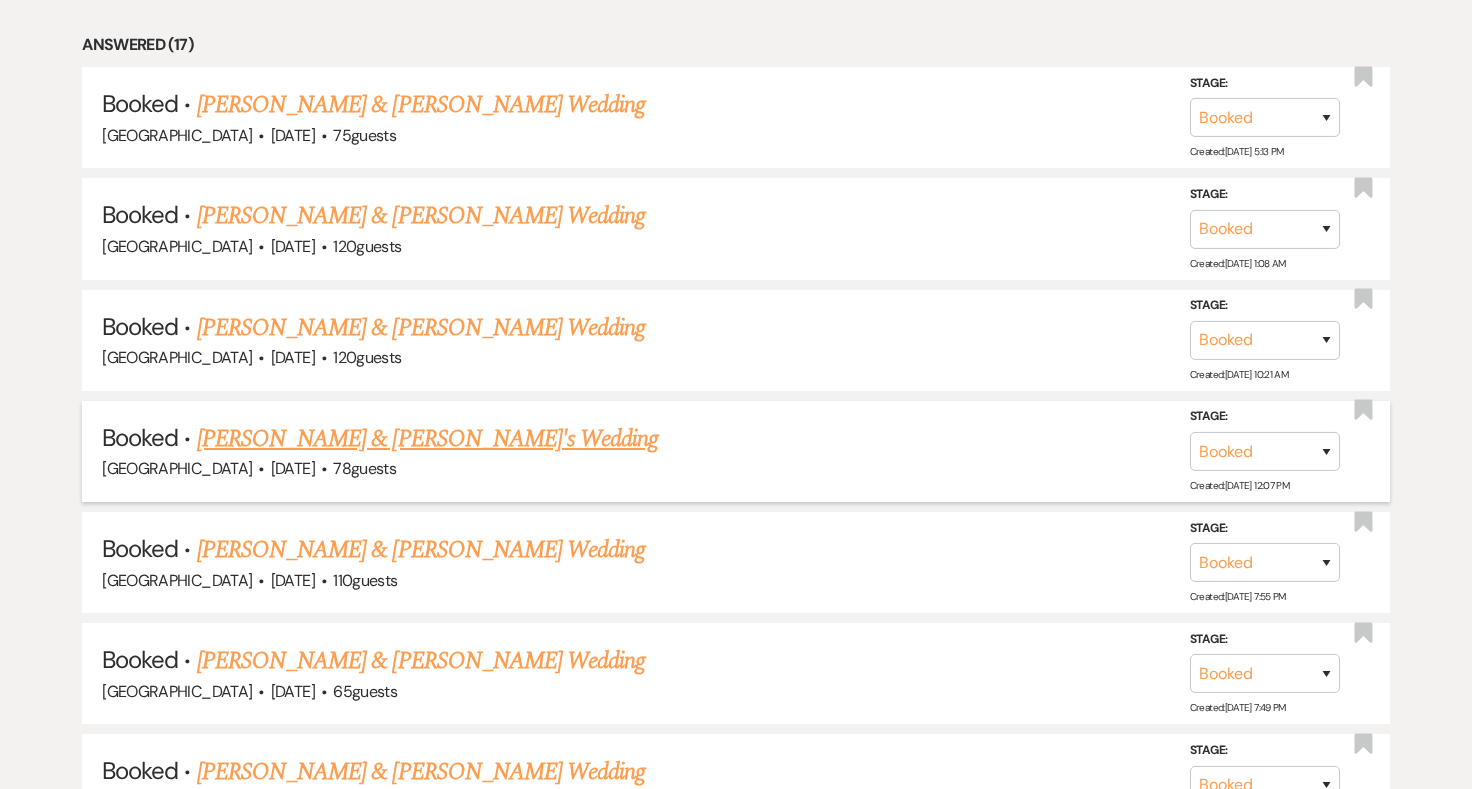 click on "Taylor Malantonio & Miles Schneese's Wedding" at bounding box center (428, 439) 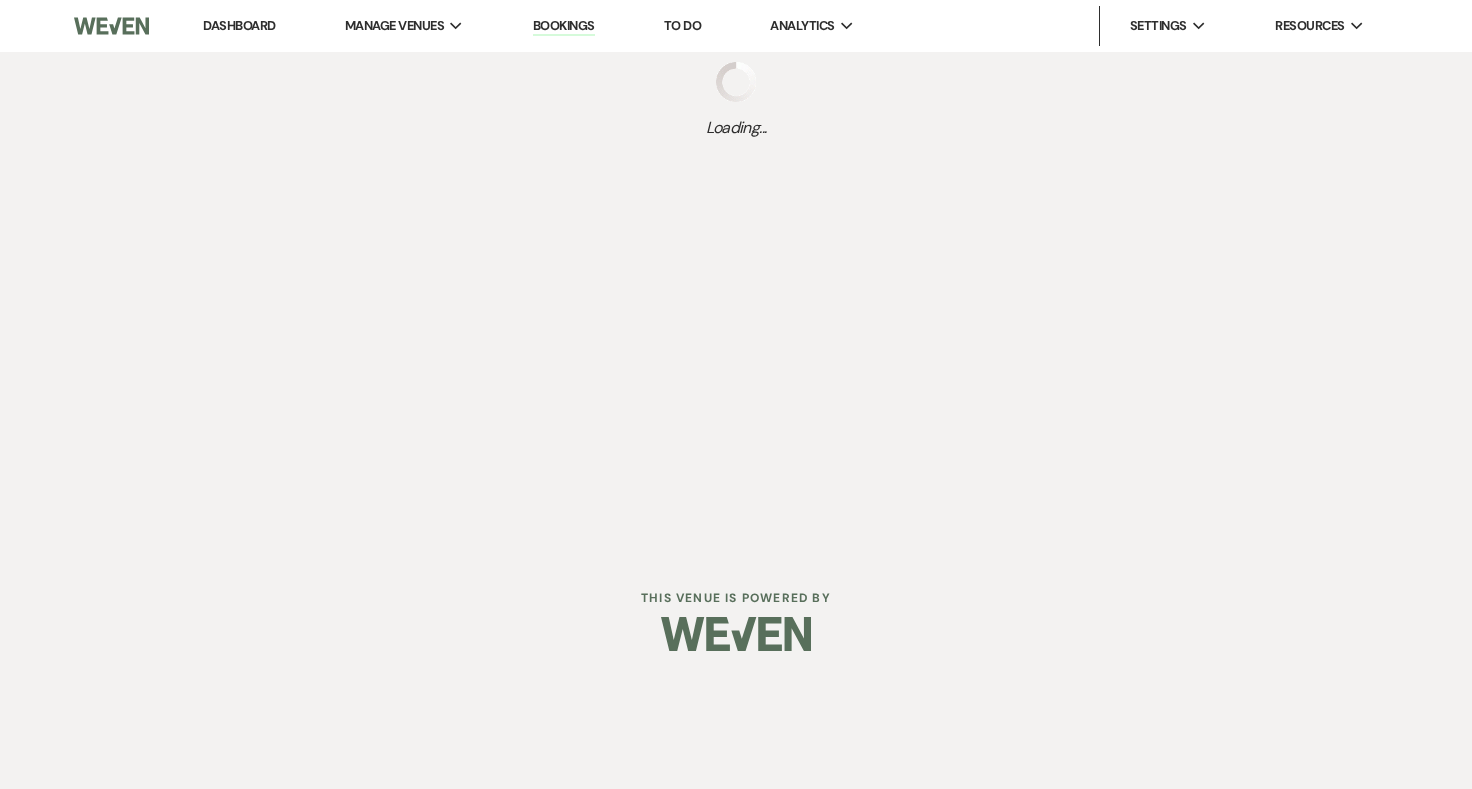 scroll, scrollTop: 0, scrollLeft: 0, axis: both 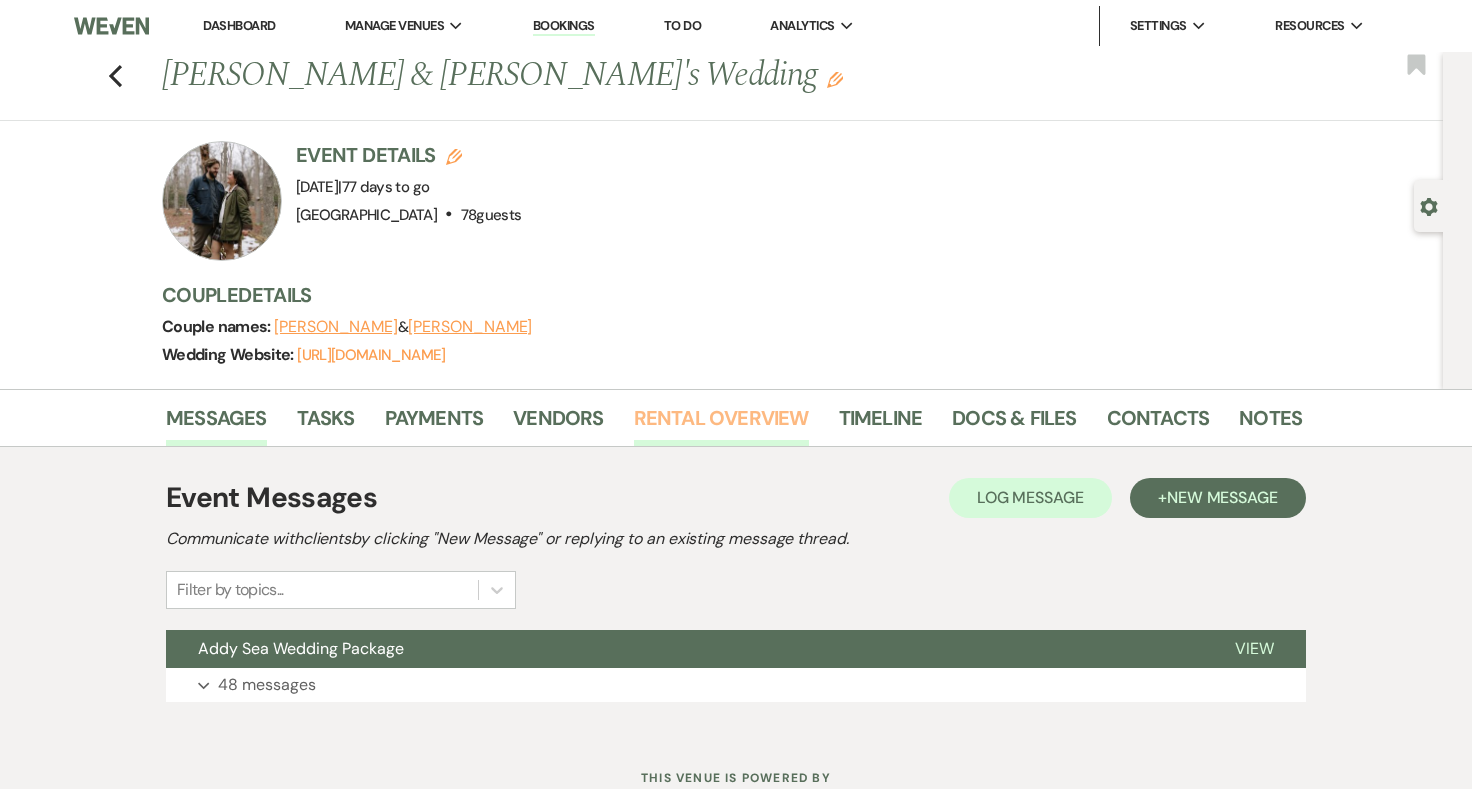 click on "Rental Overview" at bounding box center [721, 424] 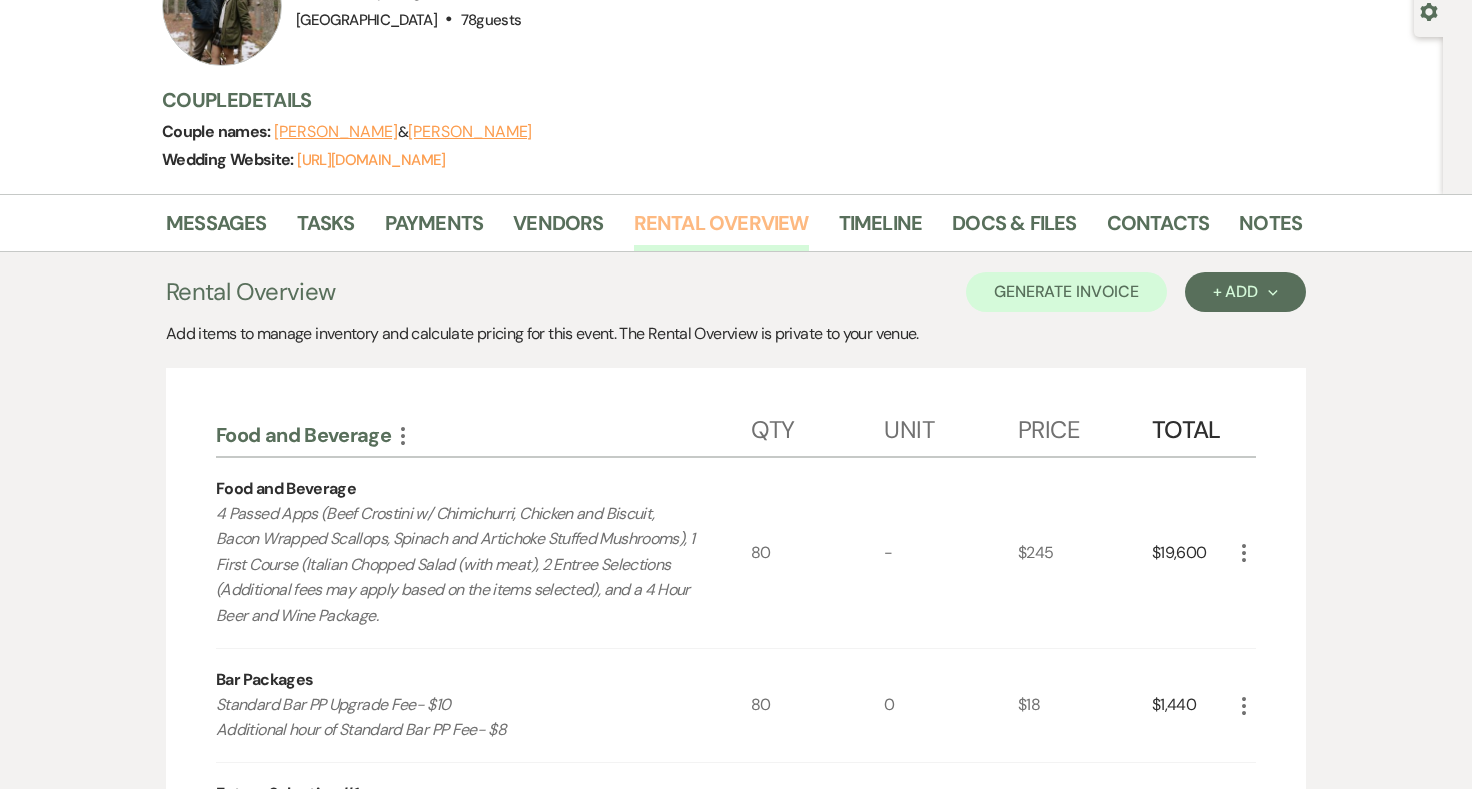 scroll, scrollTop: 108, scrollLeft: 0, axis: vertical 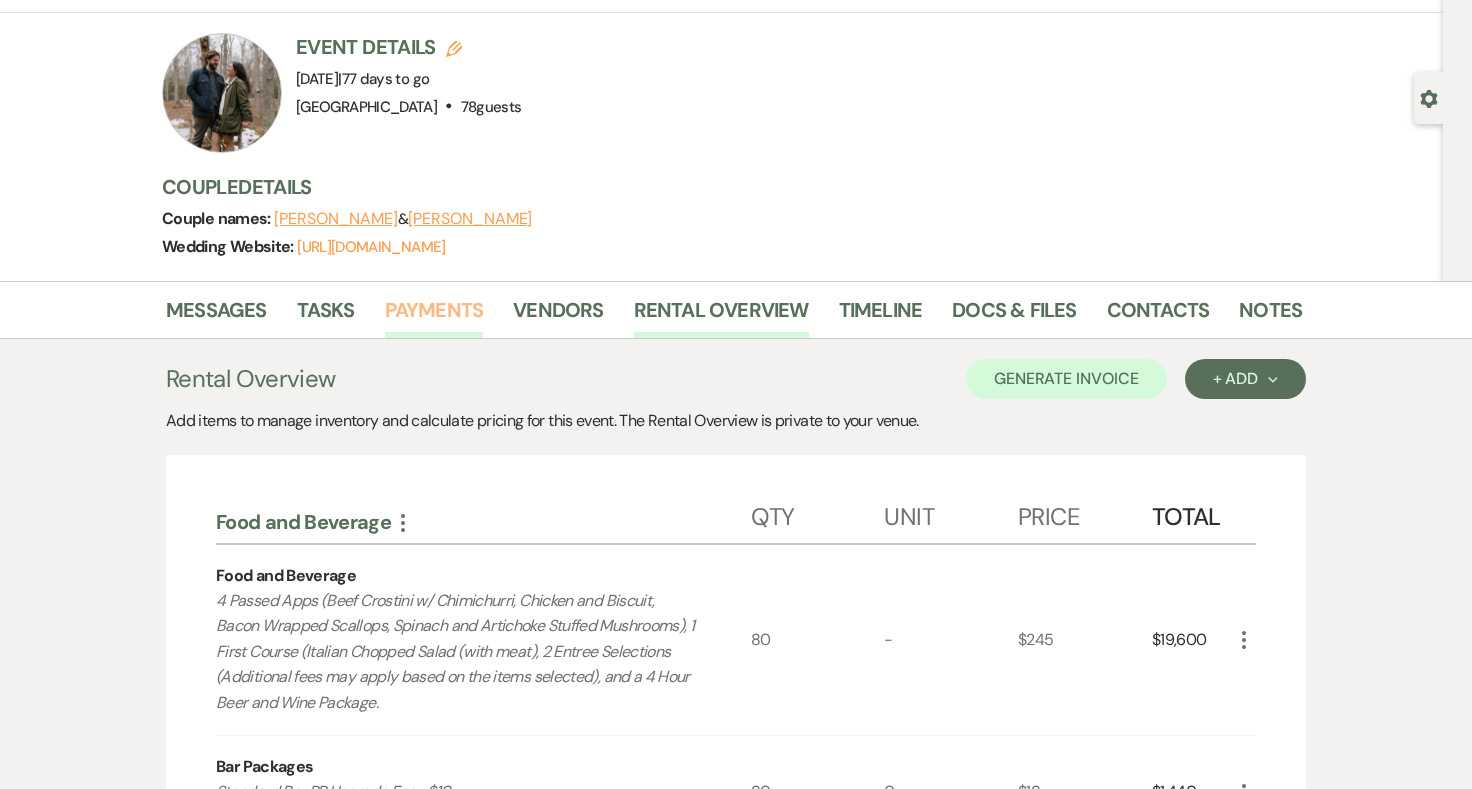 click on "Payments" at bounding box center (434, 316) 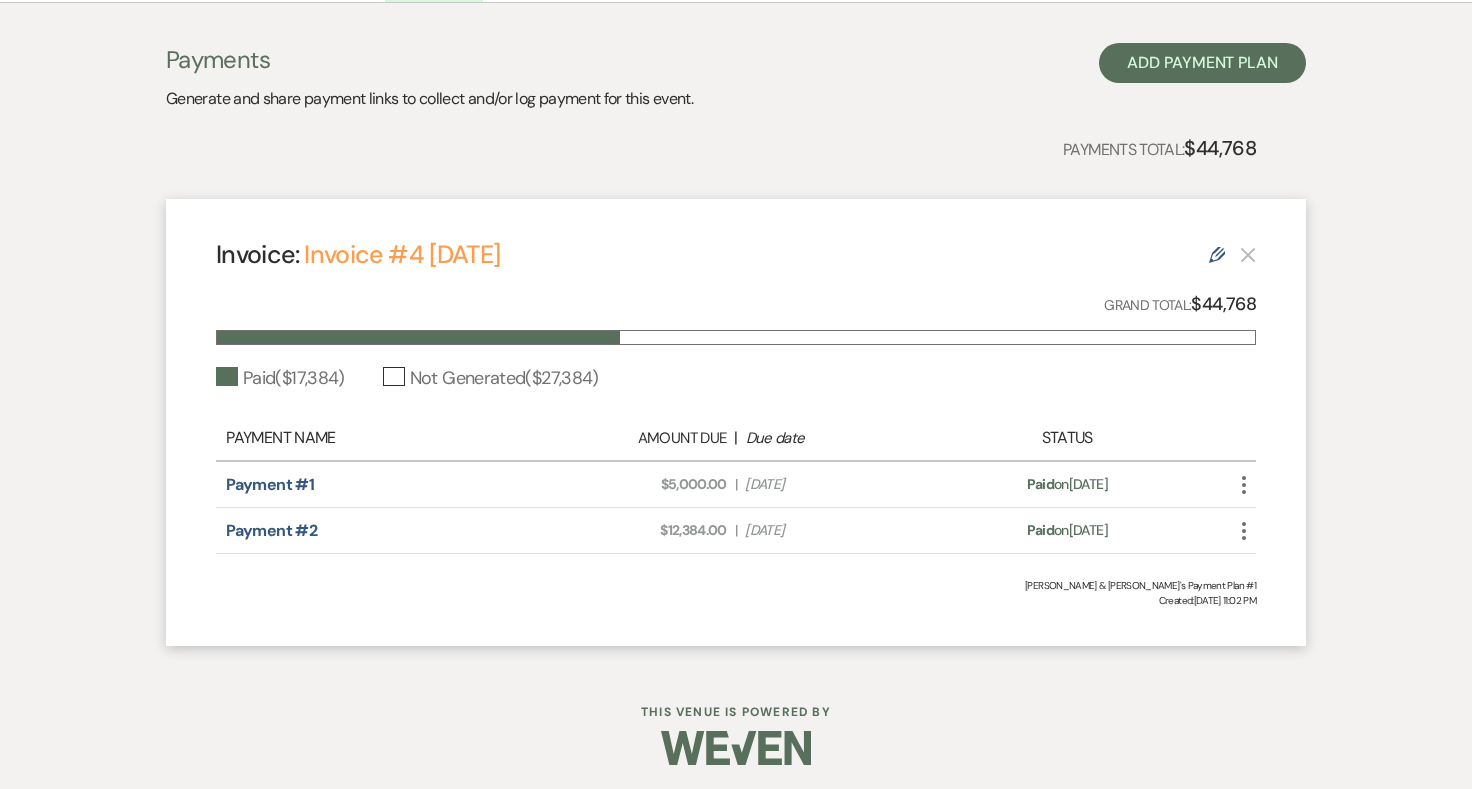 scroll, scrollTop: 450, scrollLeft: 0, axis: vertical 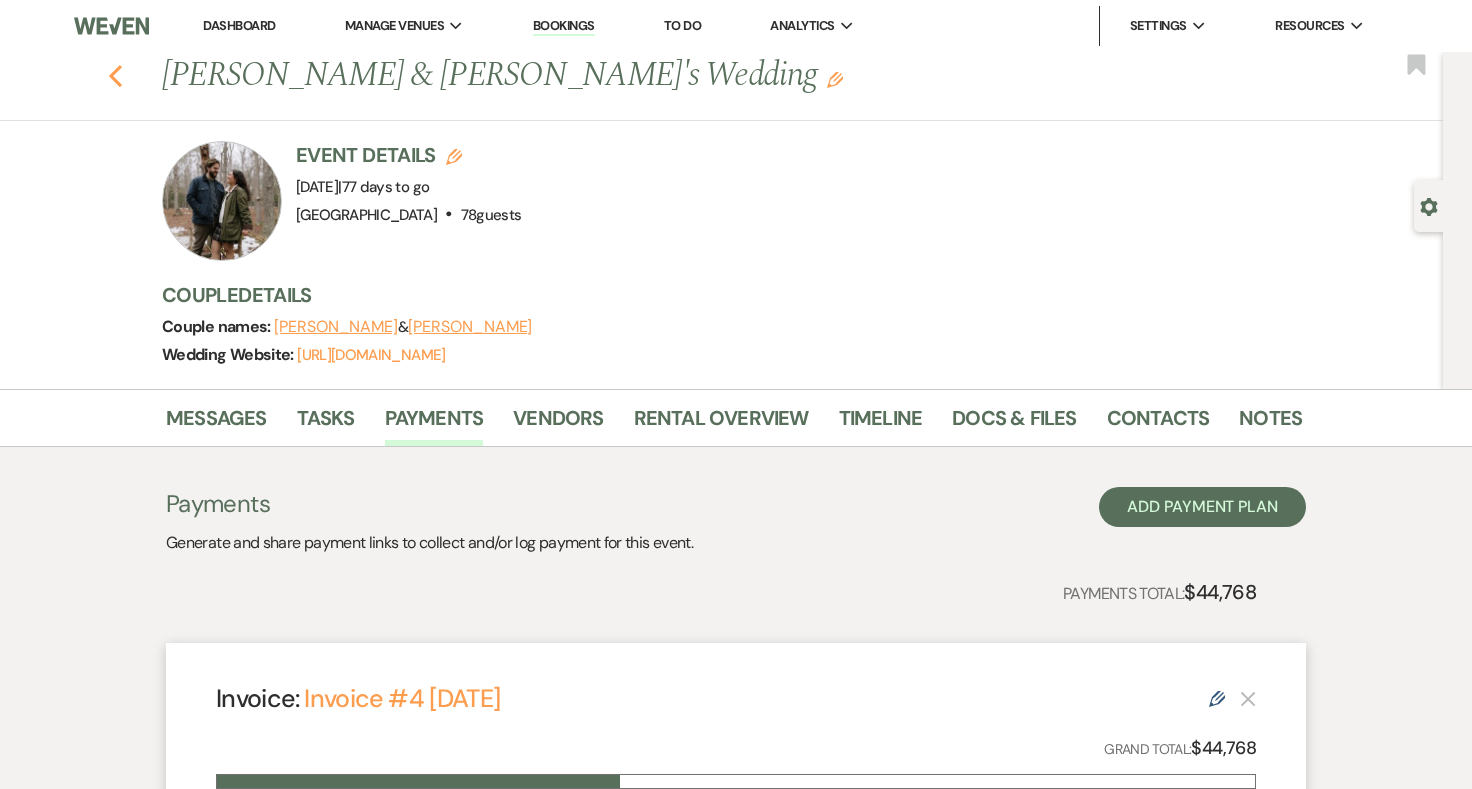 click 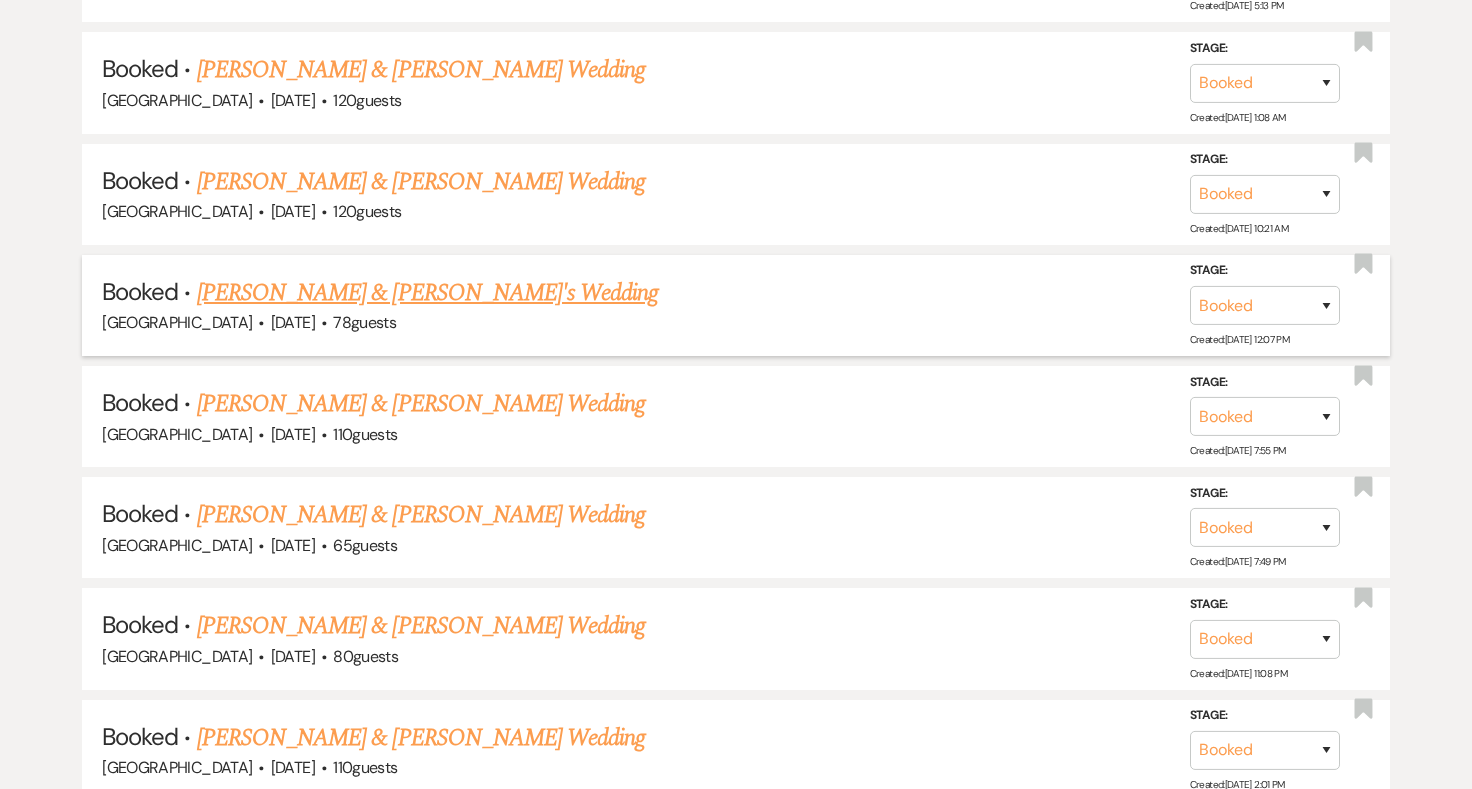 scroll, scrollTop: 1128, scrollLeft: 0, axis: vertical 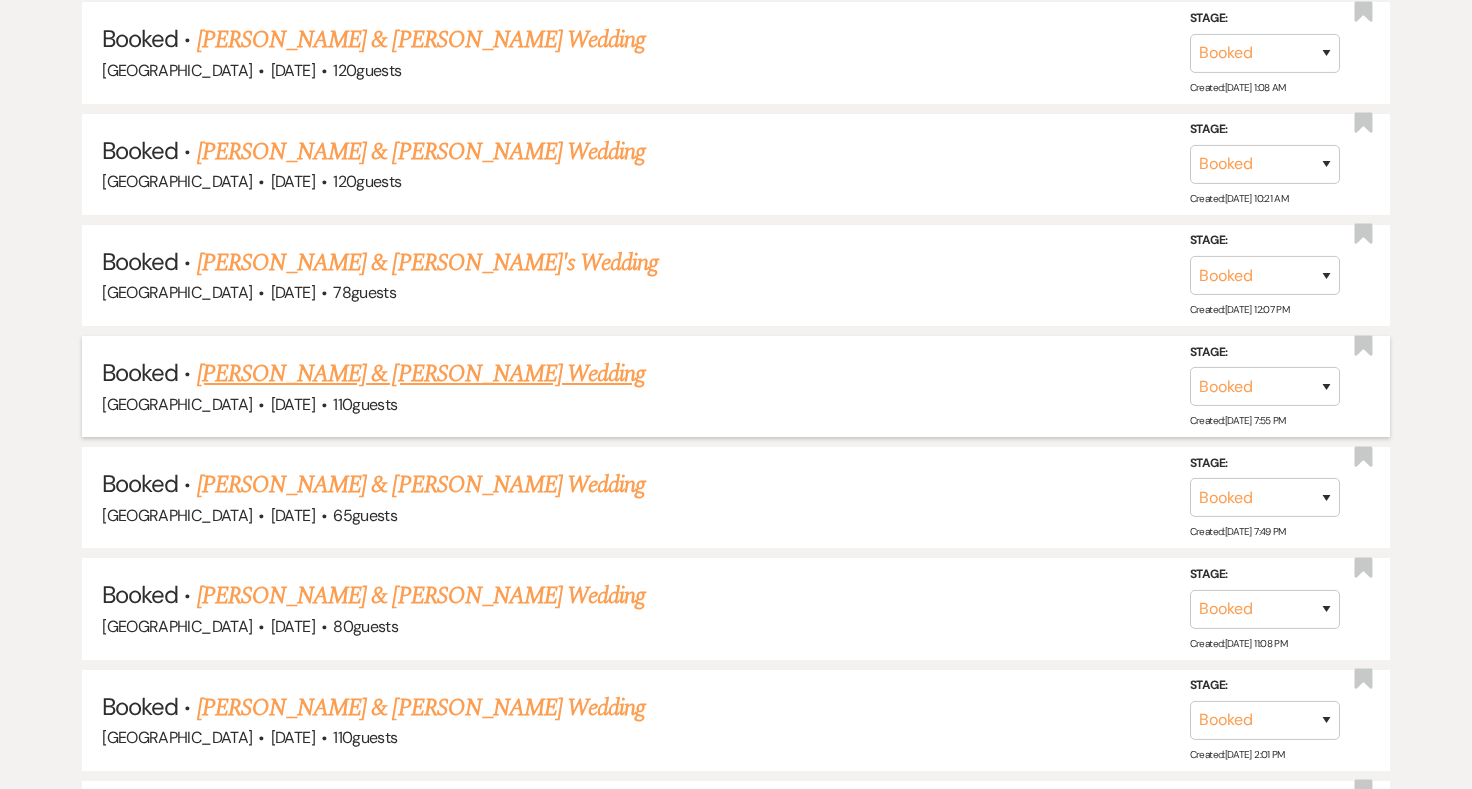 click on "Hannah Kelly & Jerry Taylor's Wedding" at bounding box center (421, 374) 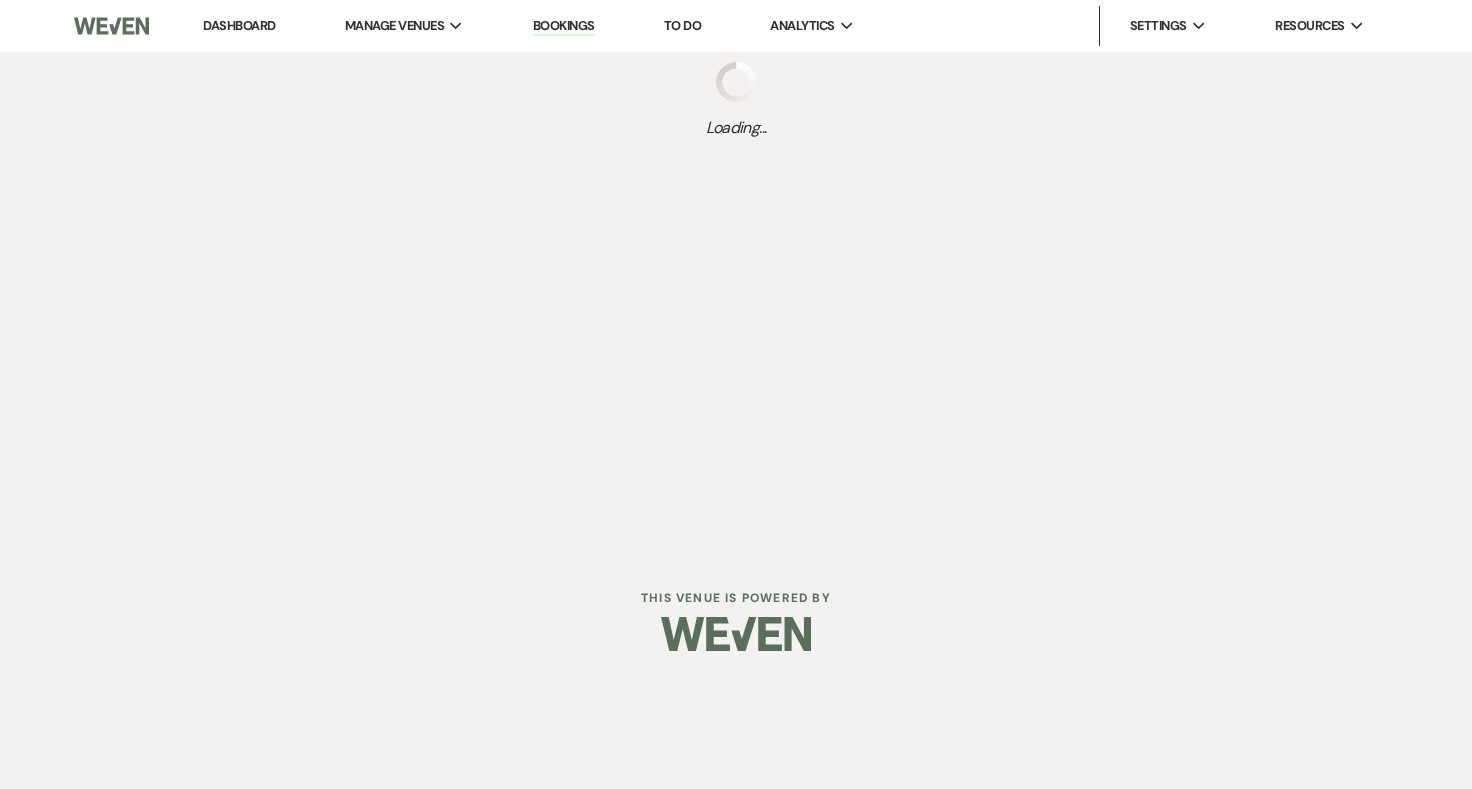 scroll, scrollTop: 0, scrollLeft: 0, axis: both 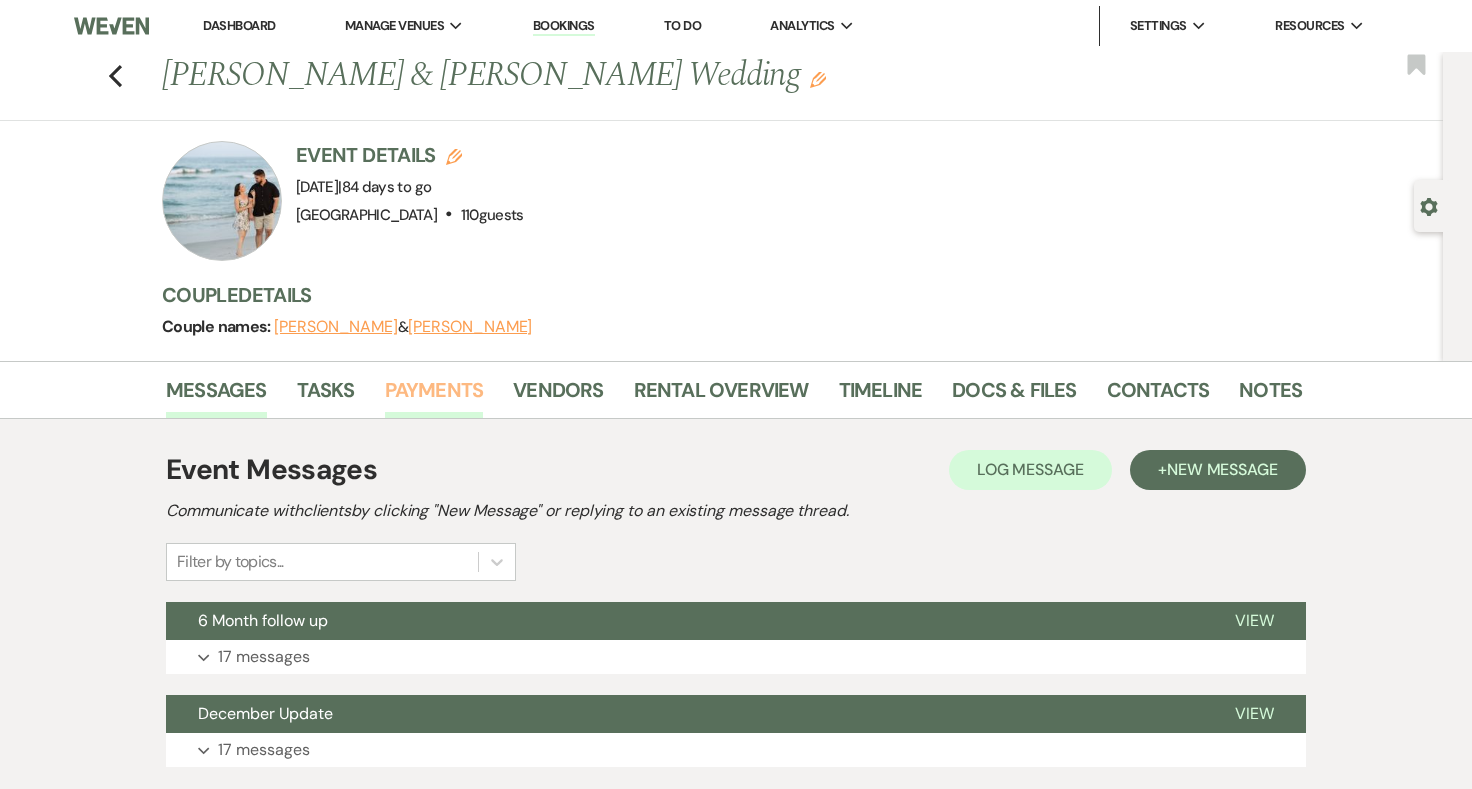 click on "Payments" at bounding box center [434, 396] 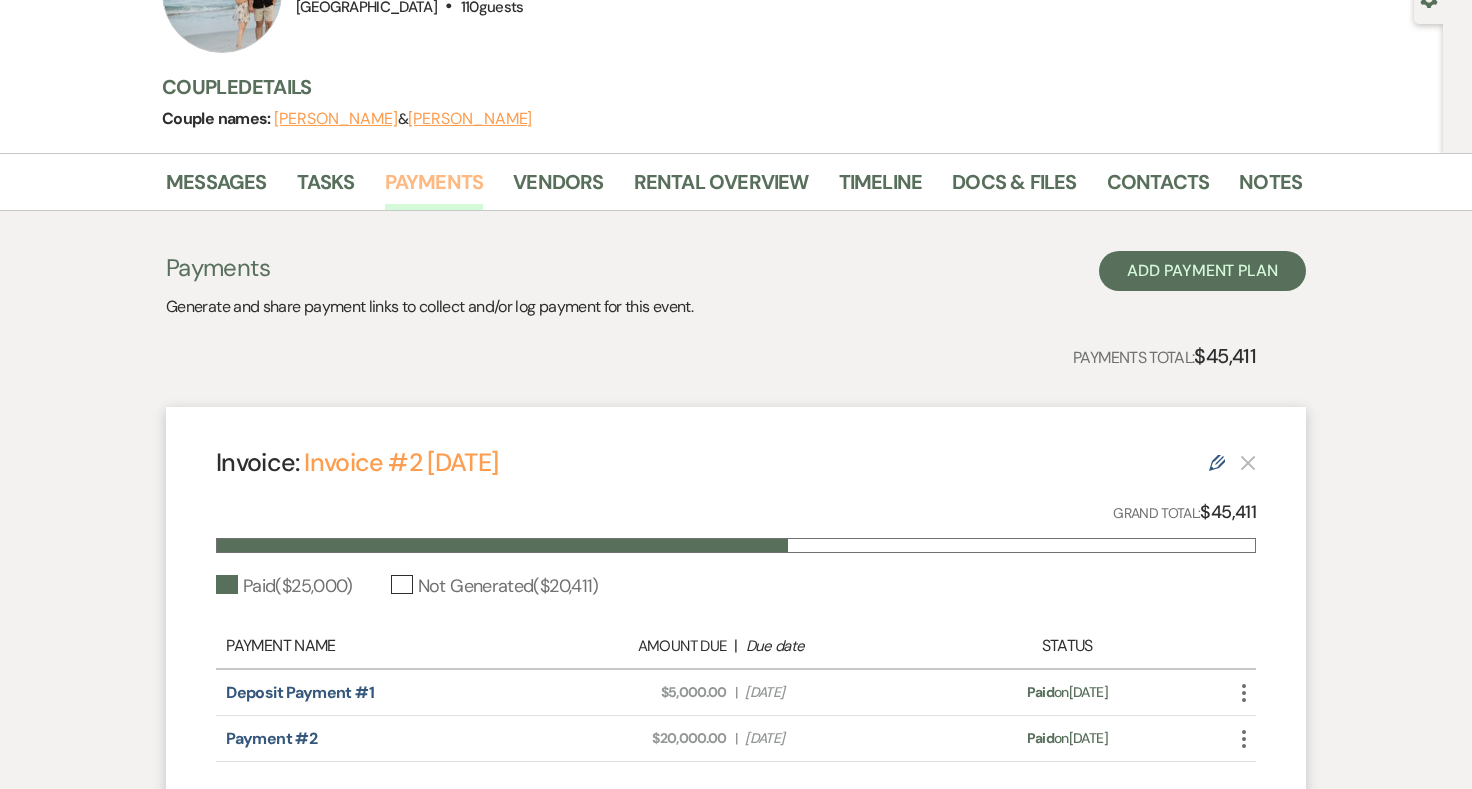 scroll, scrollTop: 0, scrollLeft: 0, axis: both 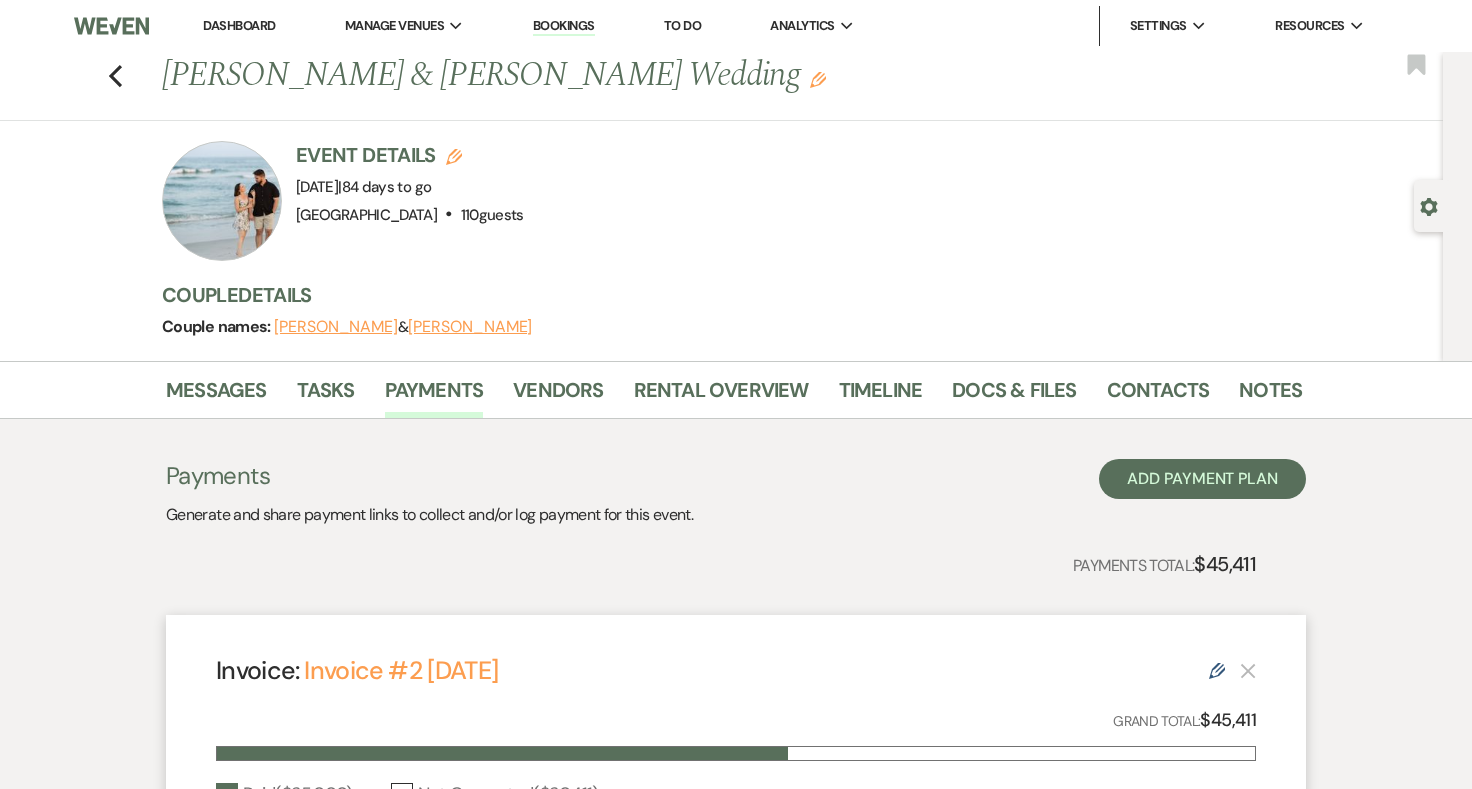 click on "Previous Hannah Kelly & Jerry Taylor's Wedding Edit Bookmark" at bounding box center [716, 86] 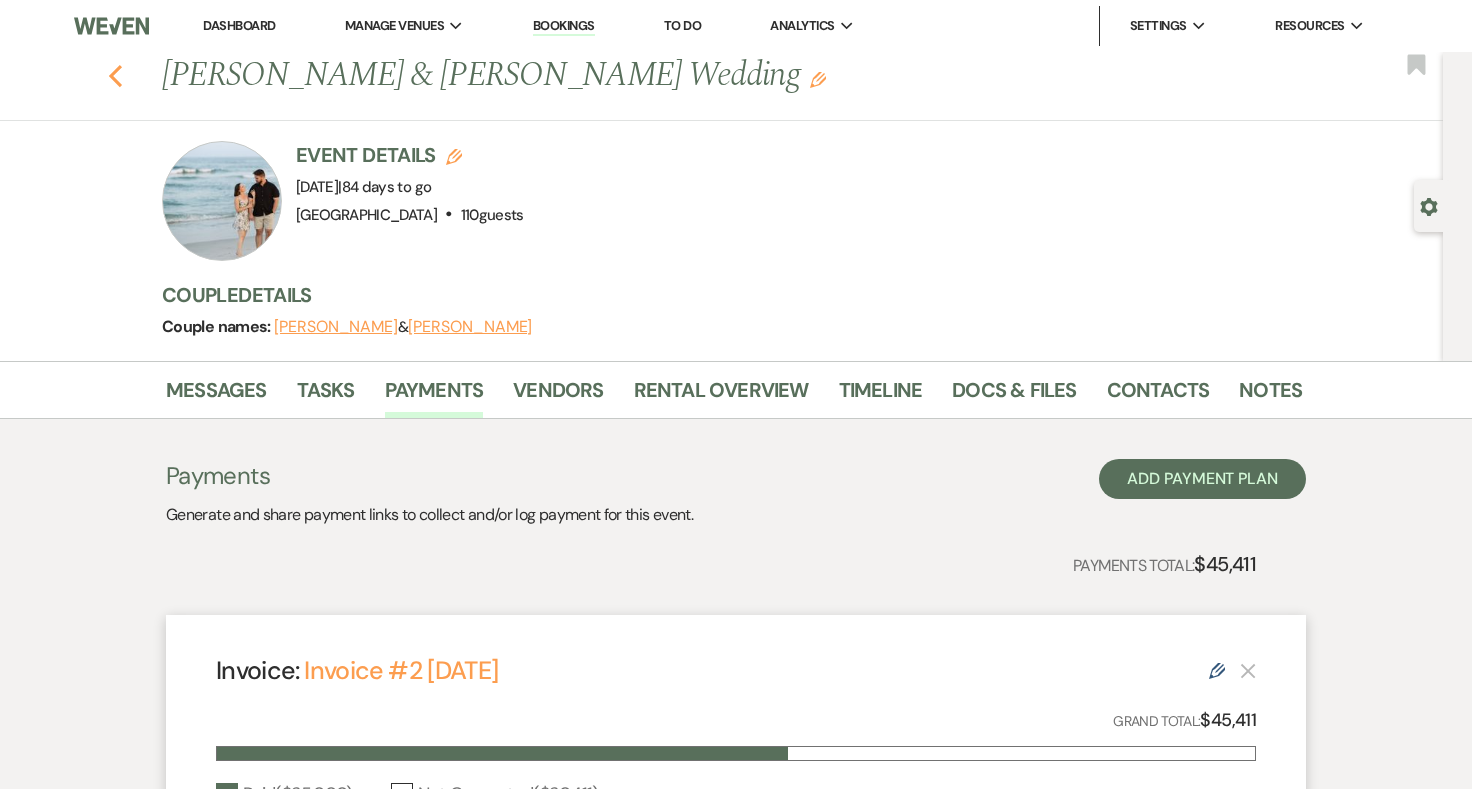 click 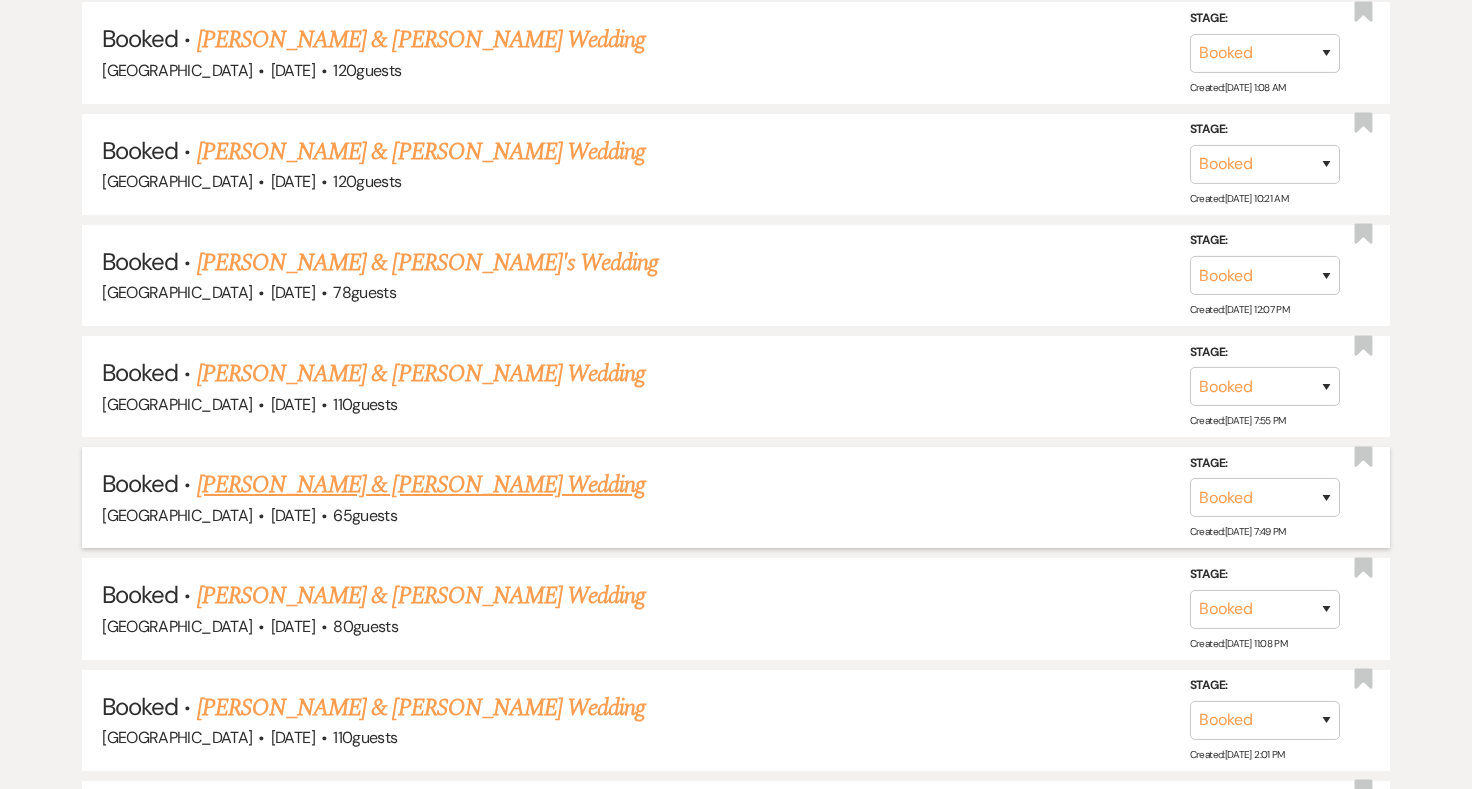 click on "Paul Enderson & Olivia Davidson's Wedding" at bounding box center (421, 485) 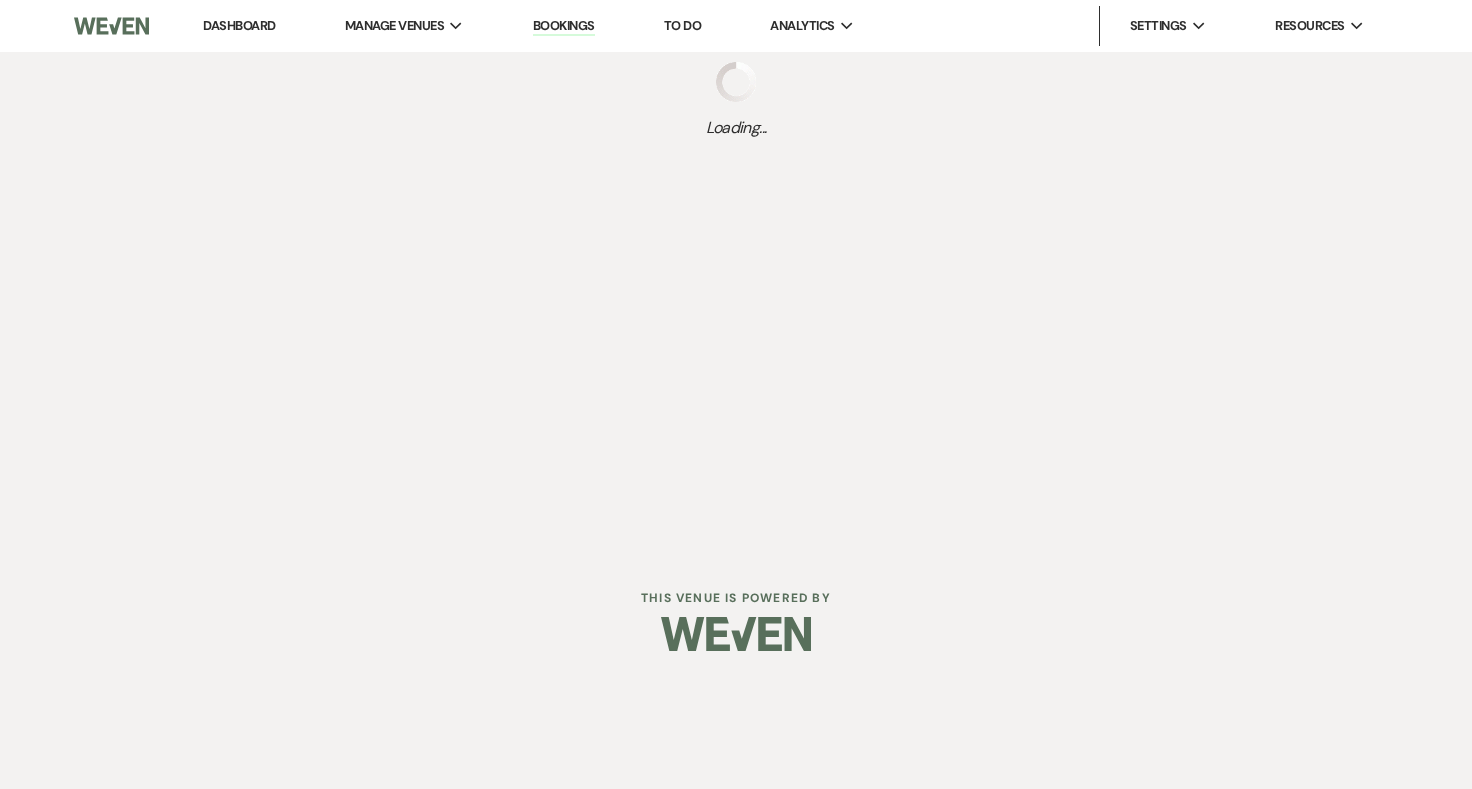 scroll, scrollTop: 0, scrollLeft: 0, axis: both 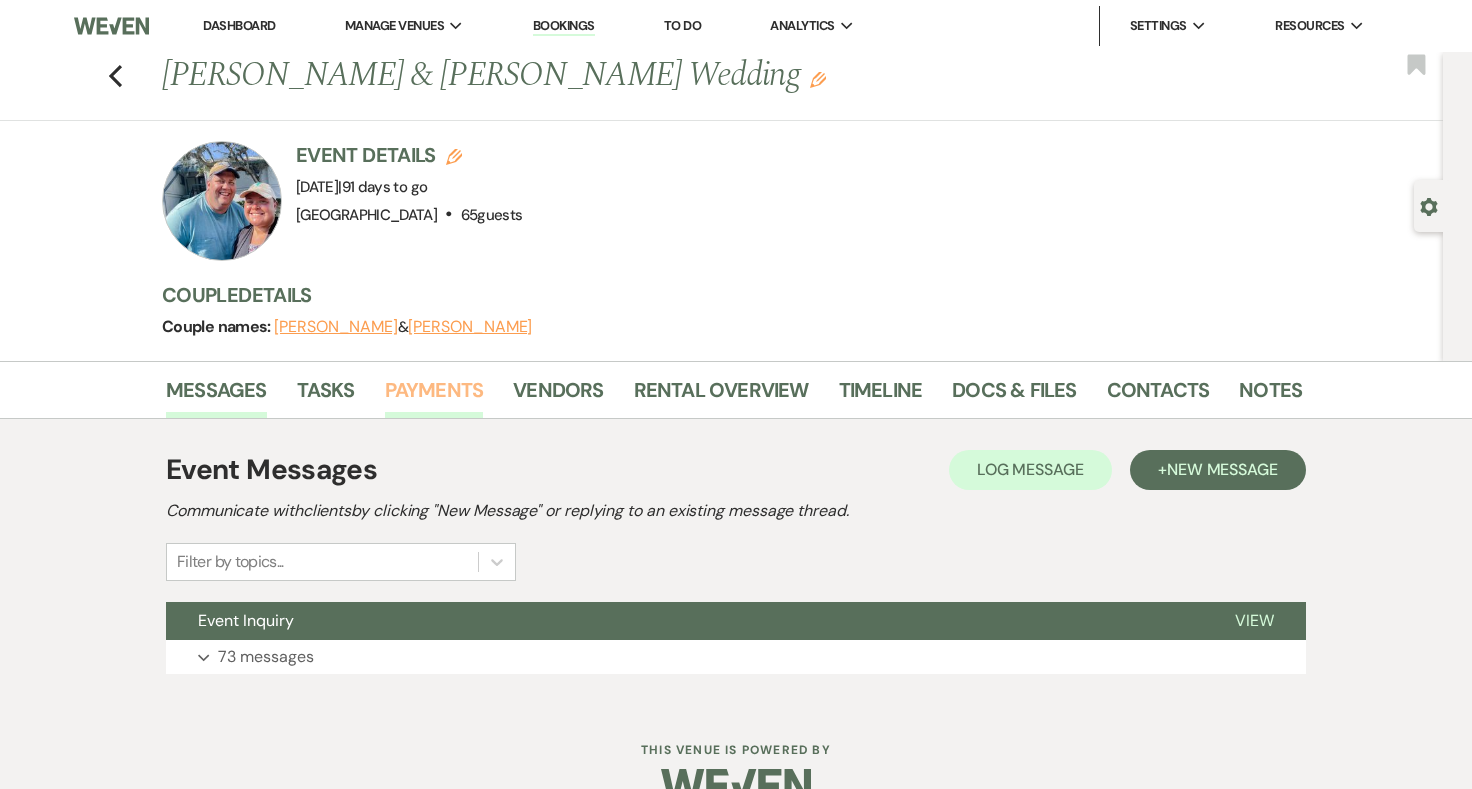 click on "Payments" at bounding box center (434, 396) 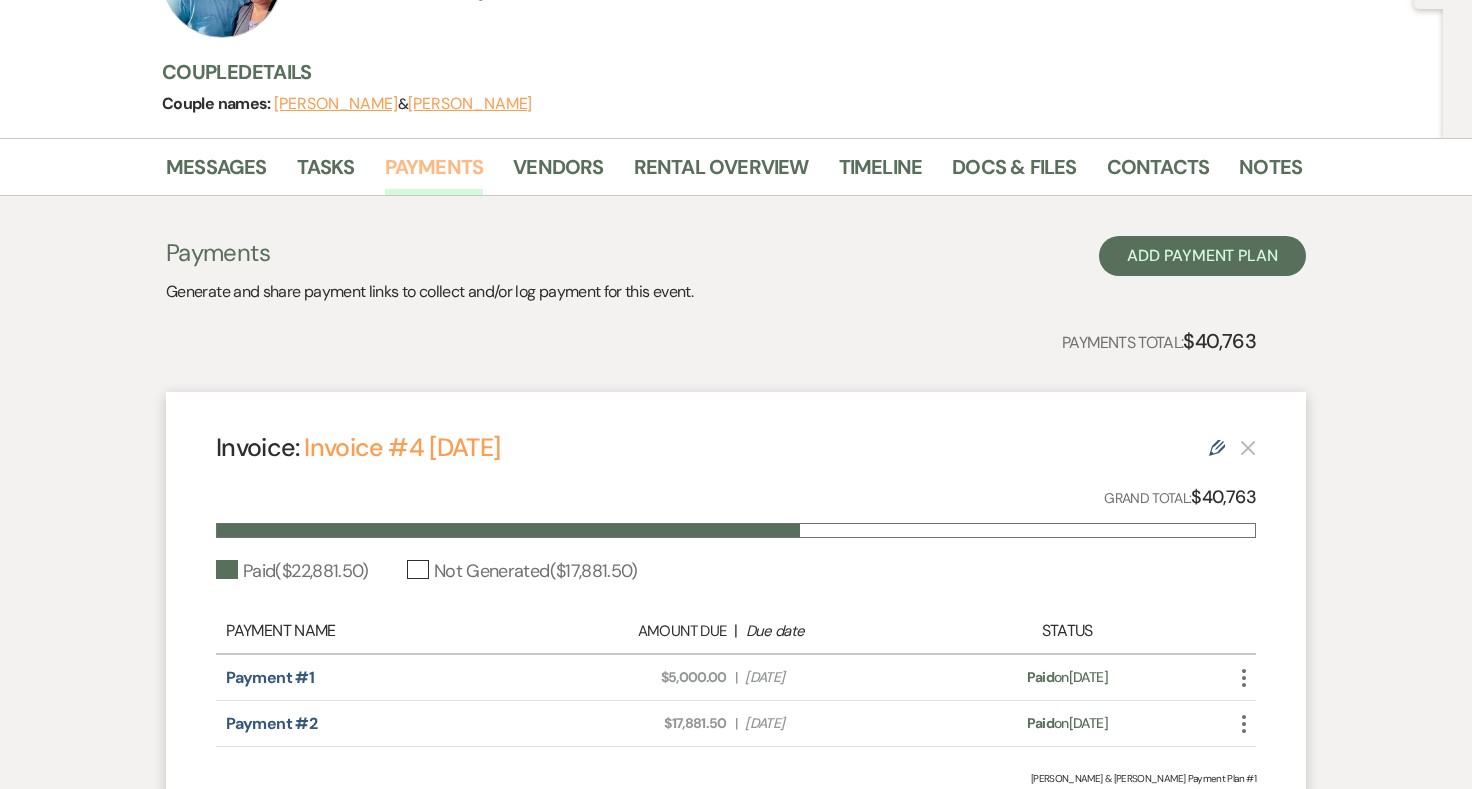 scroll, scrollTop: 0, scrollLeft: 0, axis: both 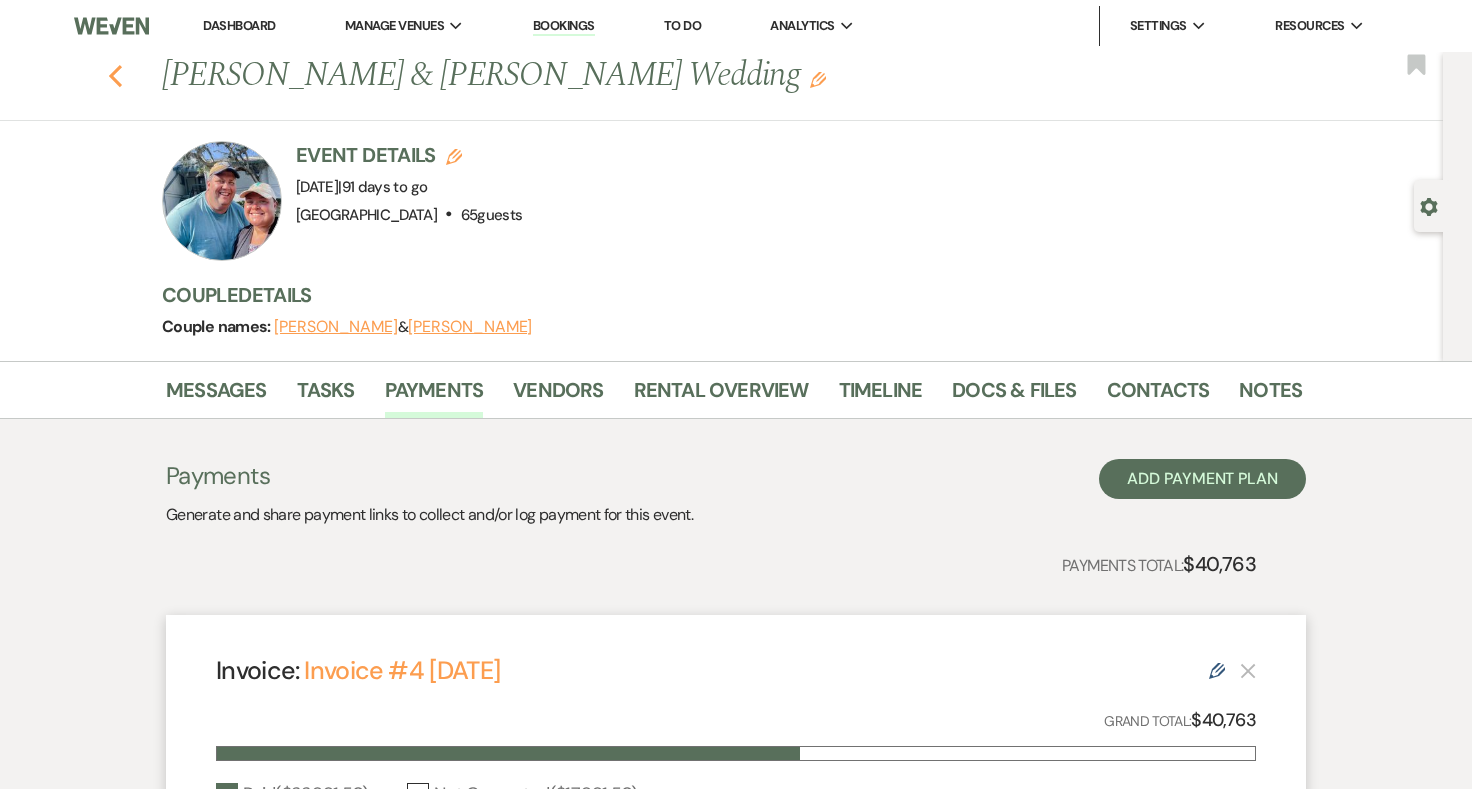 click on "Previous" 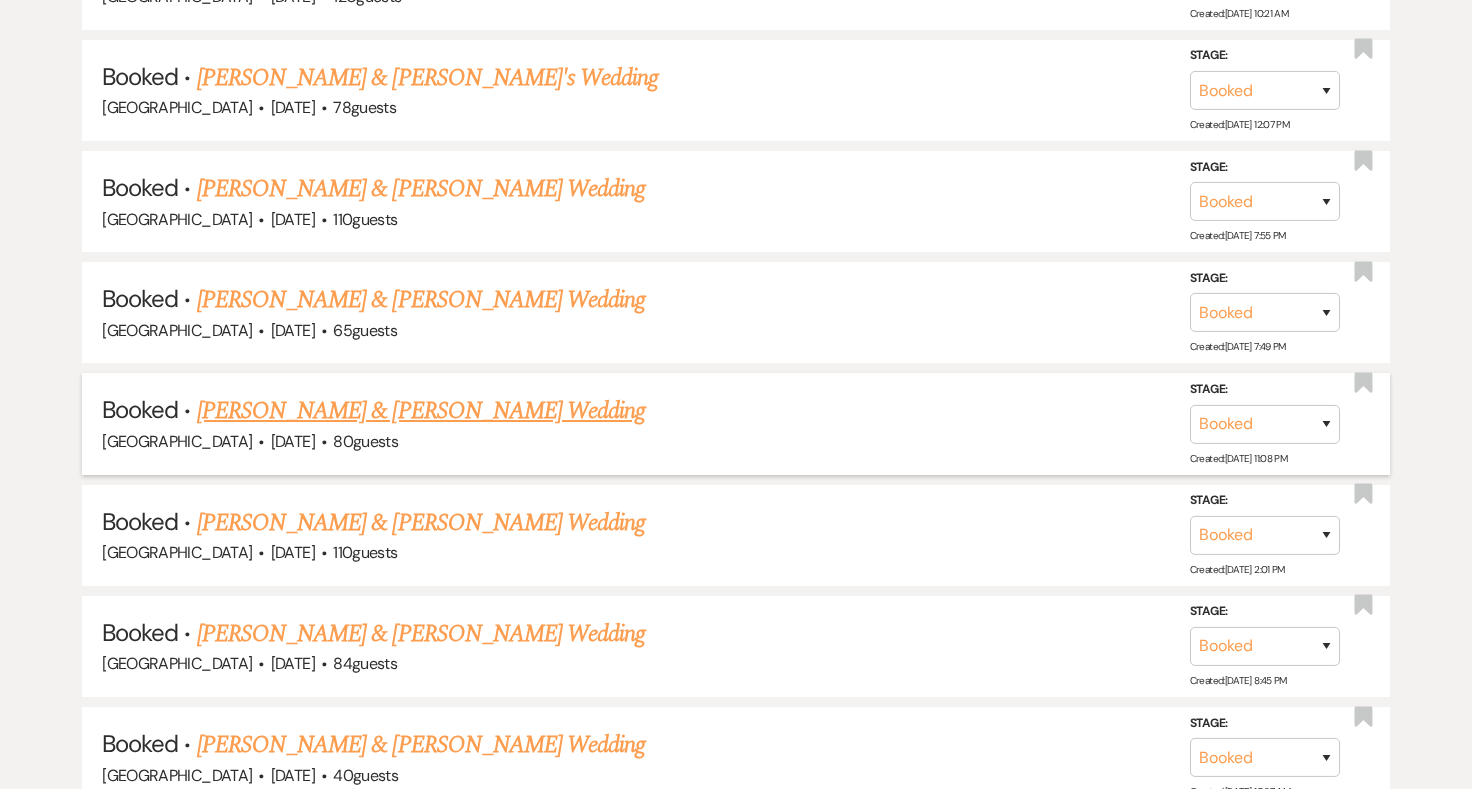 scroll, scrollTop: 1350, scrollLeft: 0, axis: vertical 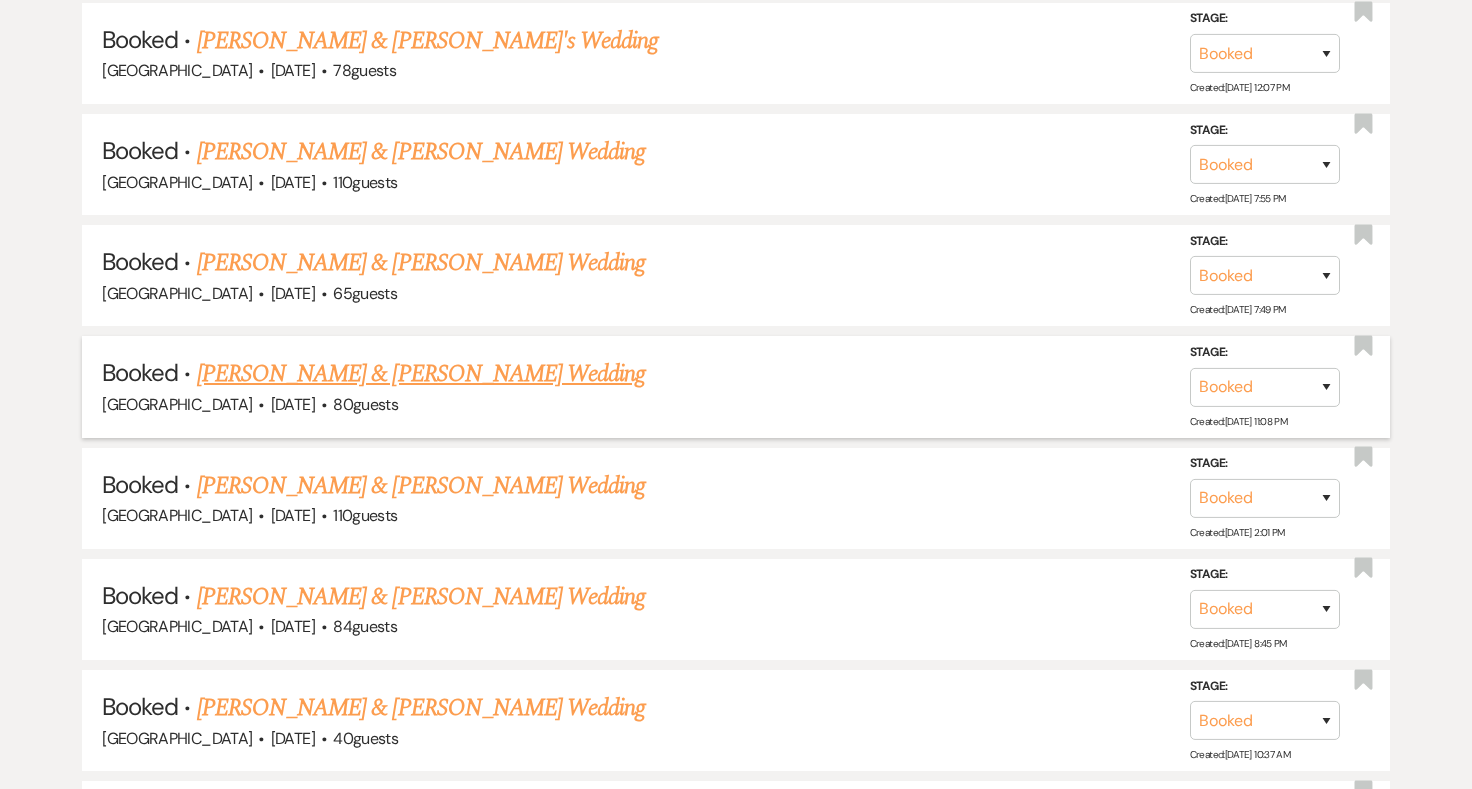 click on "Abby Emig & Jonathan Frischkorn's Wedding" at bounding box center (421, 374) 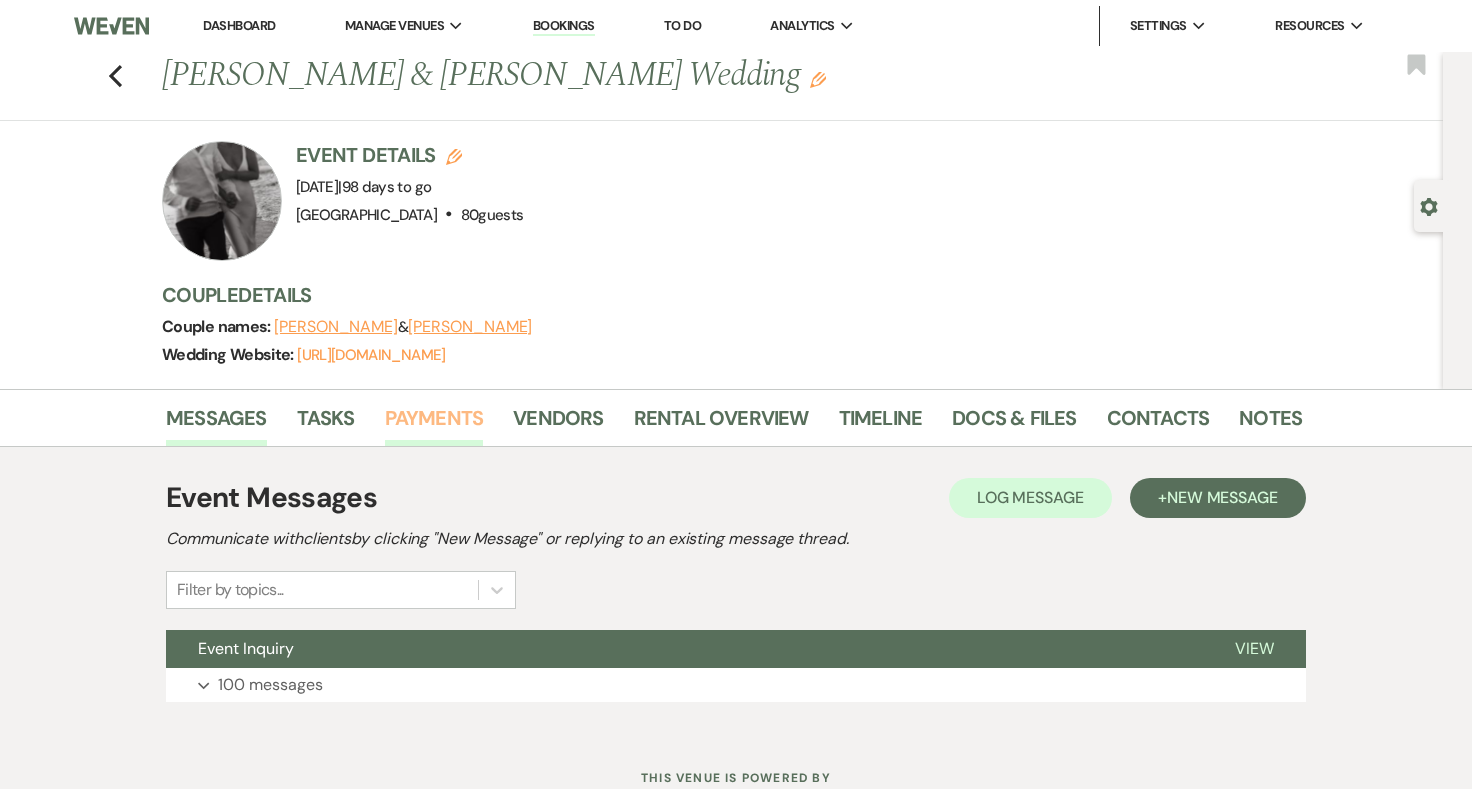 click on "Payments" at bounding box center [434, 424] 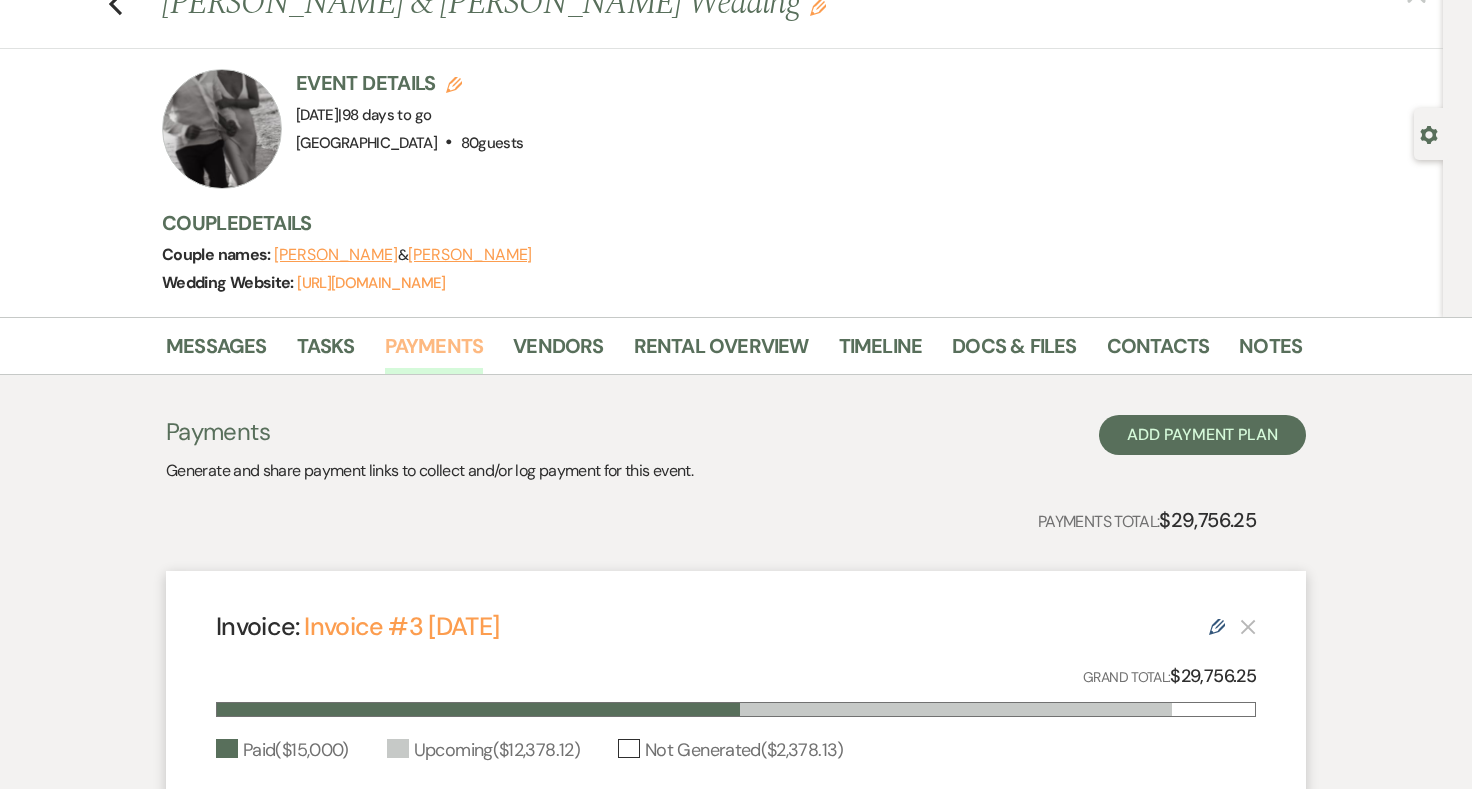 scroll, scrollTop: 0, scrollLeft: 0, axis: both 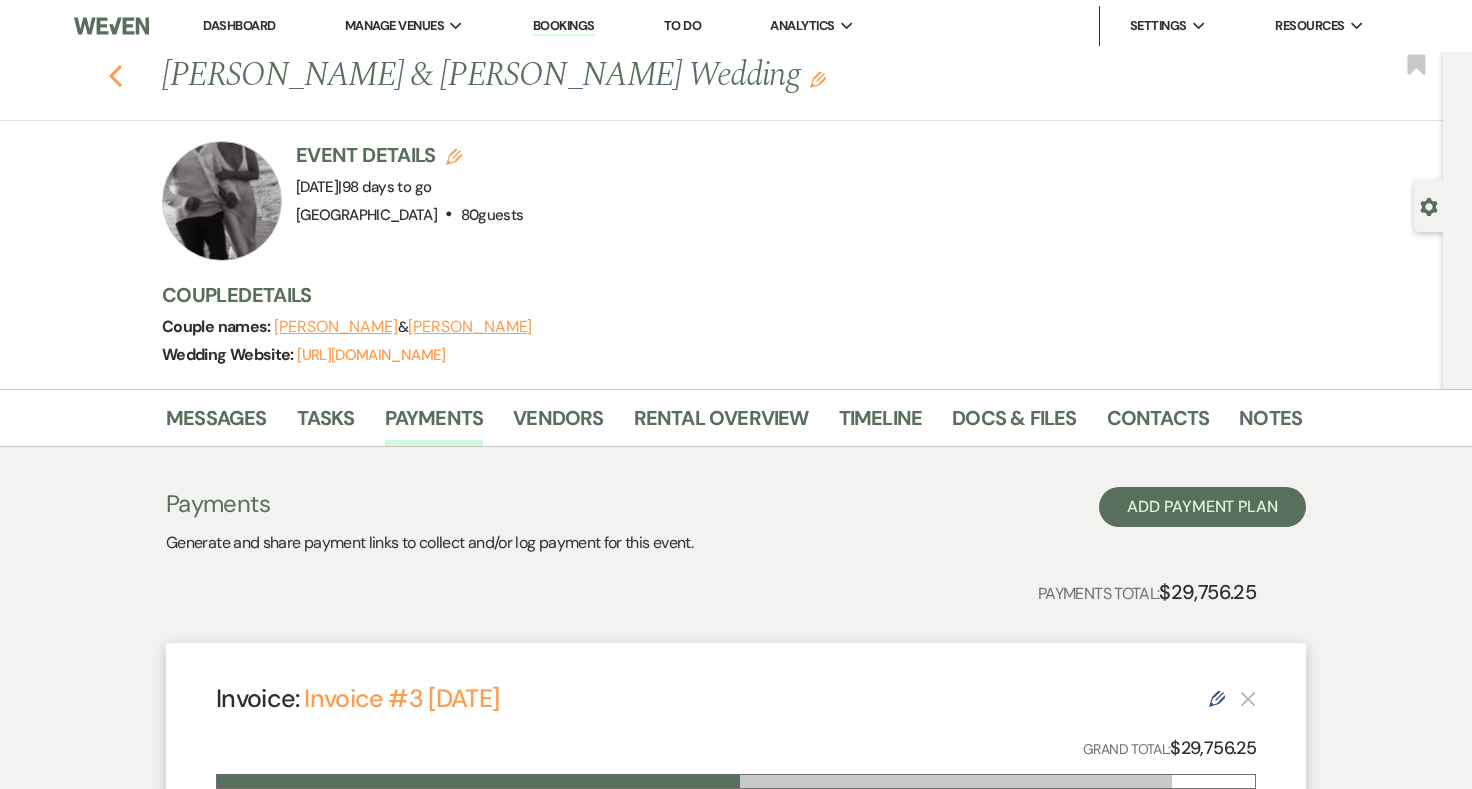 click on "Previous" 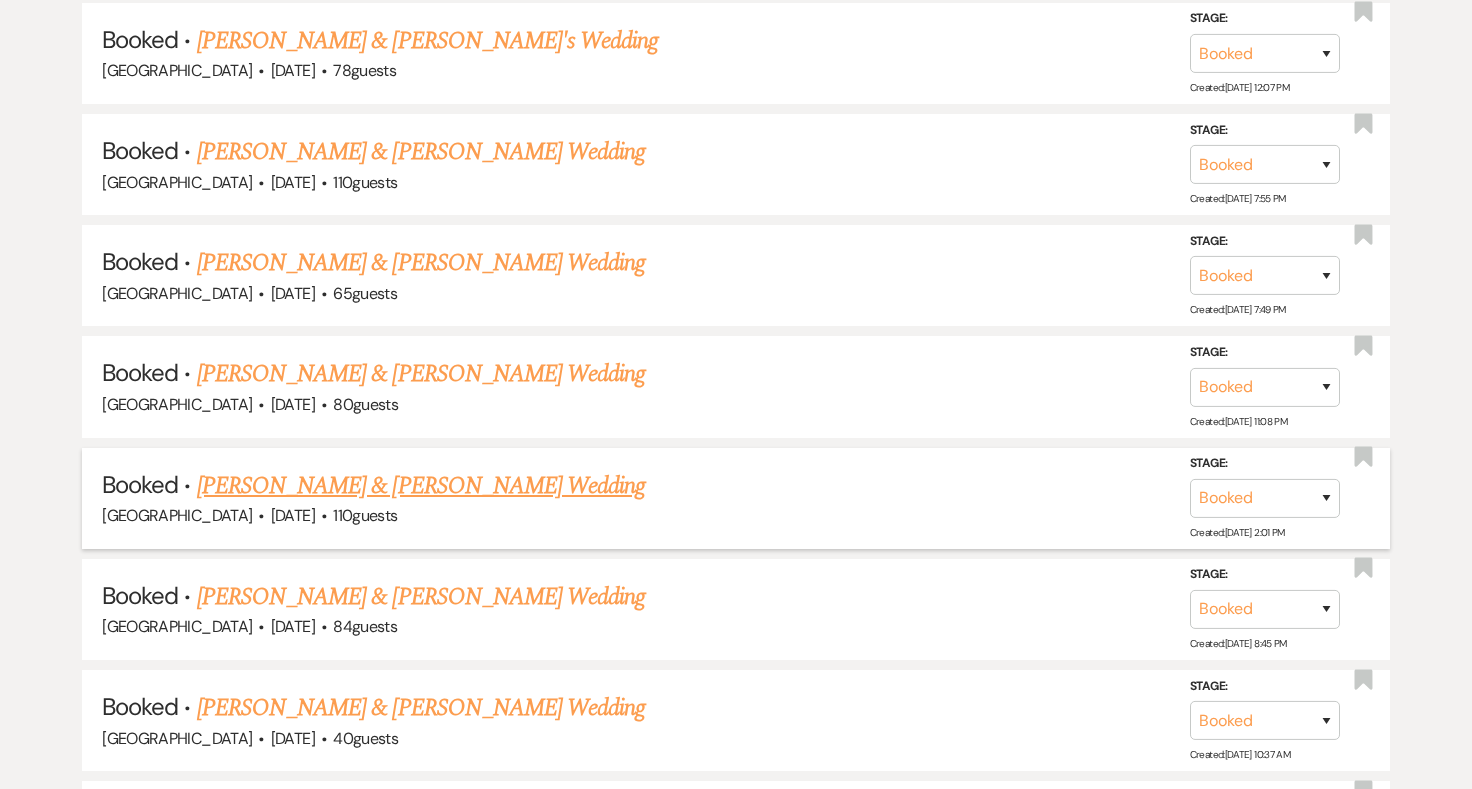click on "Rachel Burstein & Karmo Bolay's Wedding" at bounding box center (421, 486) 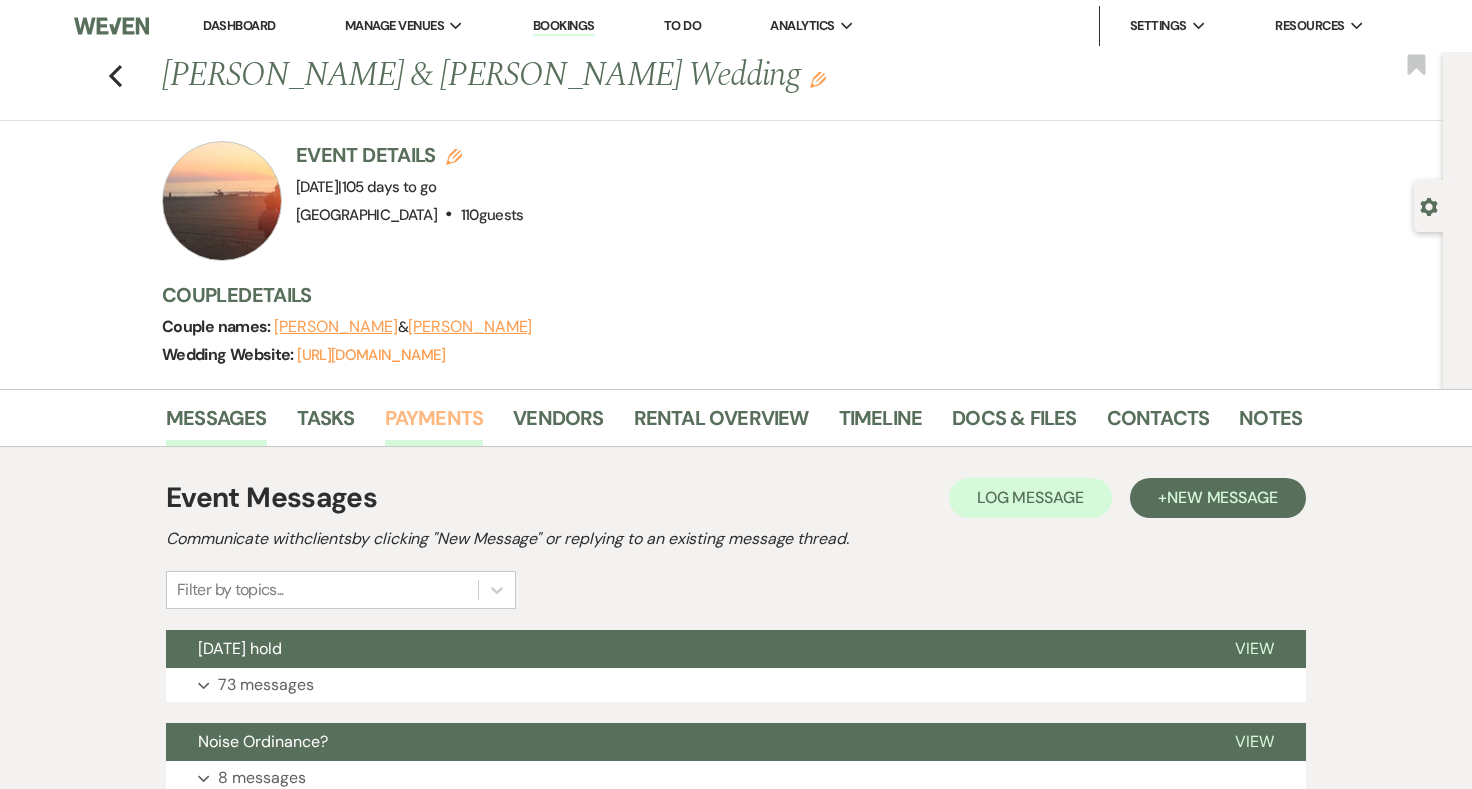 click on "Payments" at bounding box center [434, 424] 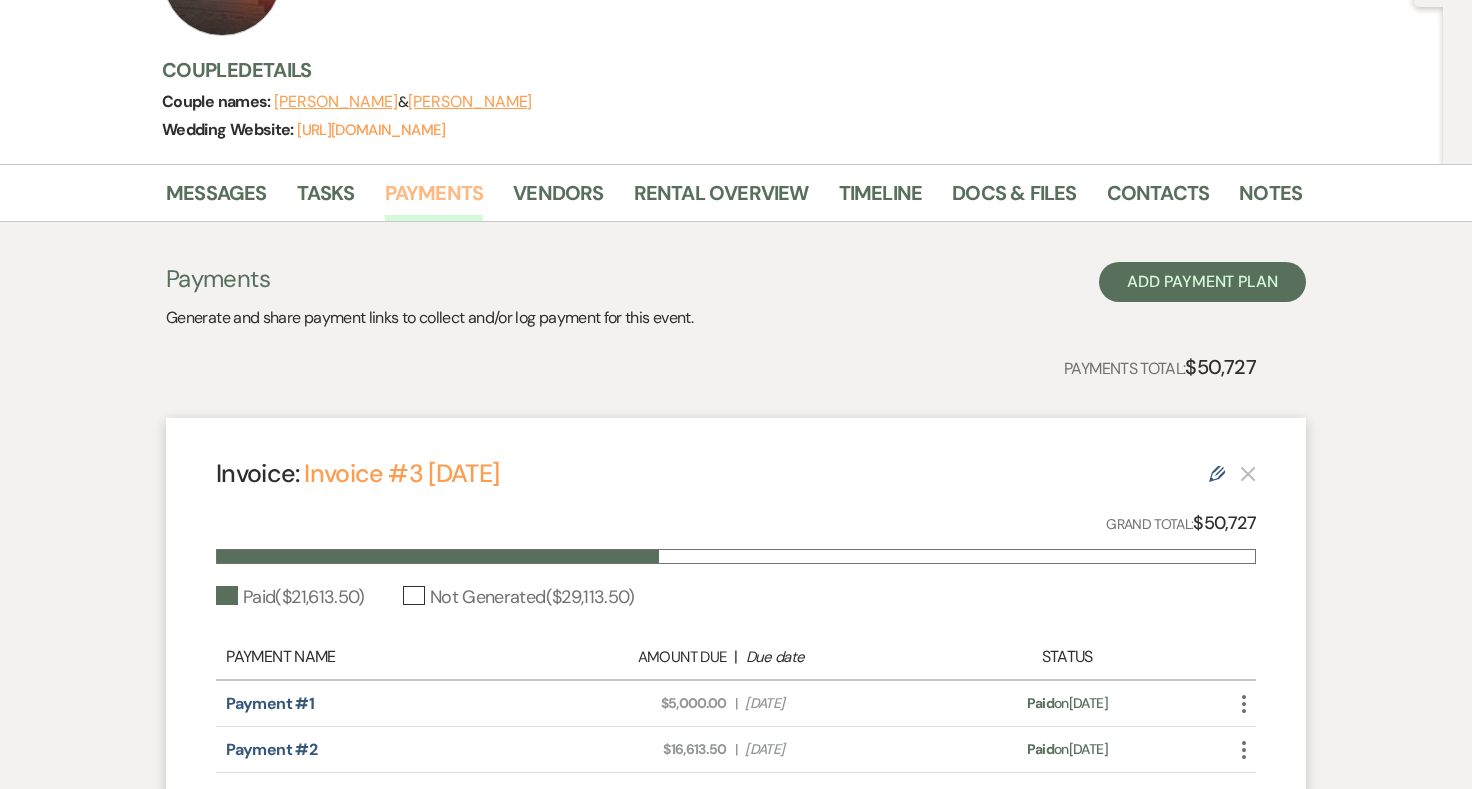 scroll, scrollTop: 0, scrollLeft: 0, axis: both 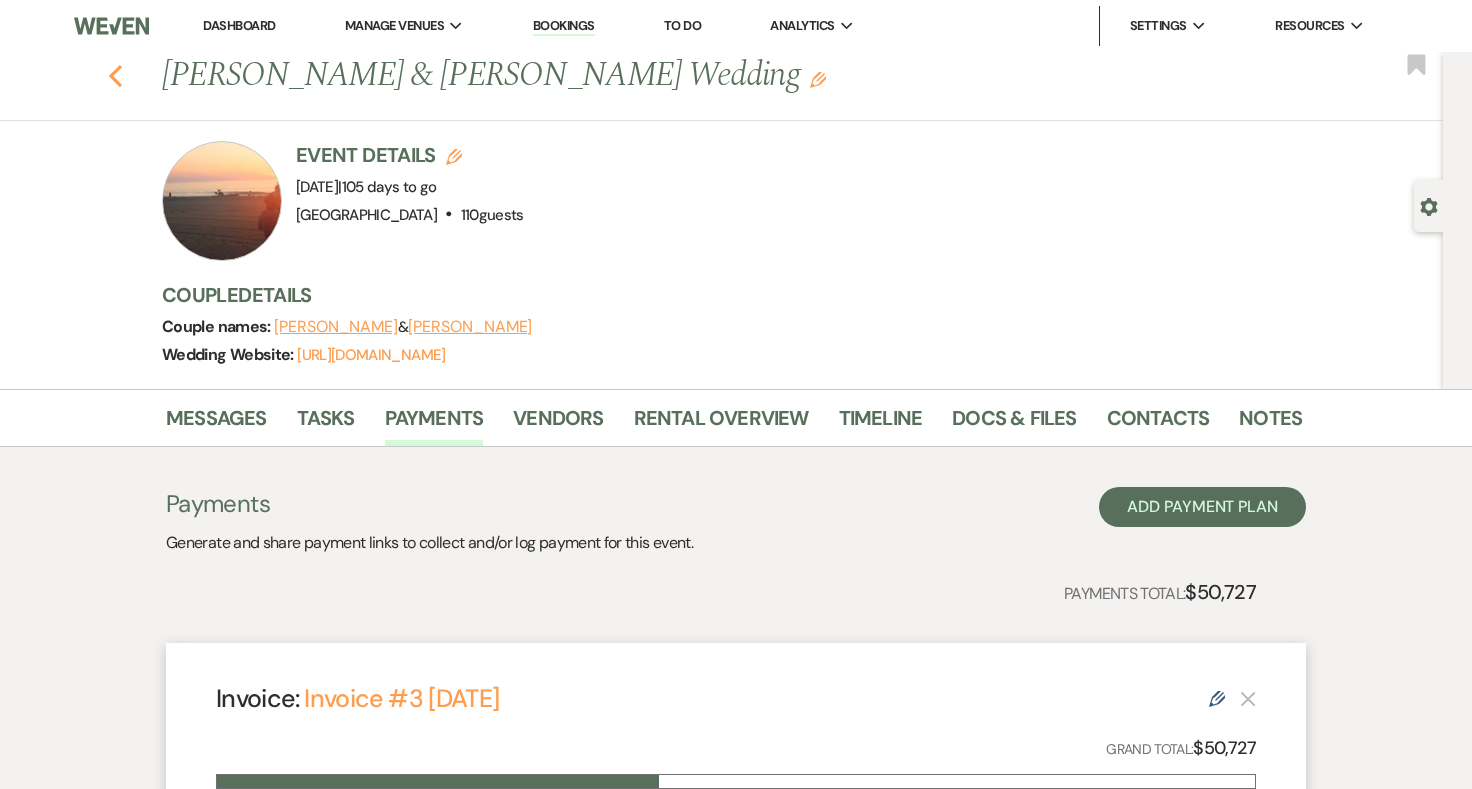 click 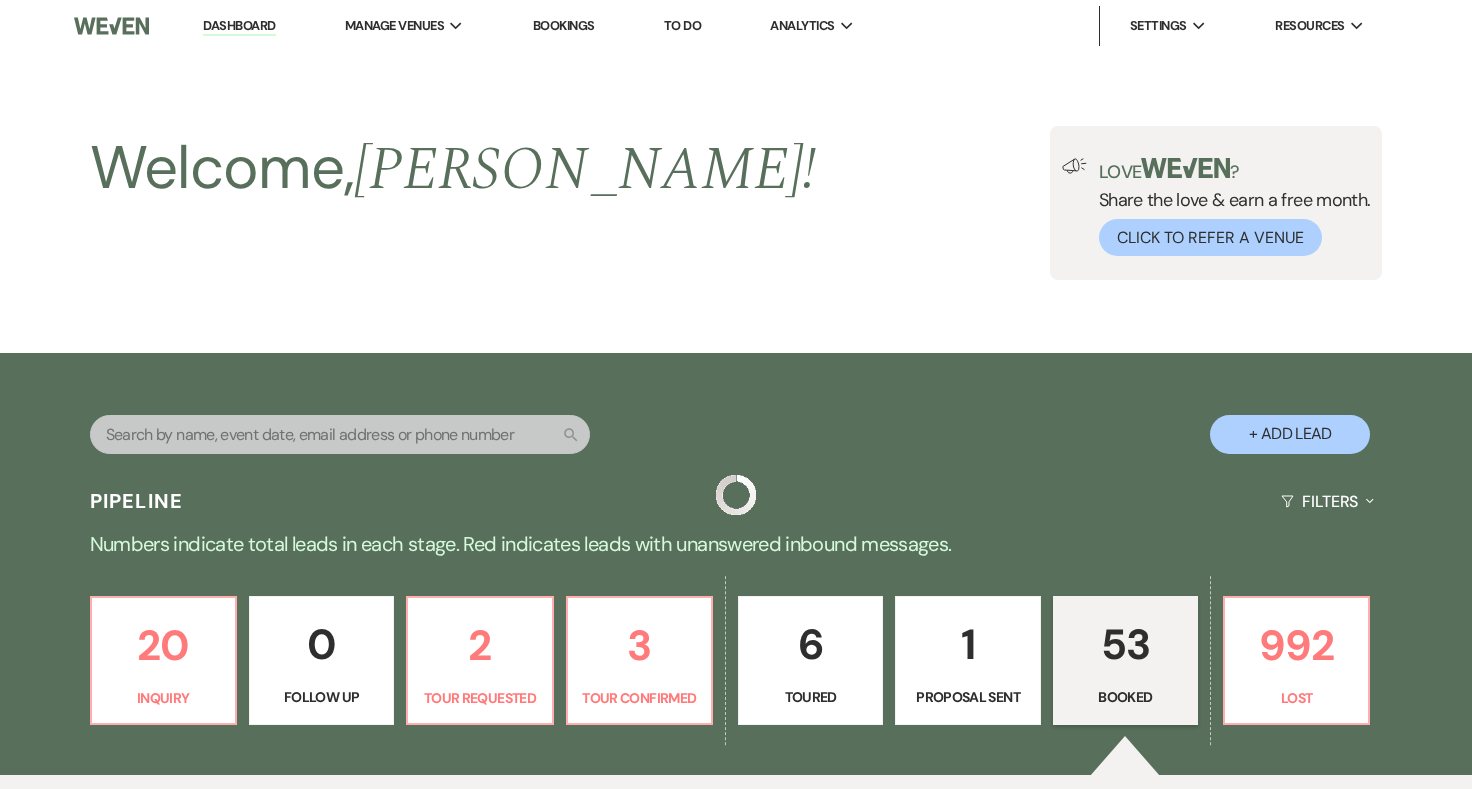 scroll, scrollTop: 1350, scrollLeft: 0, axis: vertical 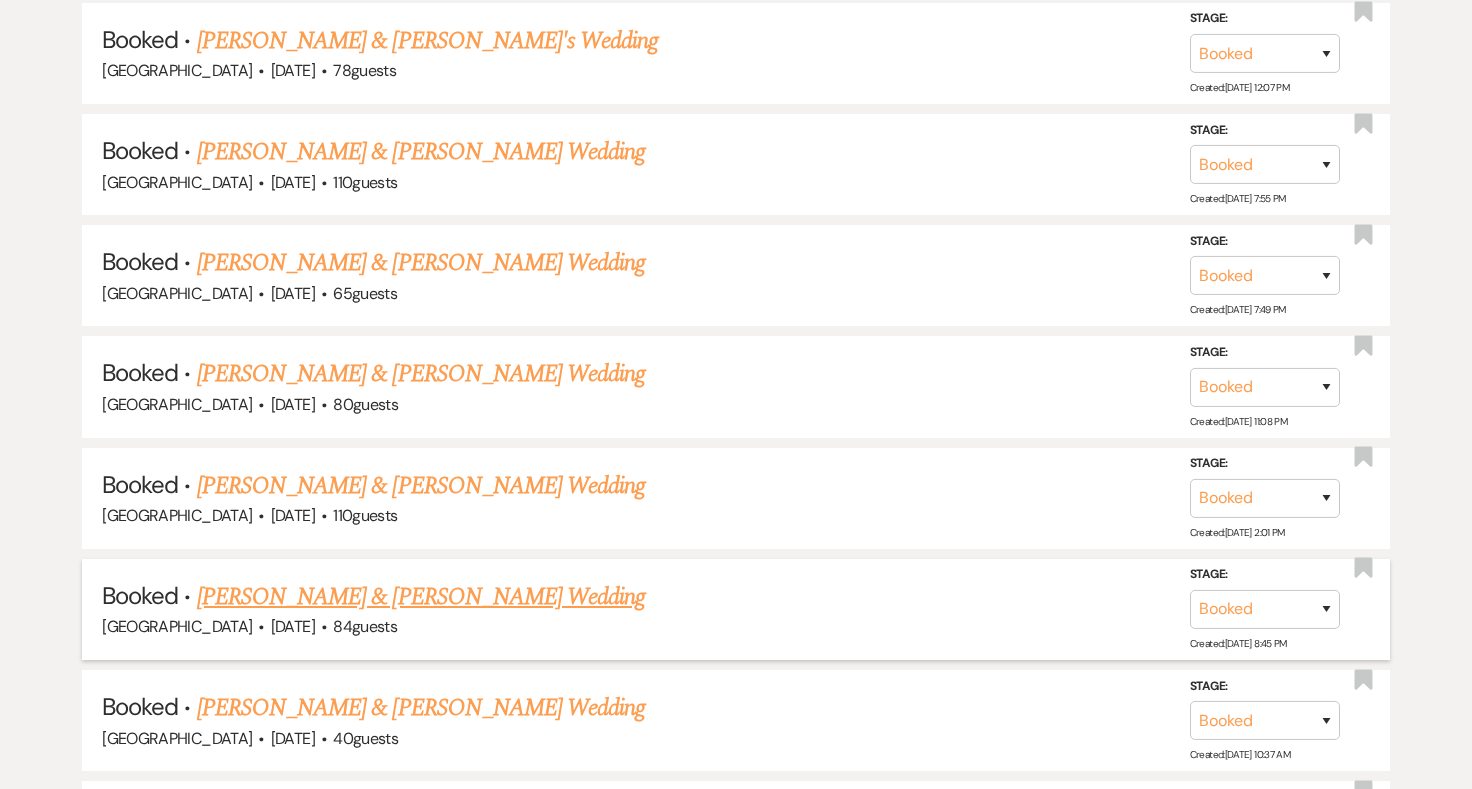 click on "Erin Birmingham & Alex Blankinship's Wedding" at bounding box center (421, 597) 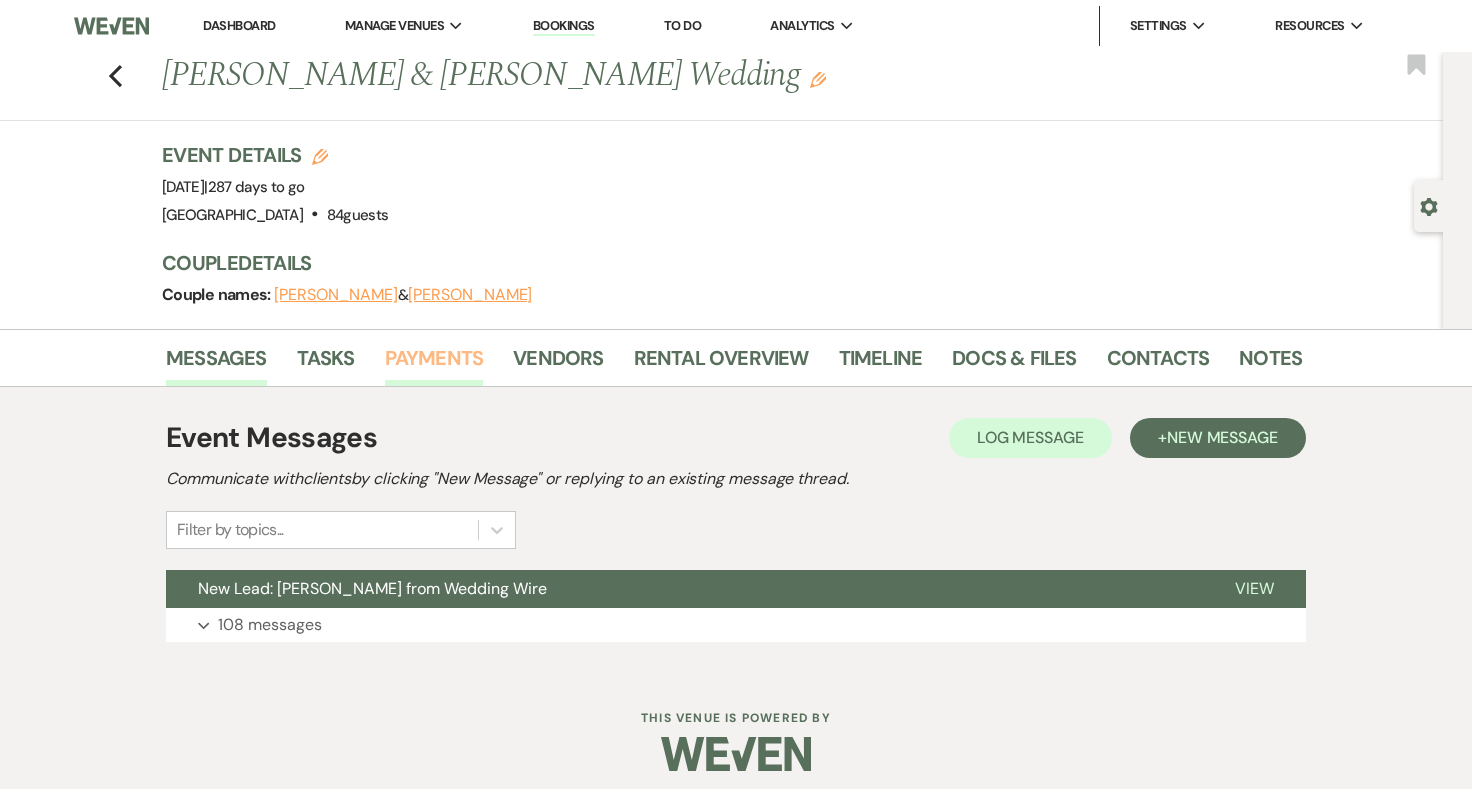 click on "Payments" at bounding box center (434, 364) 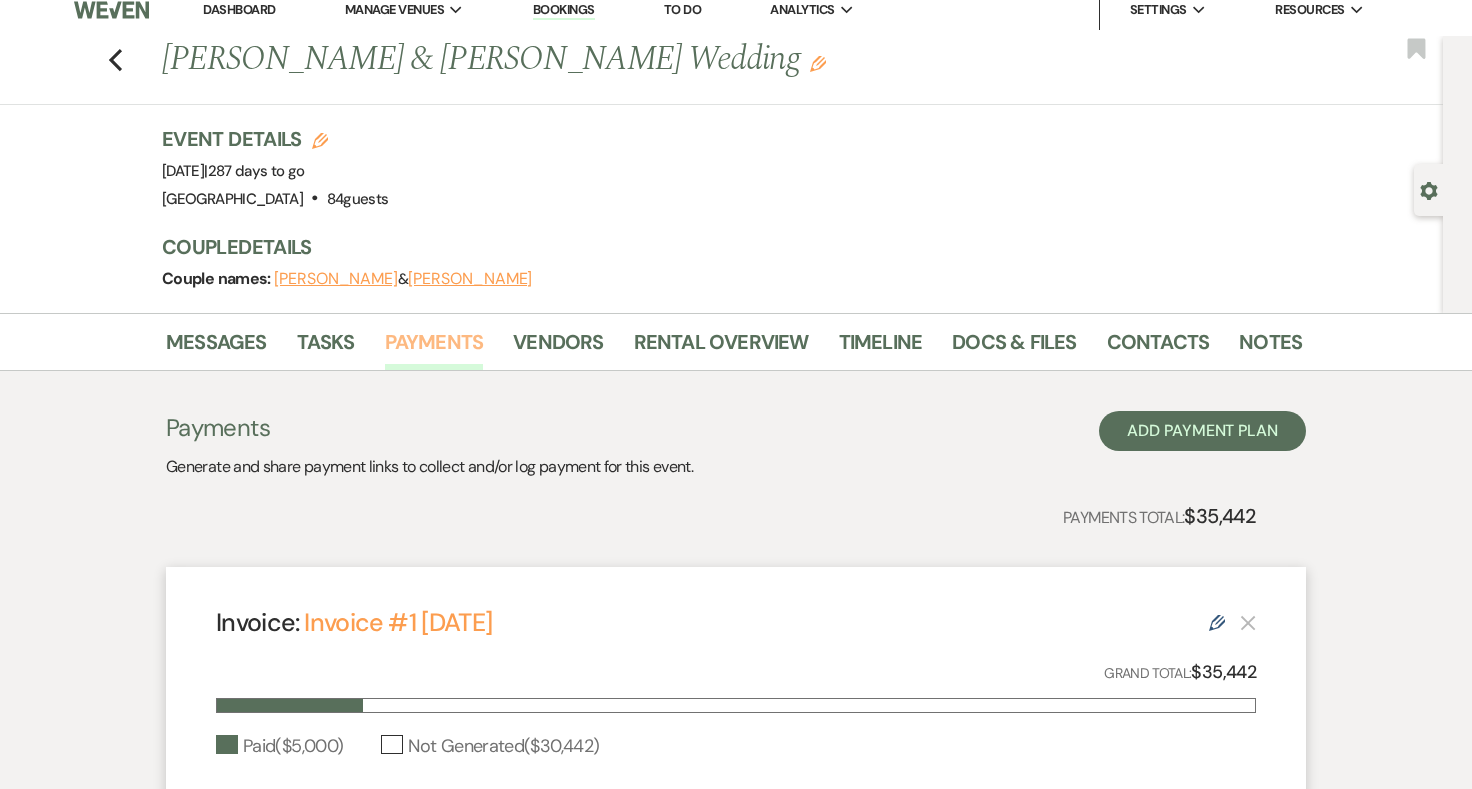 scroll, scrollTop: 17, scrollLeft: 0, axis: vertical 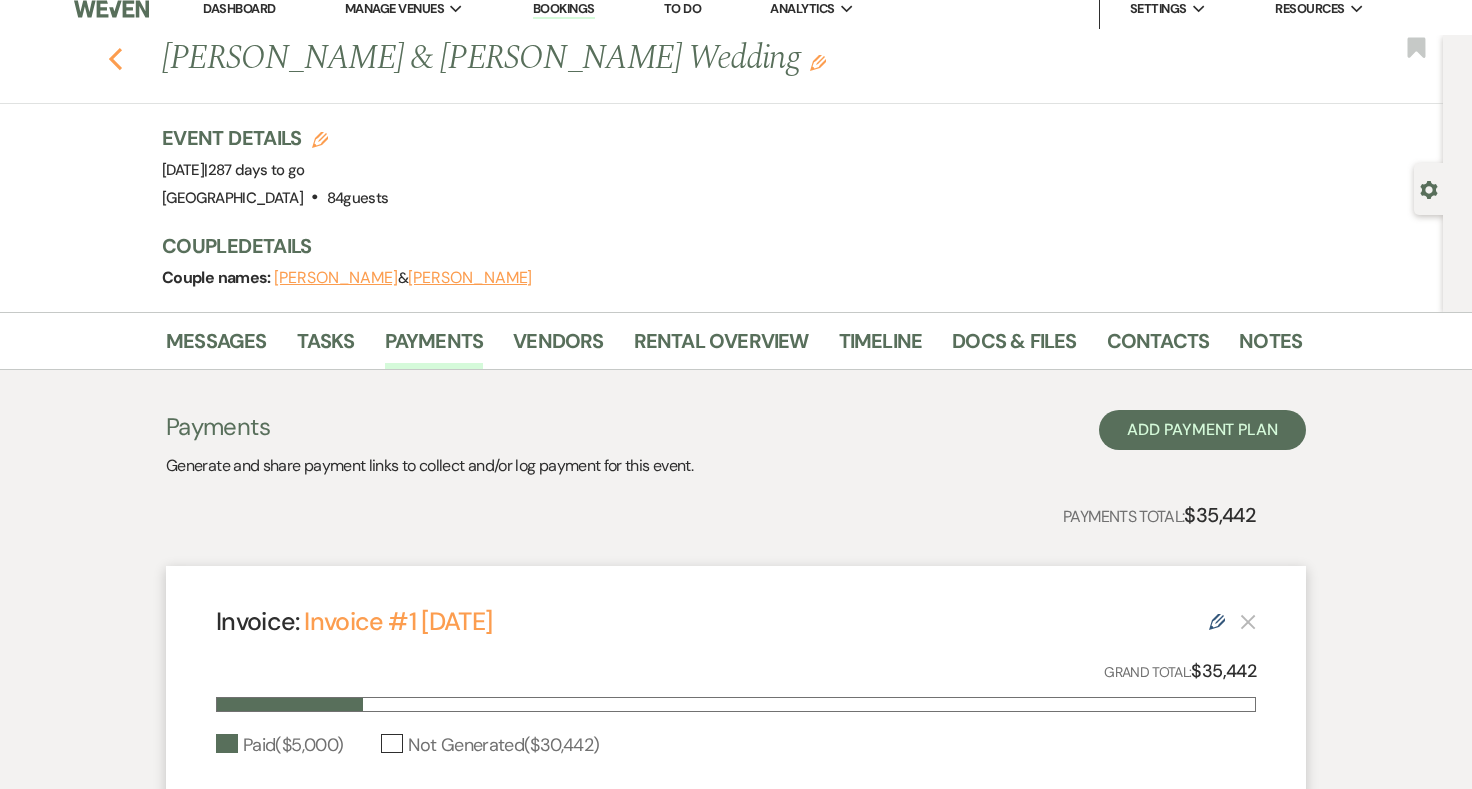 click 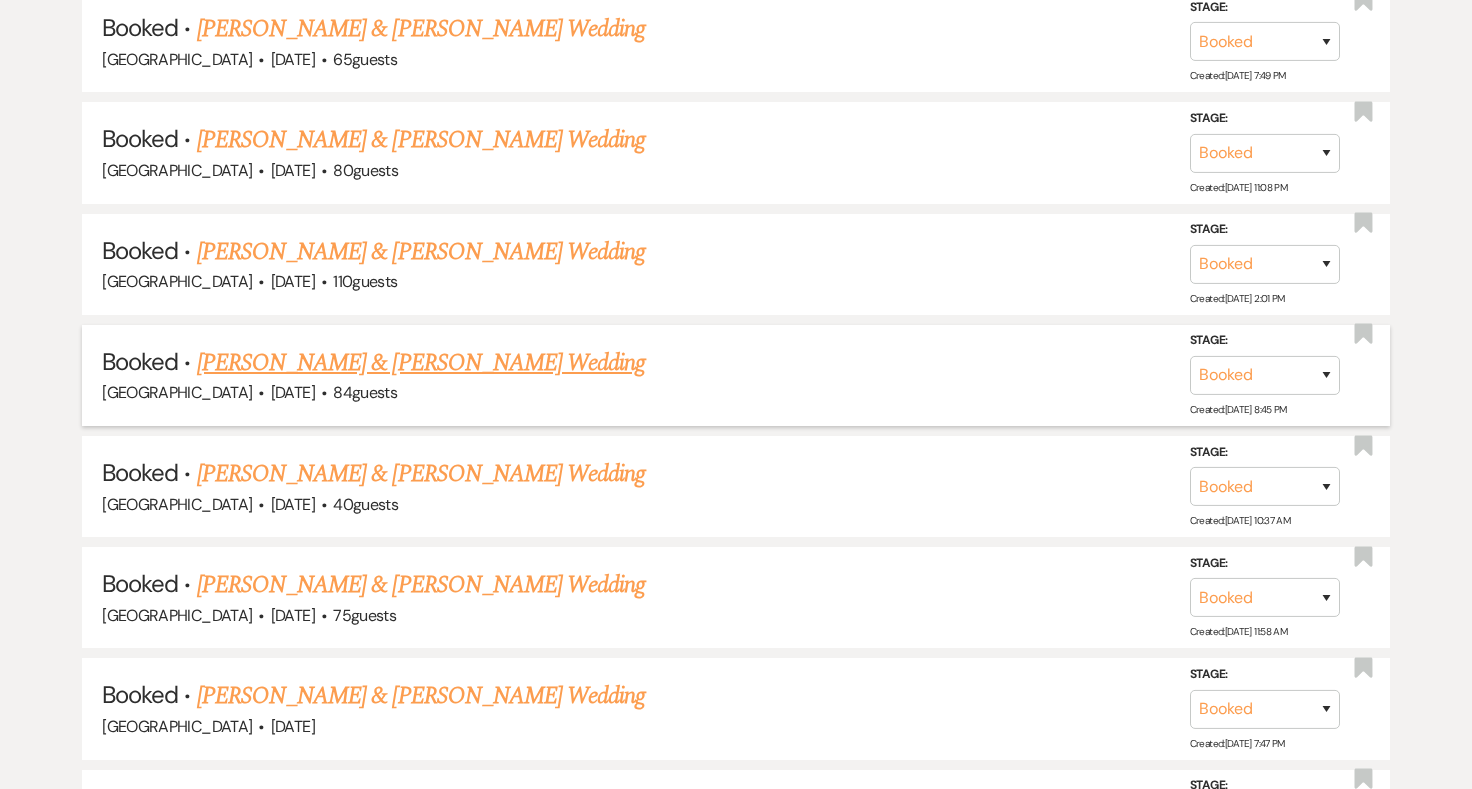 scroll, scrollTop: 1602, scrollLeft: 0, axis: vertical 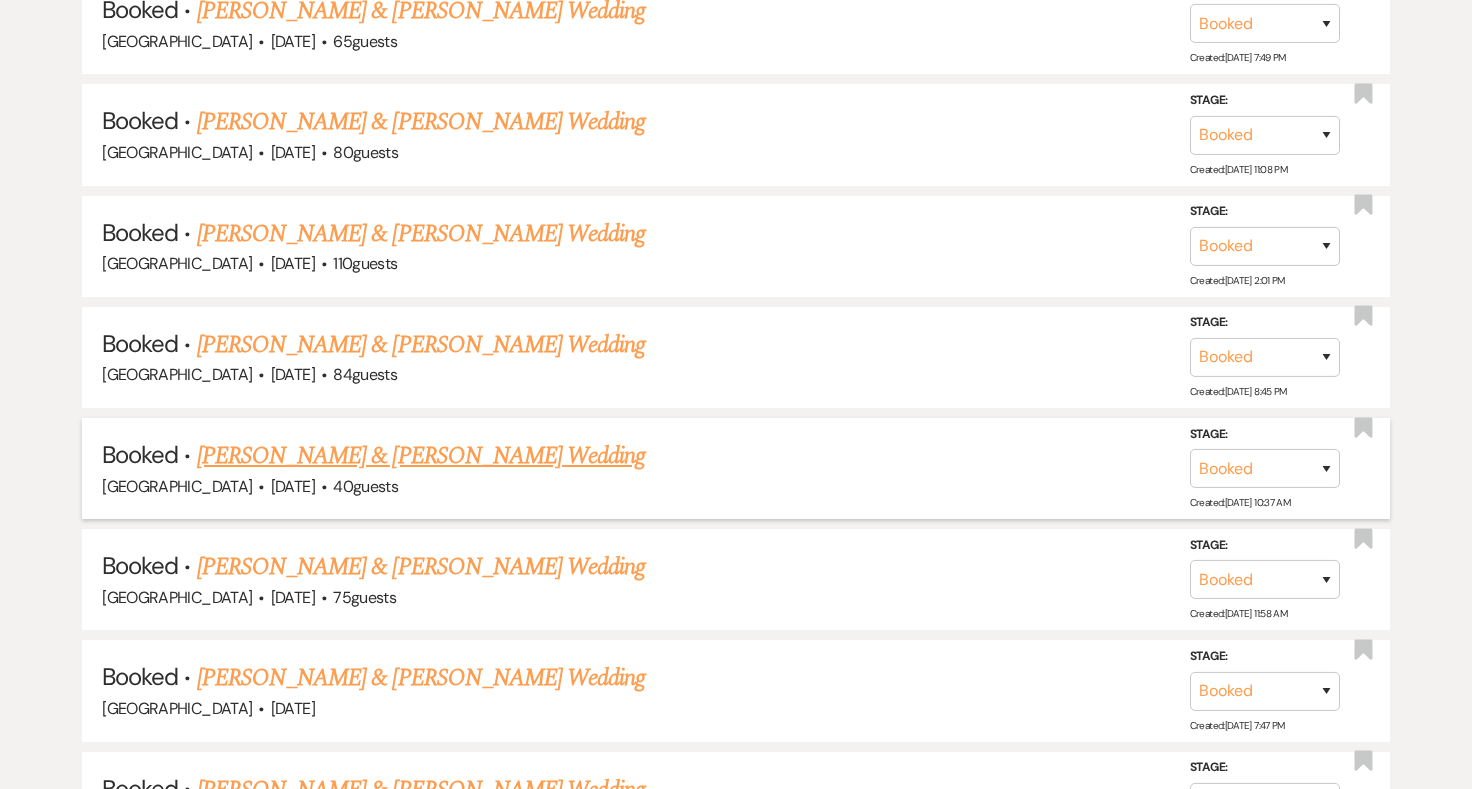 click on "Nick Herrmann & Sara Hartfiel Carr's Wedding" at bounding box center (421, 456) 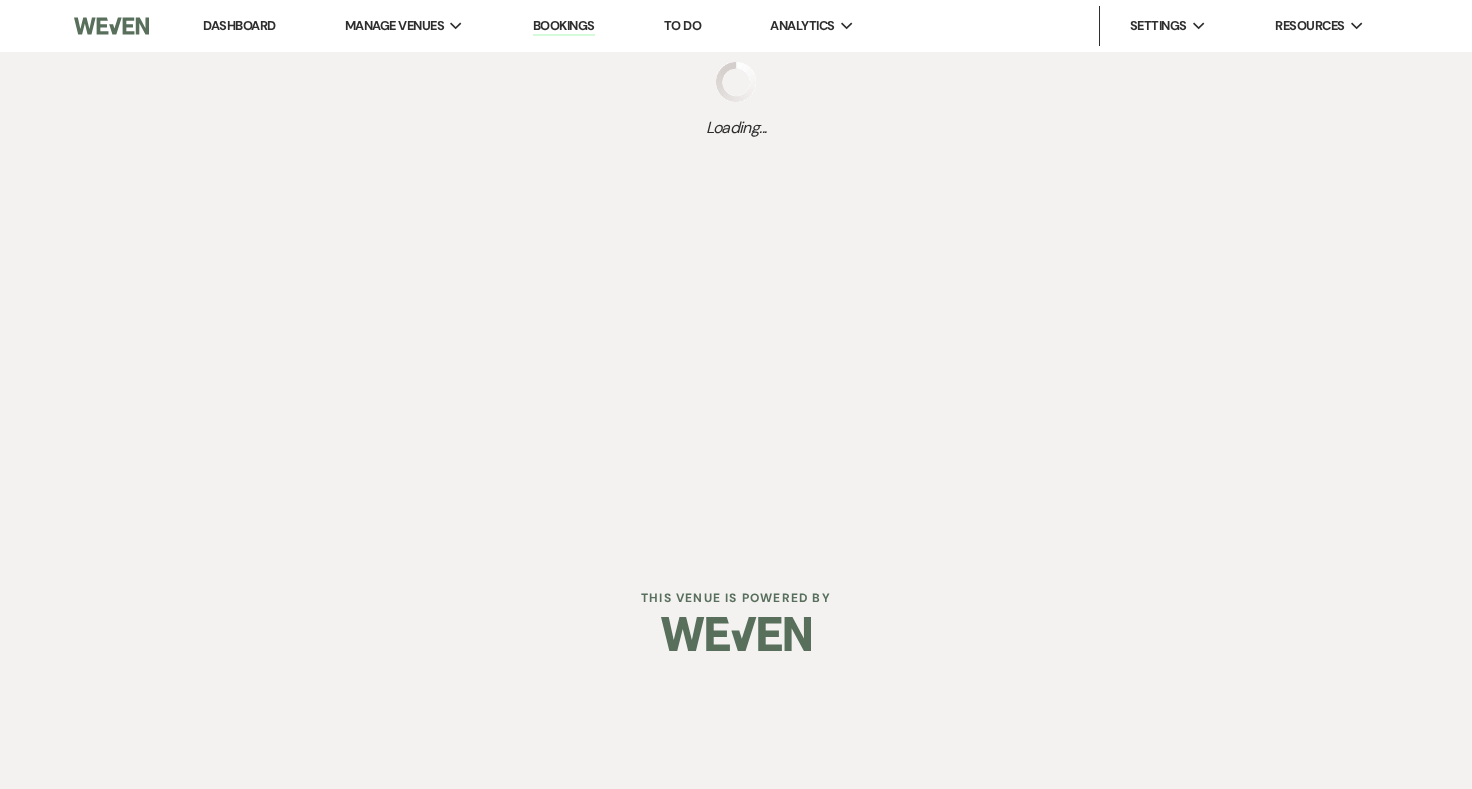 scroll, scrollTop: 0, scrollLeft: 0, axis: both 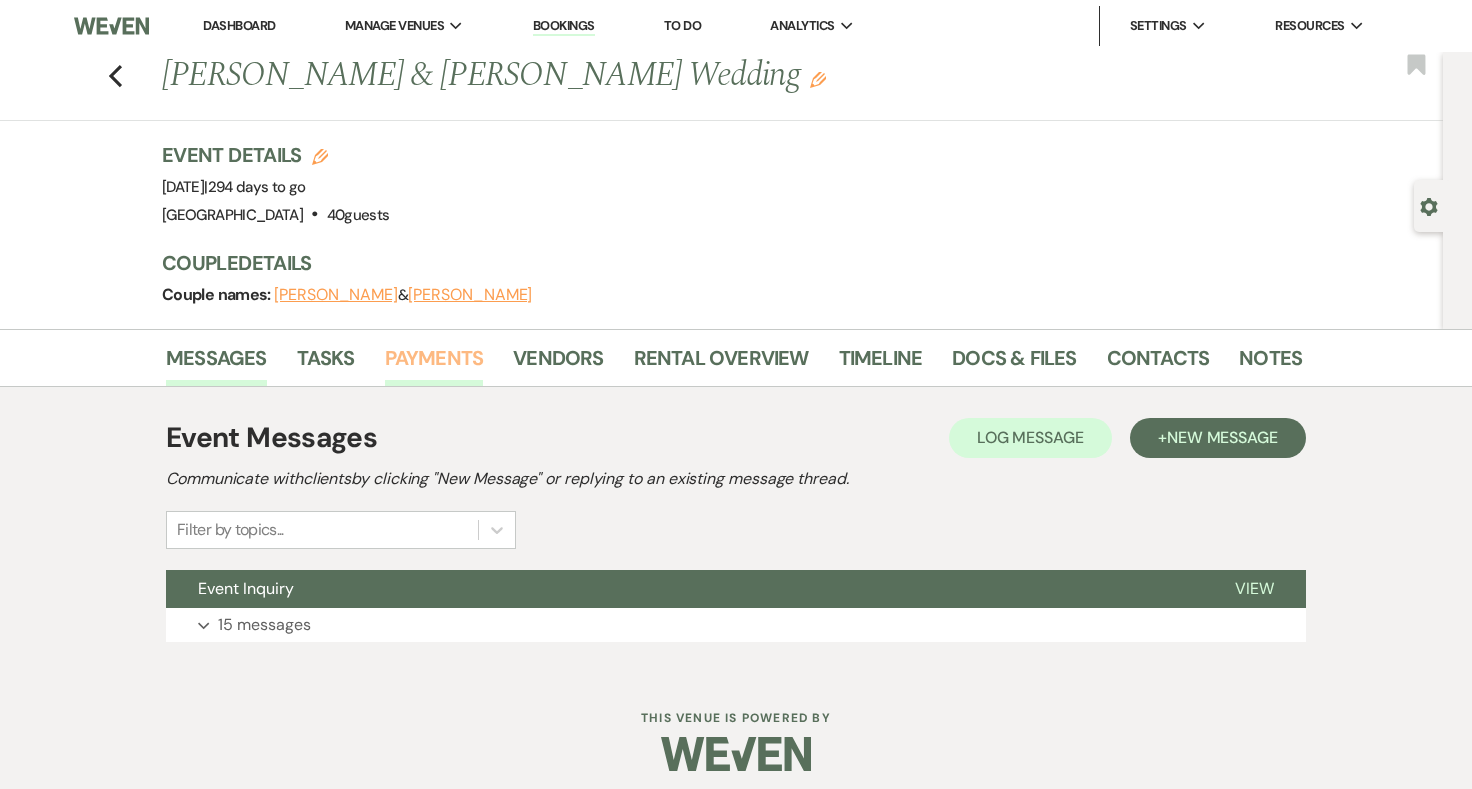 click on "Payments" at bounding box center (434, 364) 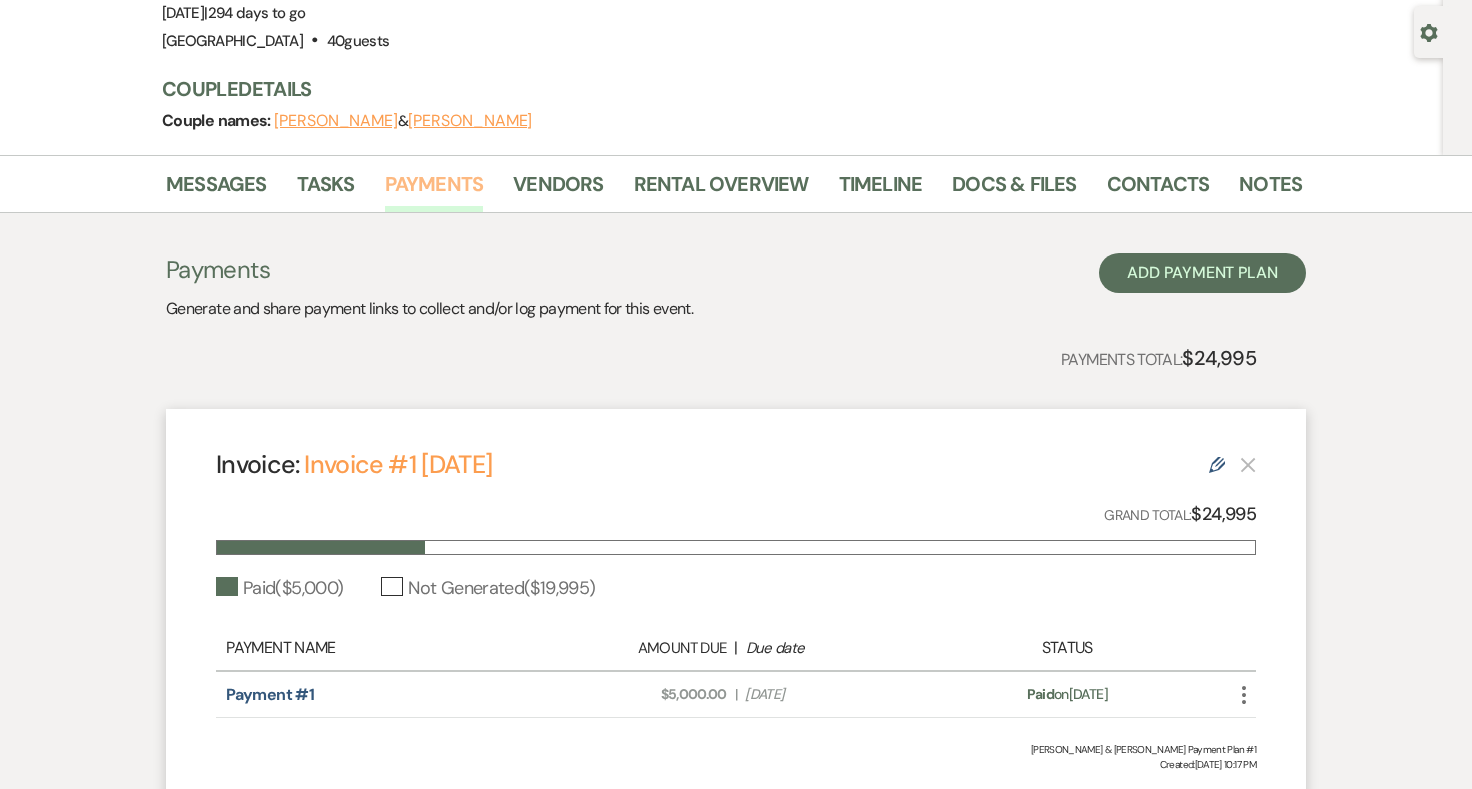 scroll, scrollTop: 184, scrollLeft: 0, axis: vertical 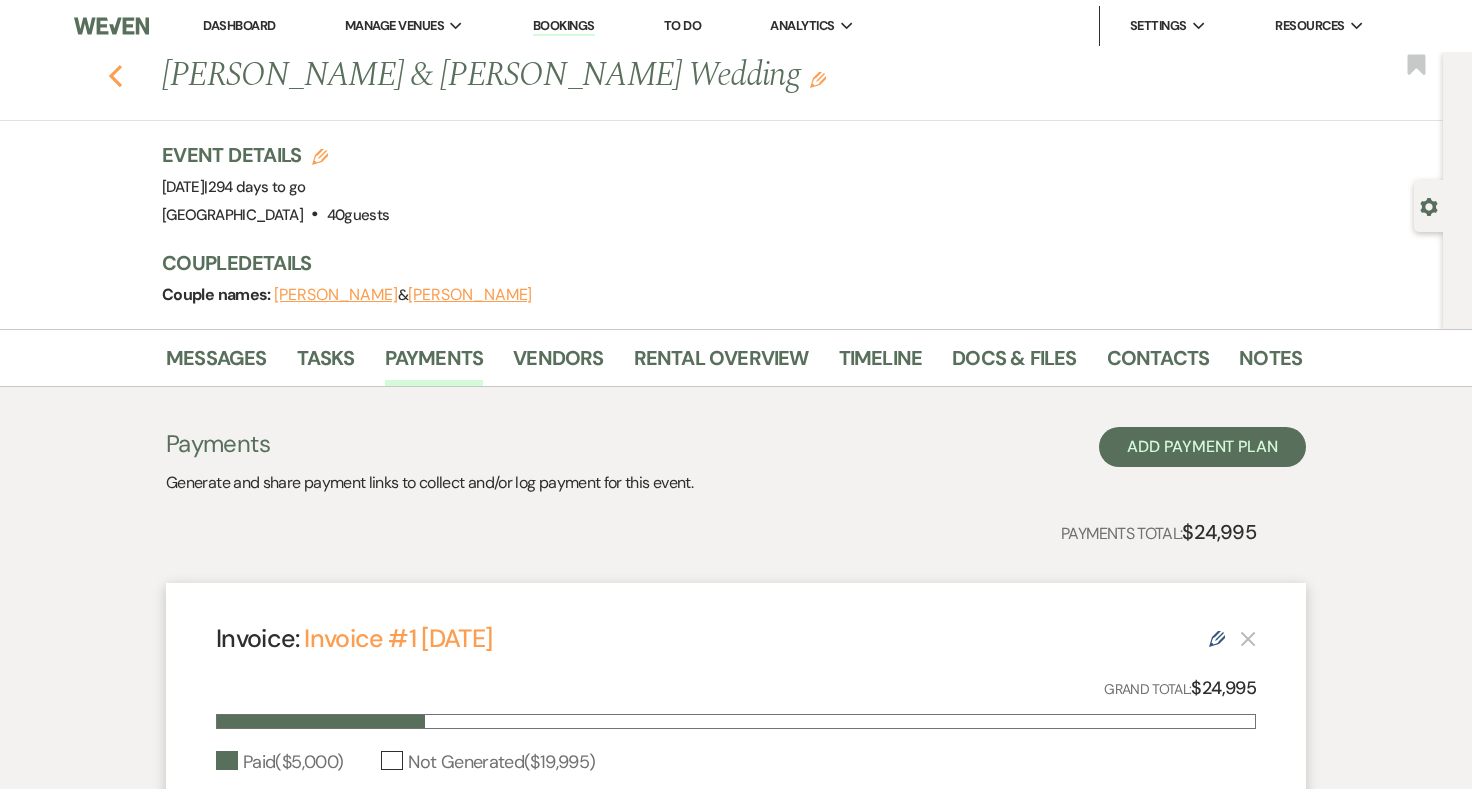 click 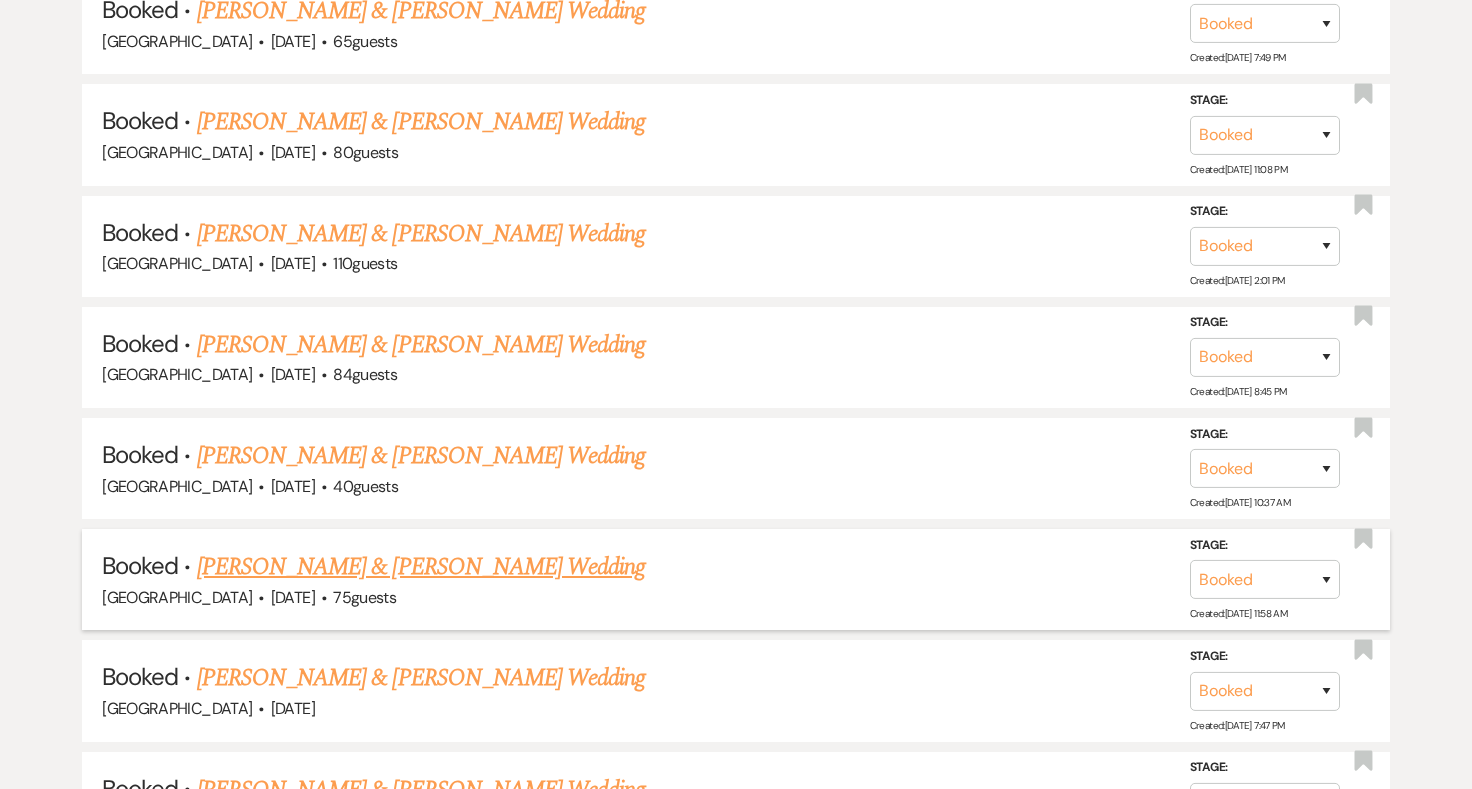 click on "Miranda Hunt & Zack Parker's Wedding" at bounding box center (421, 567) 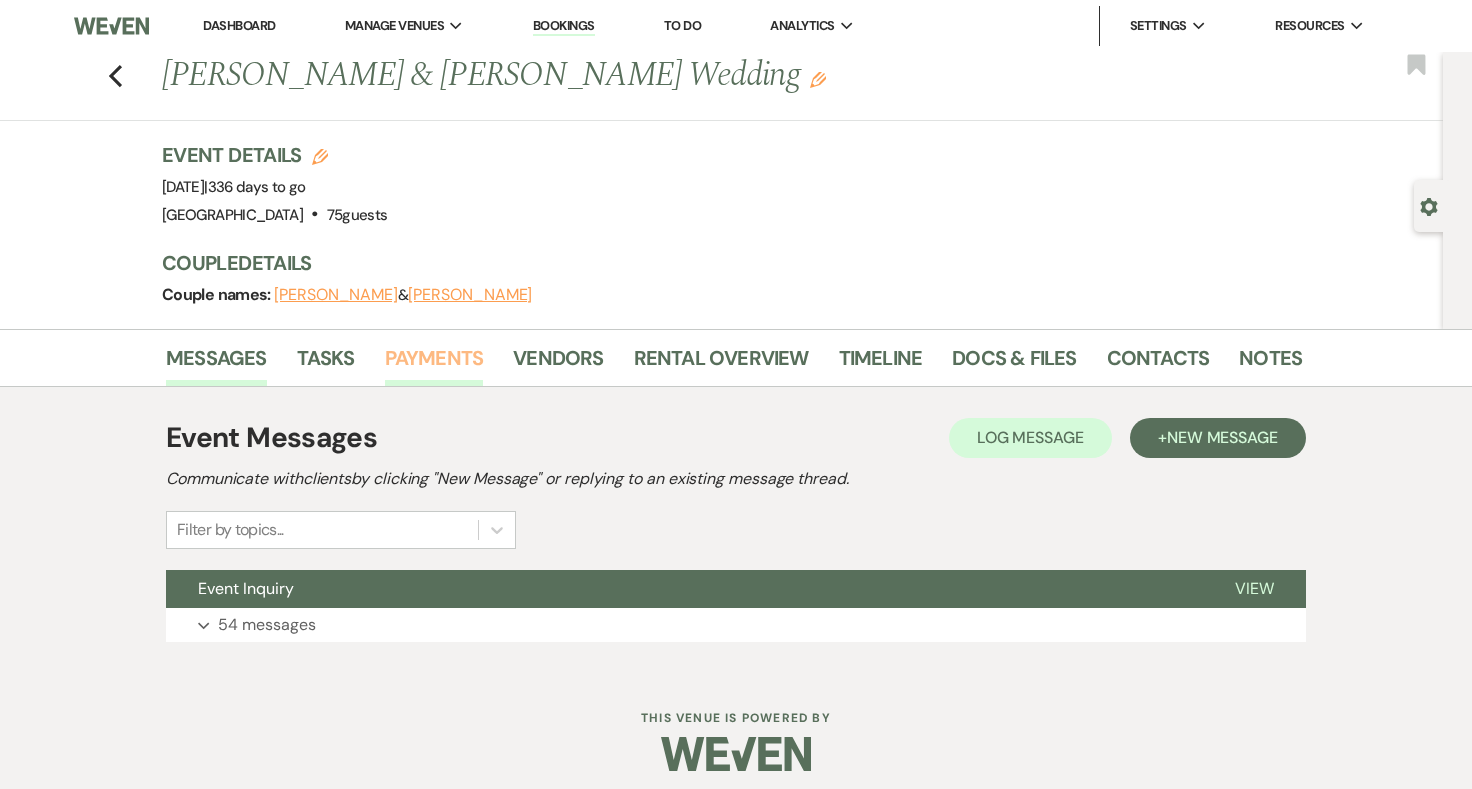 click on "Payments" at bounding box center [434, 364] 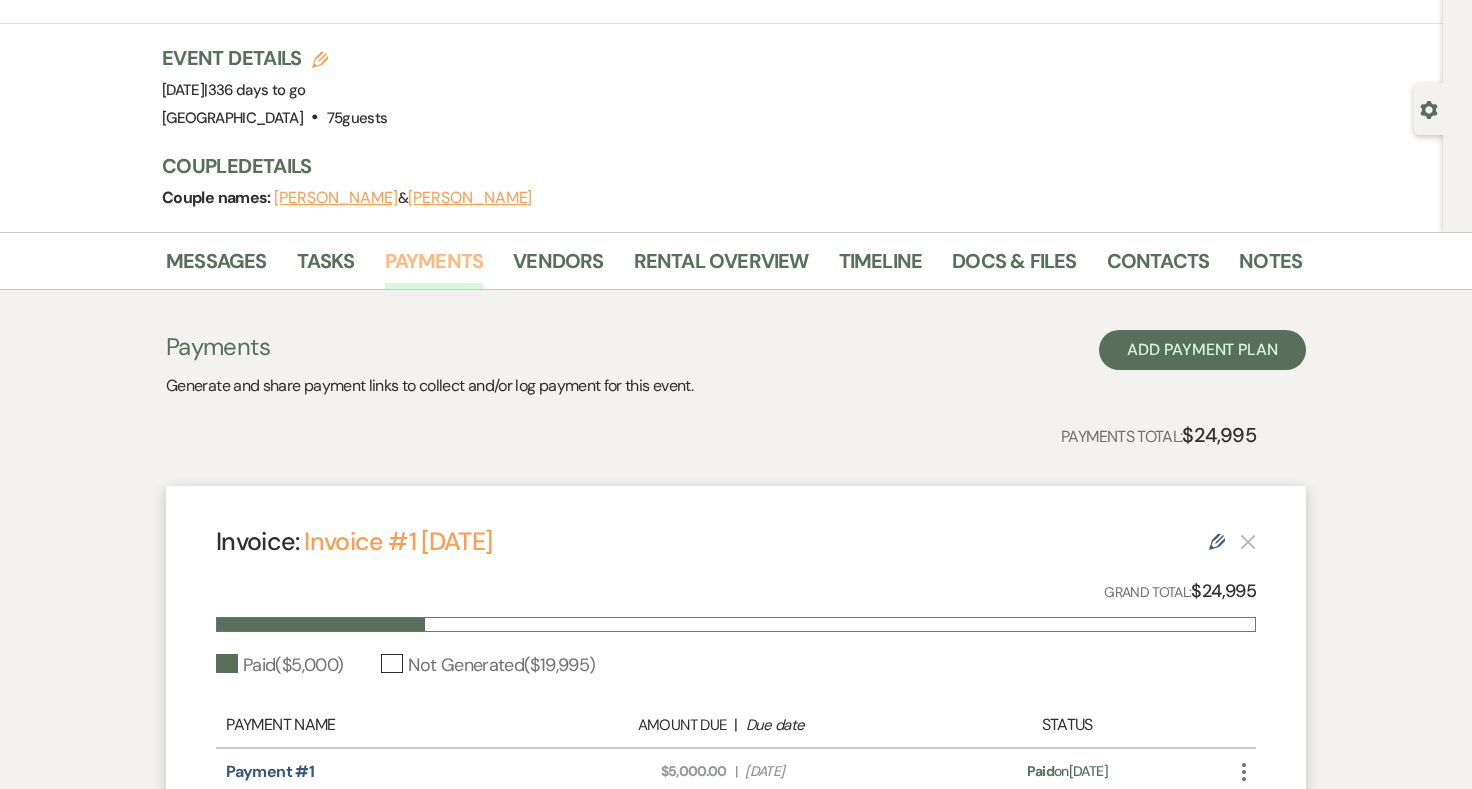 scroll, scrollTop: 0, scrollLeft: 0, axis: both 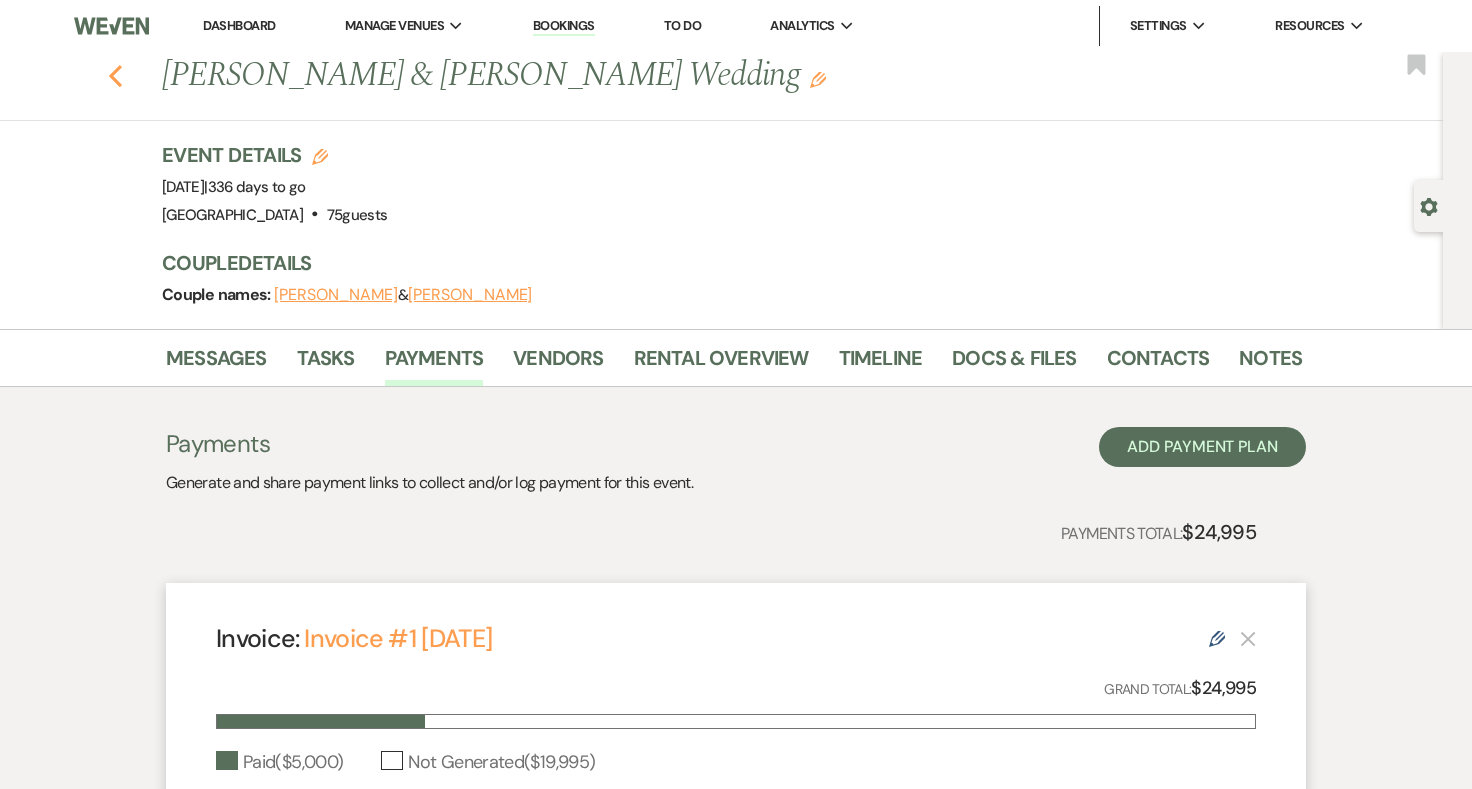click on "Previous" 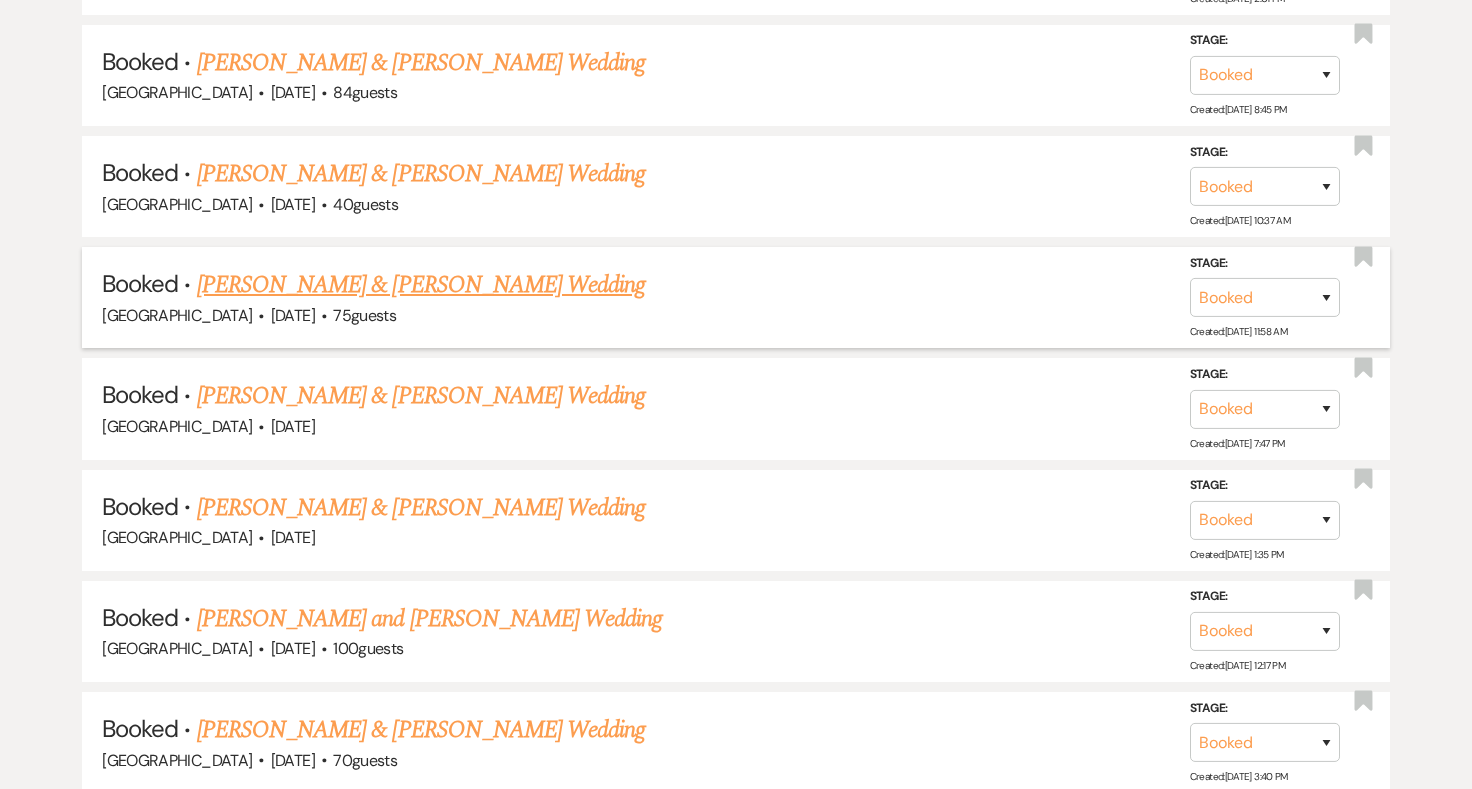 scroll, scrollTop: 1932, scrollLeft: 0, axis: vertical 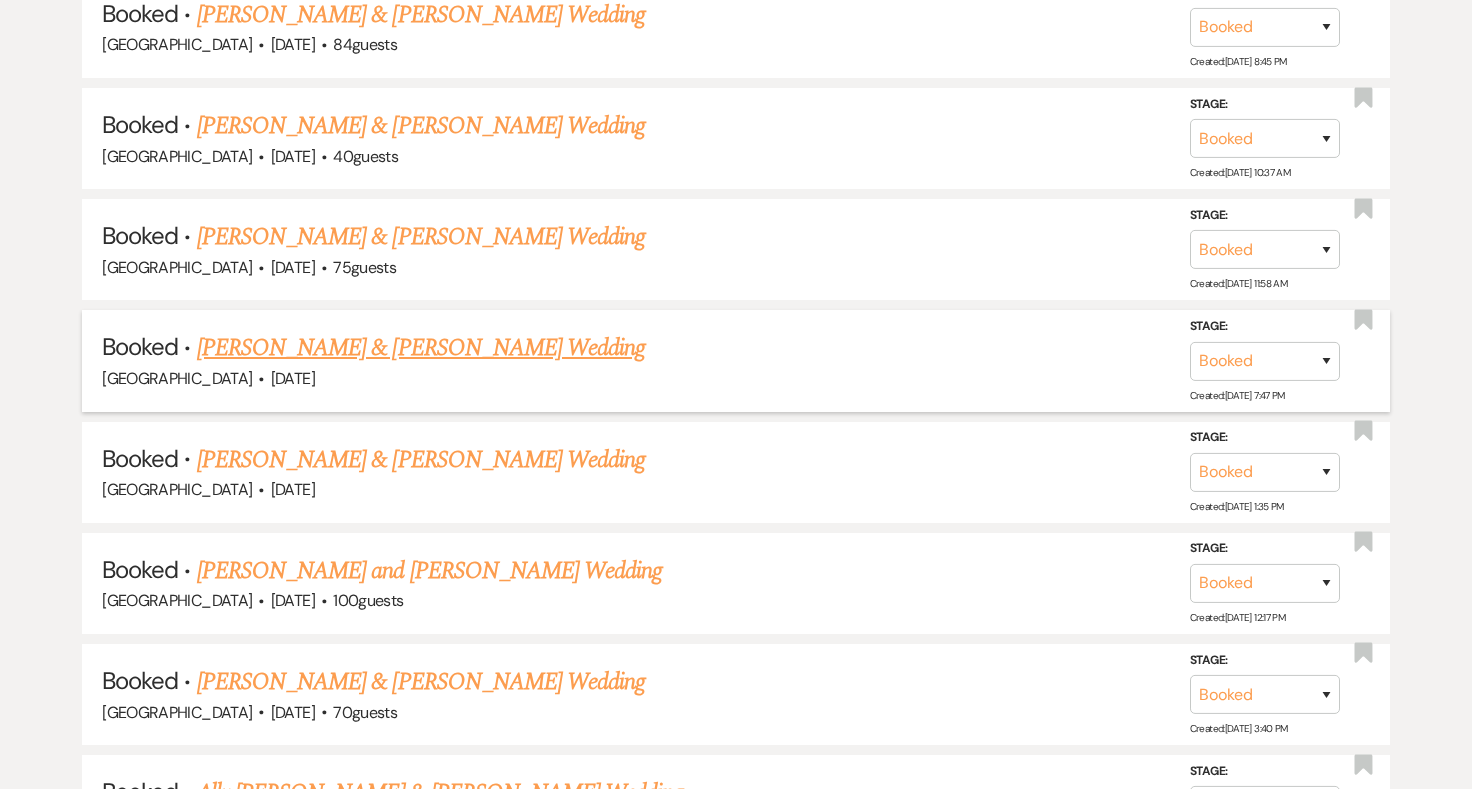 click on "Ashley Haller & Pat Lehman's Wedding" at bounding box center (421, 348) 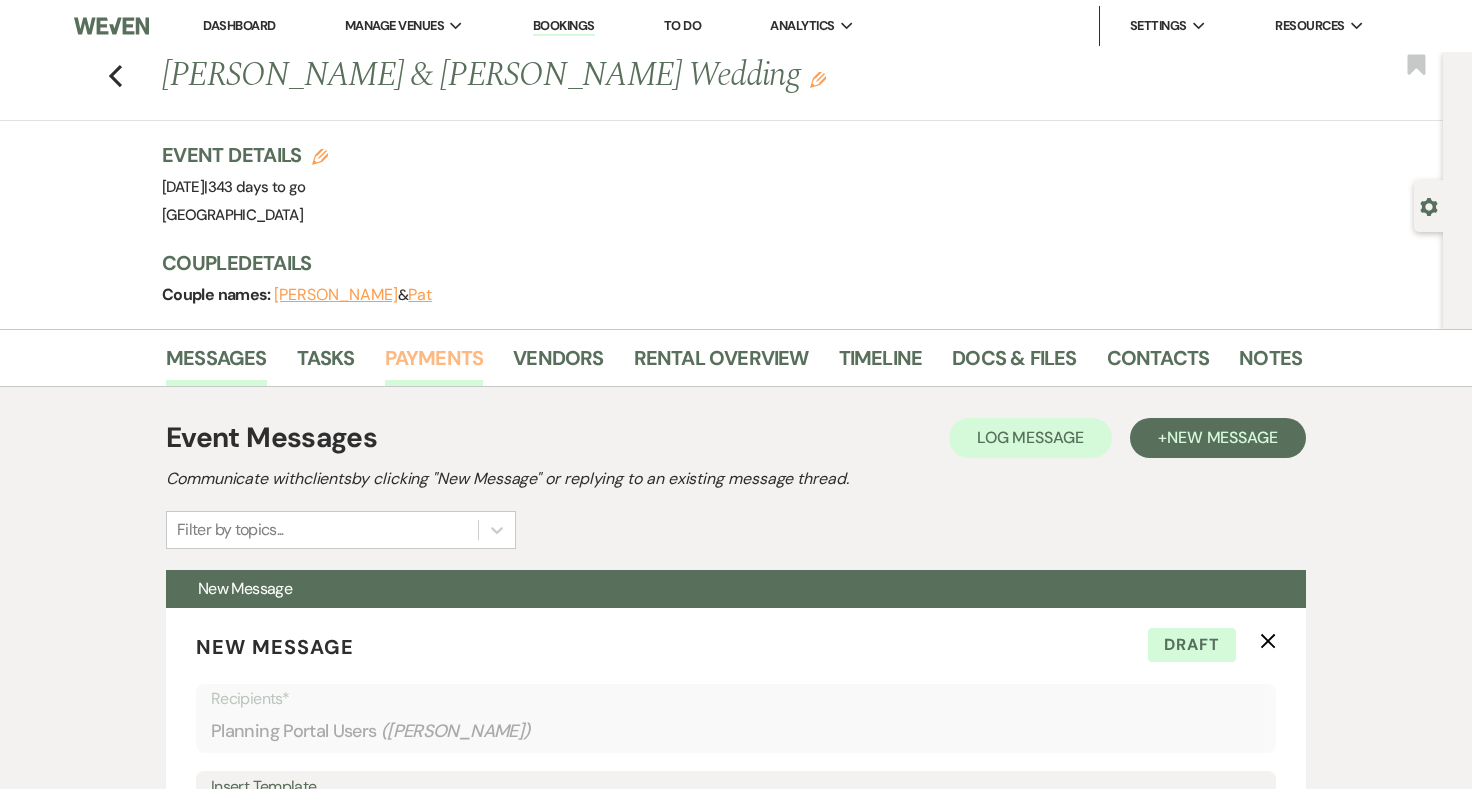 click on "Payments" at bounding box center [434, 364] 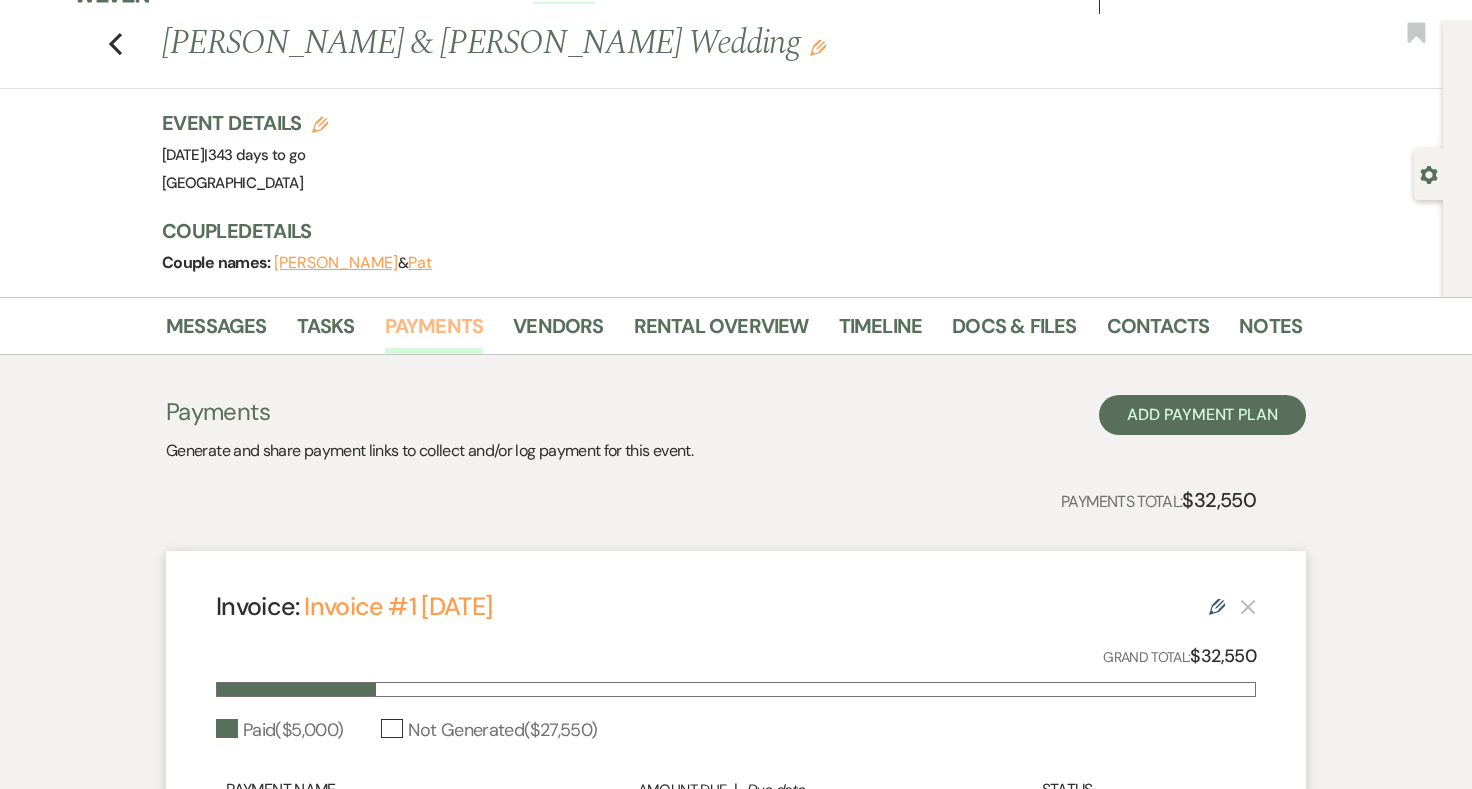 scroll, scrollTop: 24, scrollLeft: 0, axis: vertical 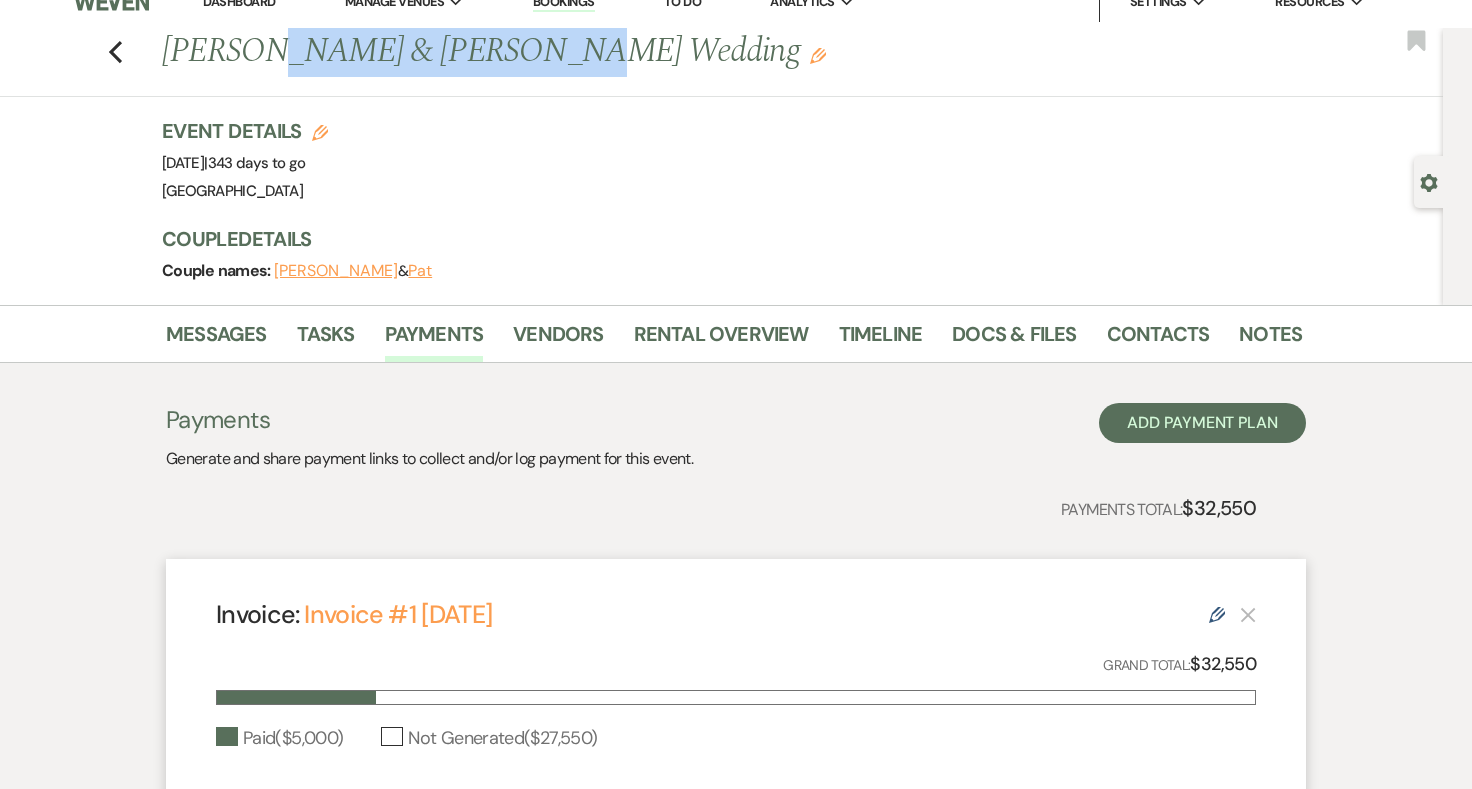 drag, startPoint x: 515, startPoint y: 53, endPoint x: 254, endPoint y: 56, distance: 261.01724 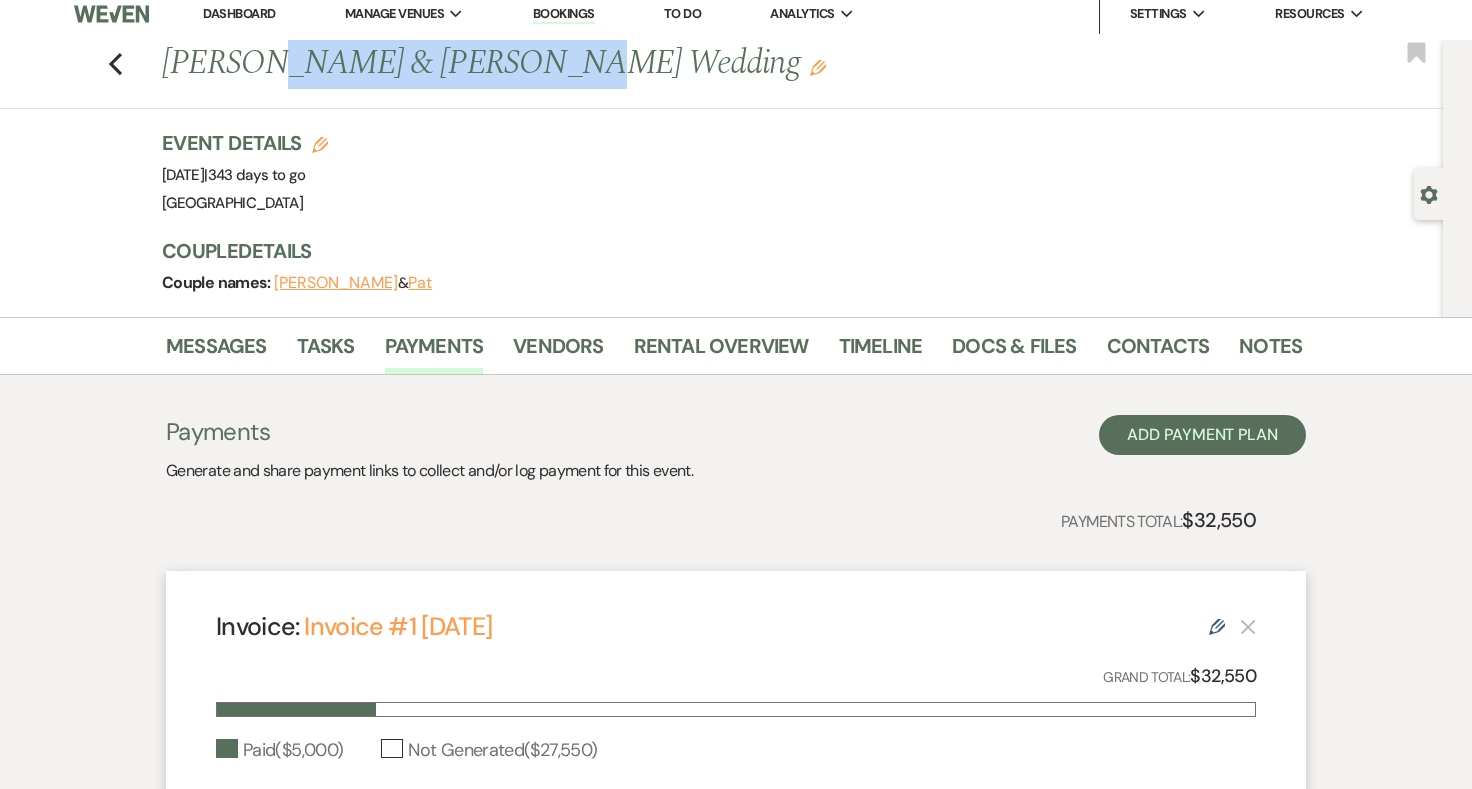 scroll, scrollTop: 0, scrollLeft: 0, axis: both 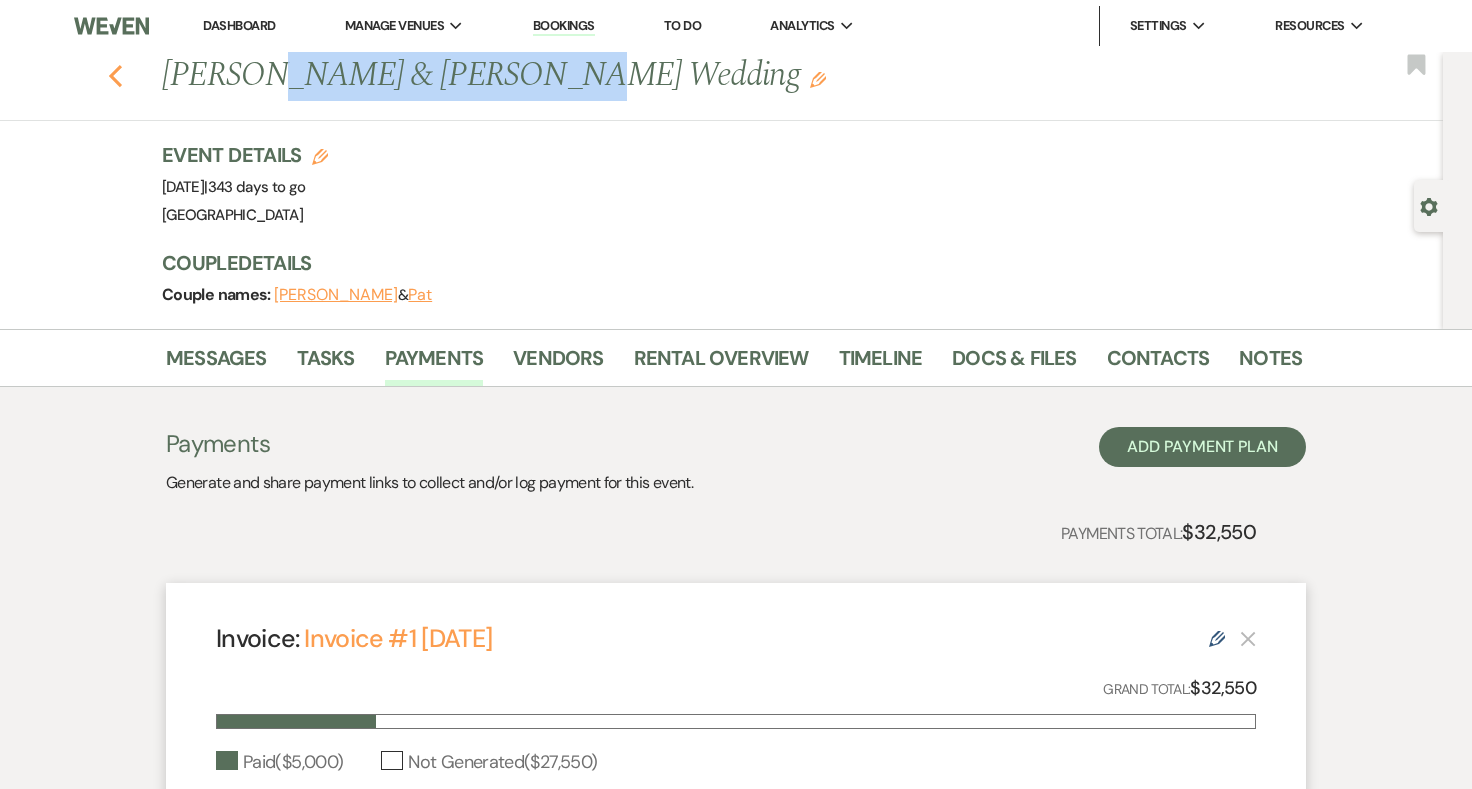 click on "Previous" at bounding box center (115, 74) 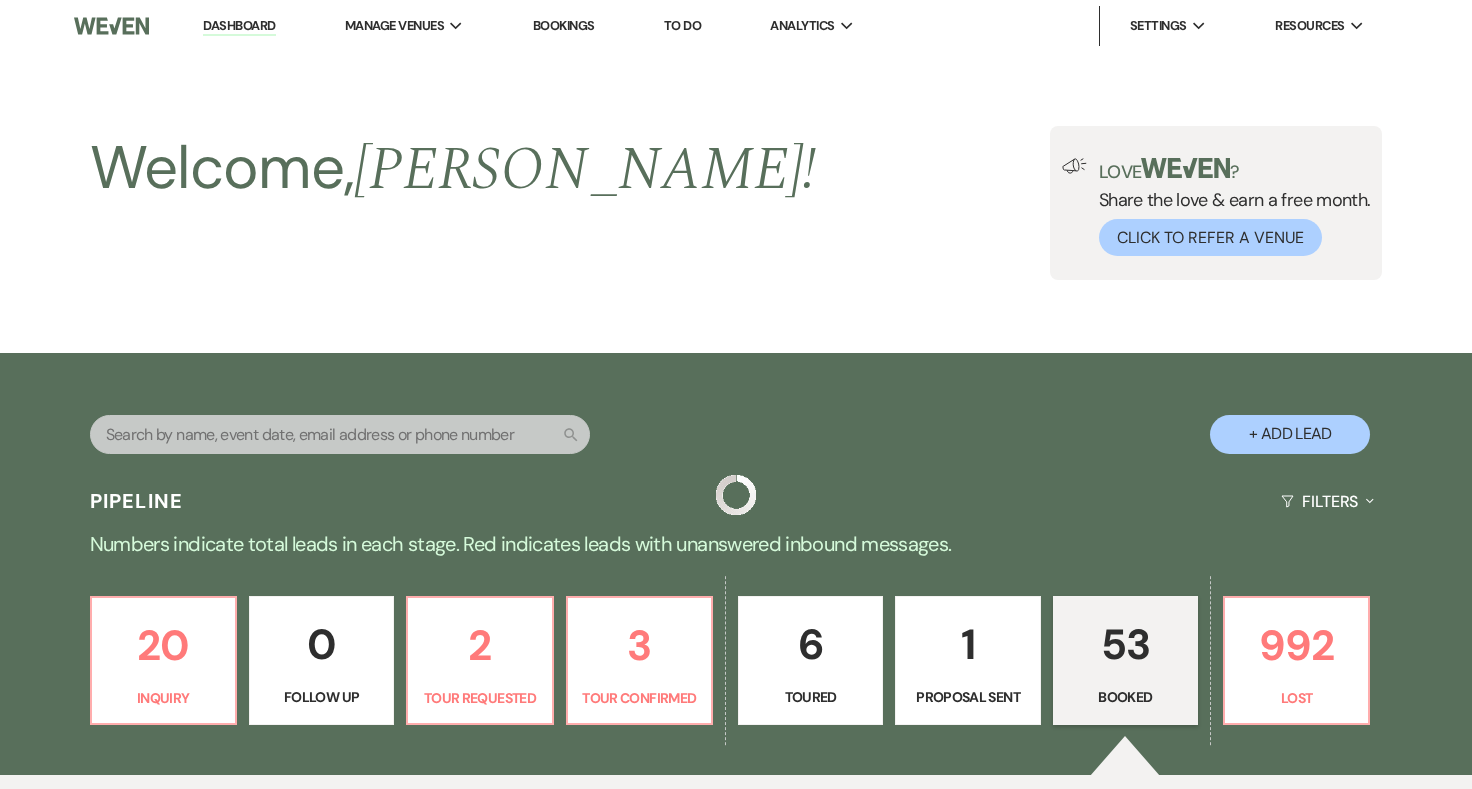 scroll, scrollTop: 1932, scrollLeft: 0, axis: vertical 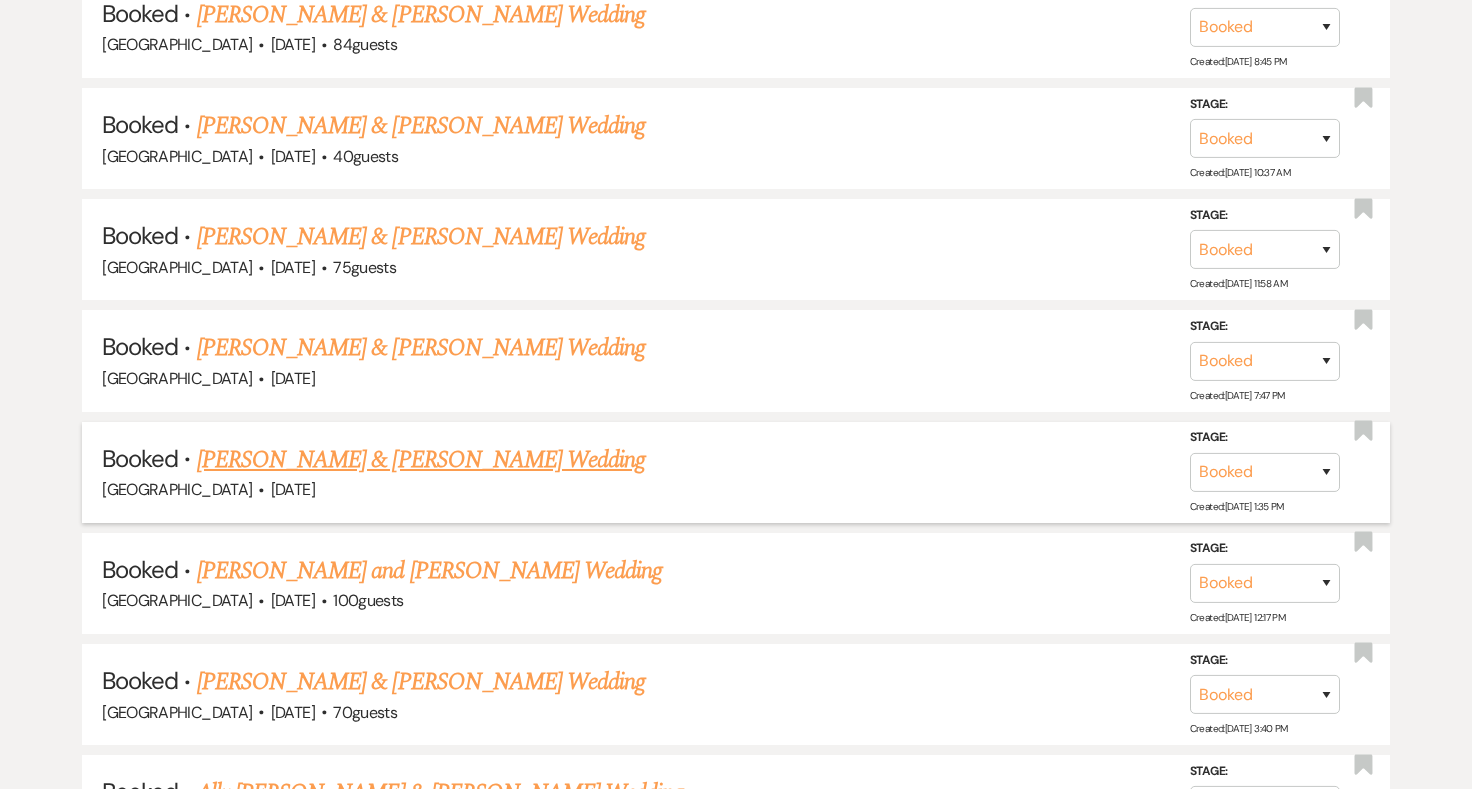 click on "Jasper Lynch & Klaus Hendrick's Wedding" at bounding box center (421, 460) 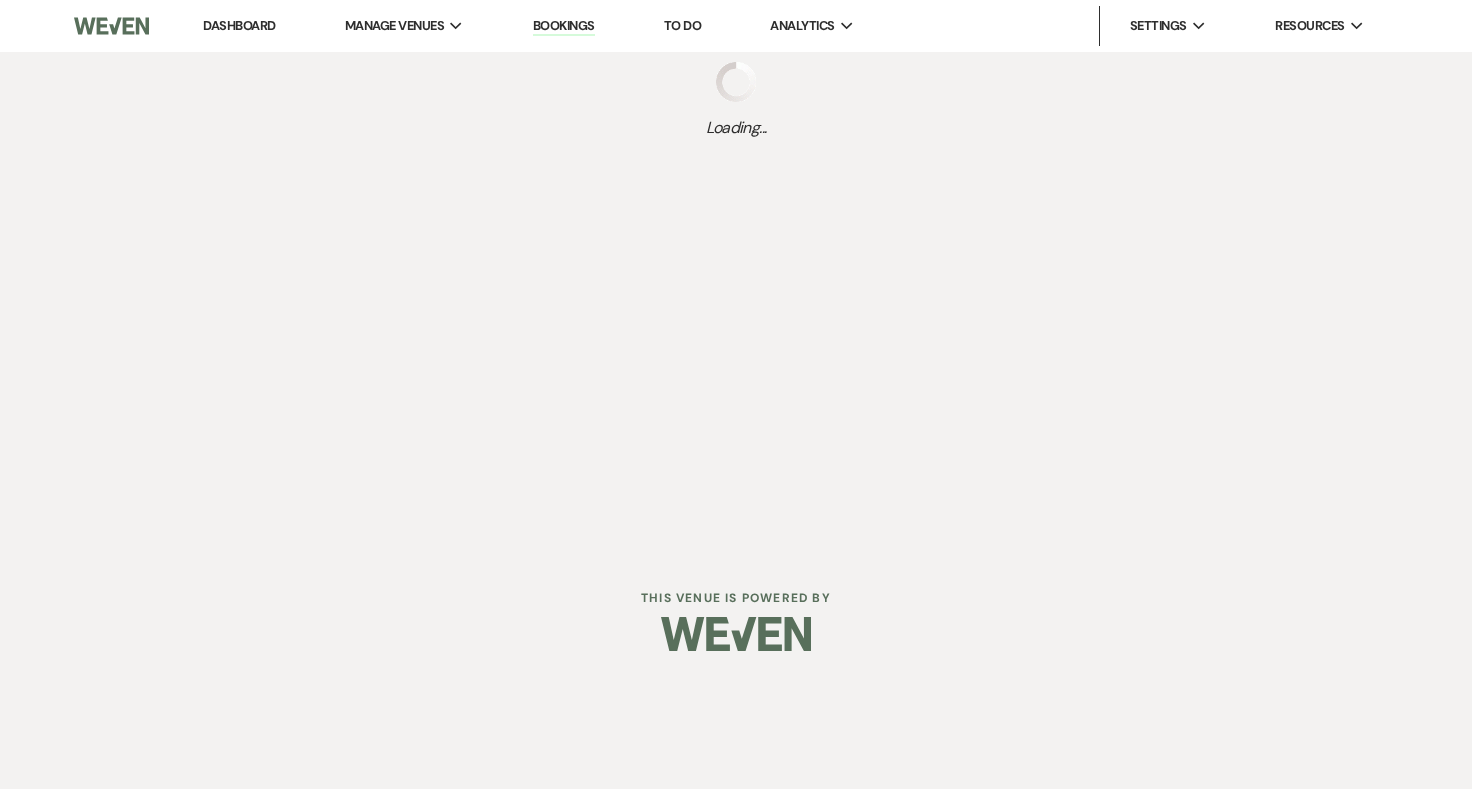 scroll, scrollTop: 0, scrollLeft: 0, axis: both 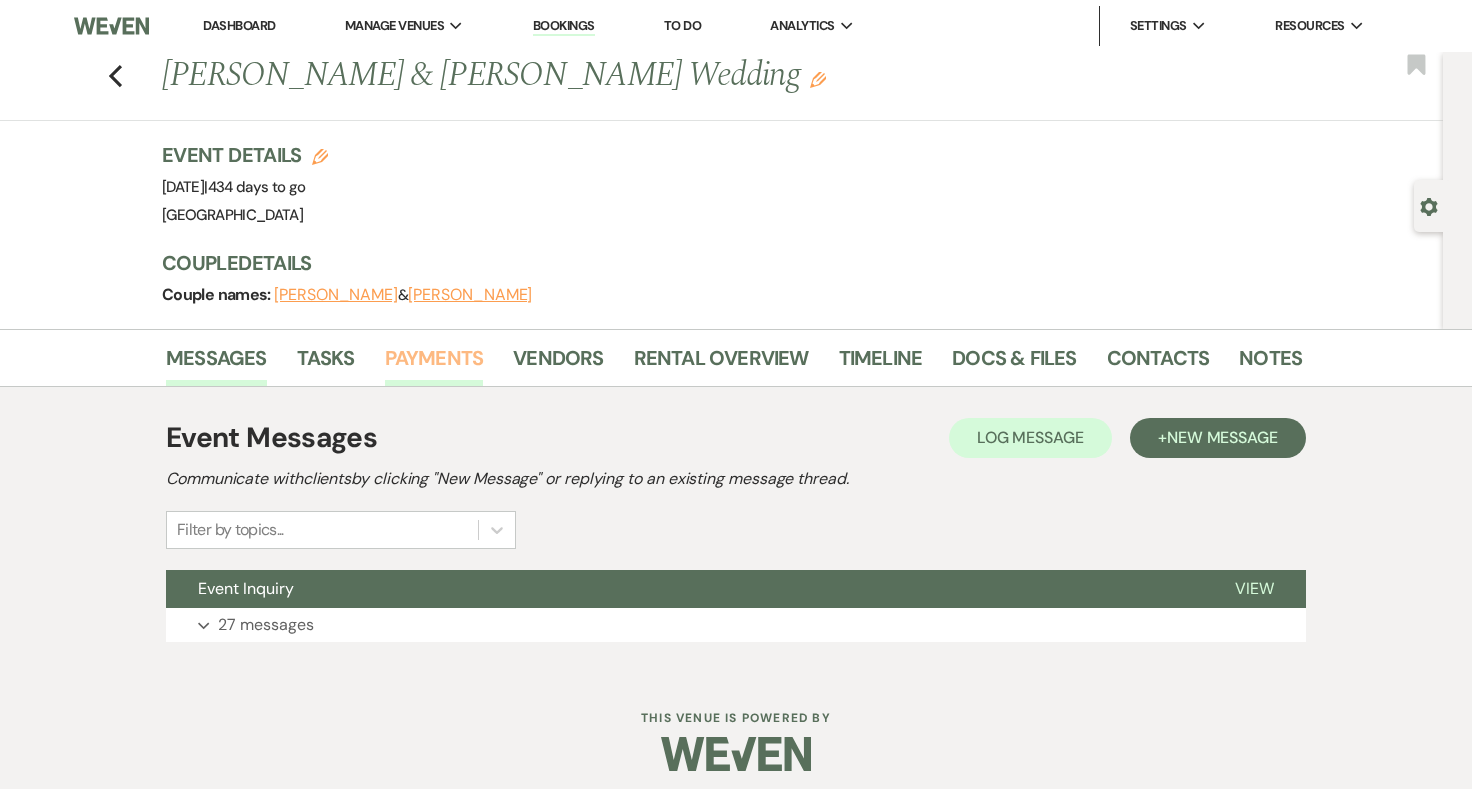 click on "Payments" at bounding box center (434, 364) 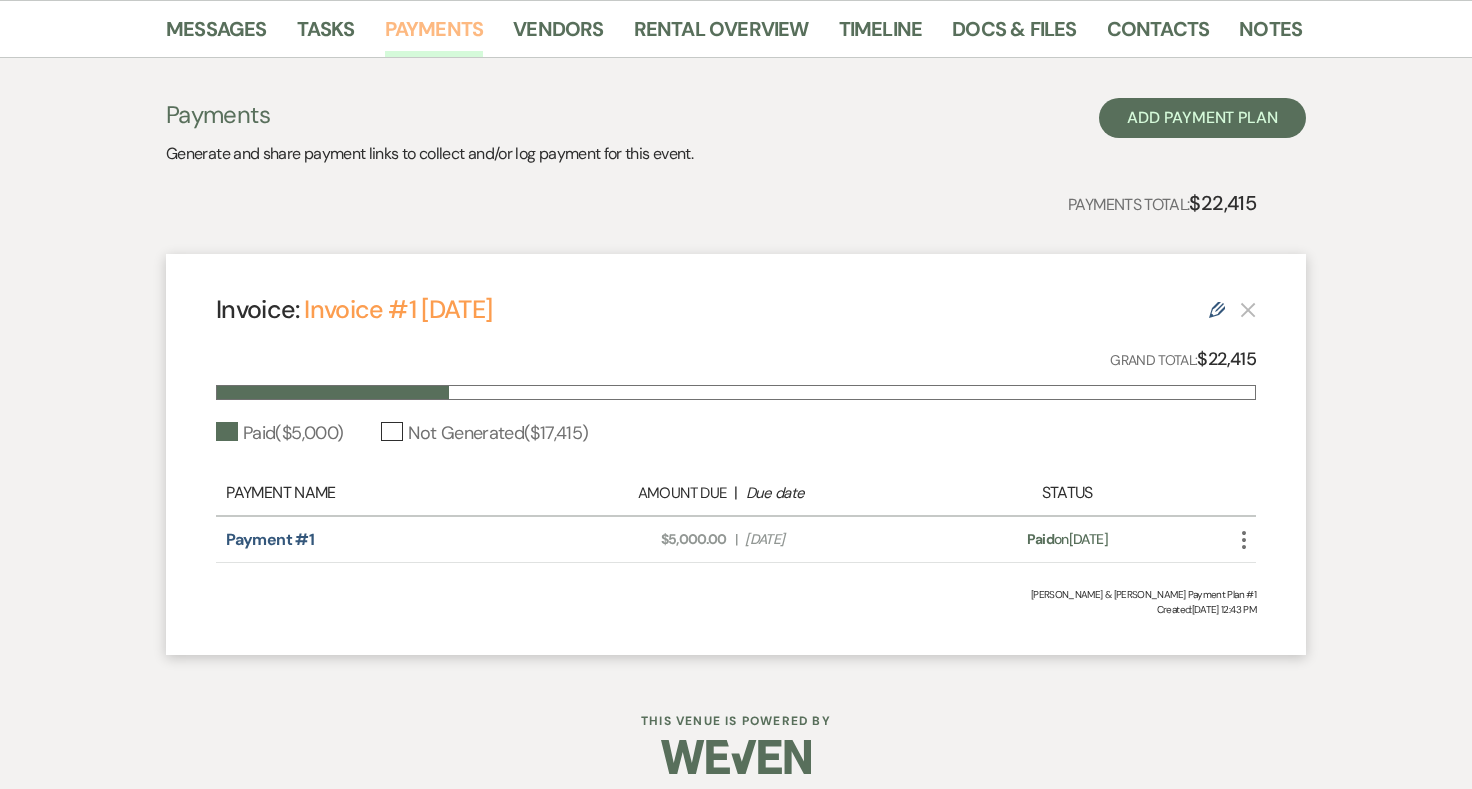 scroll, scrollTop: 330, scrollLeft: 0, axis: vertical 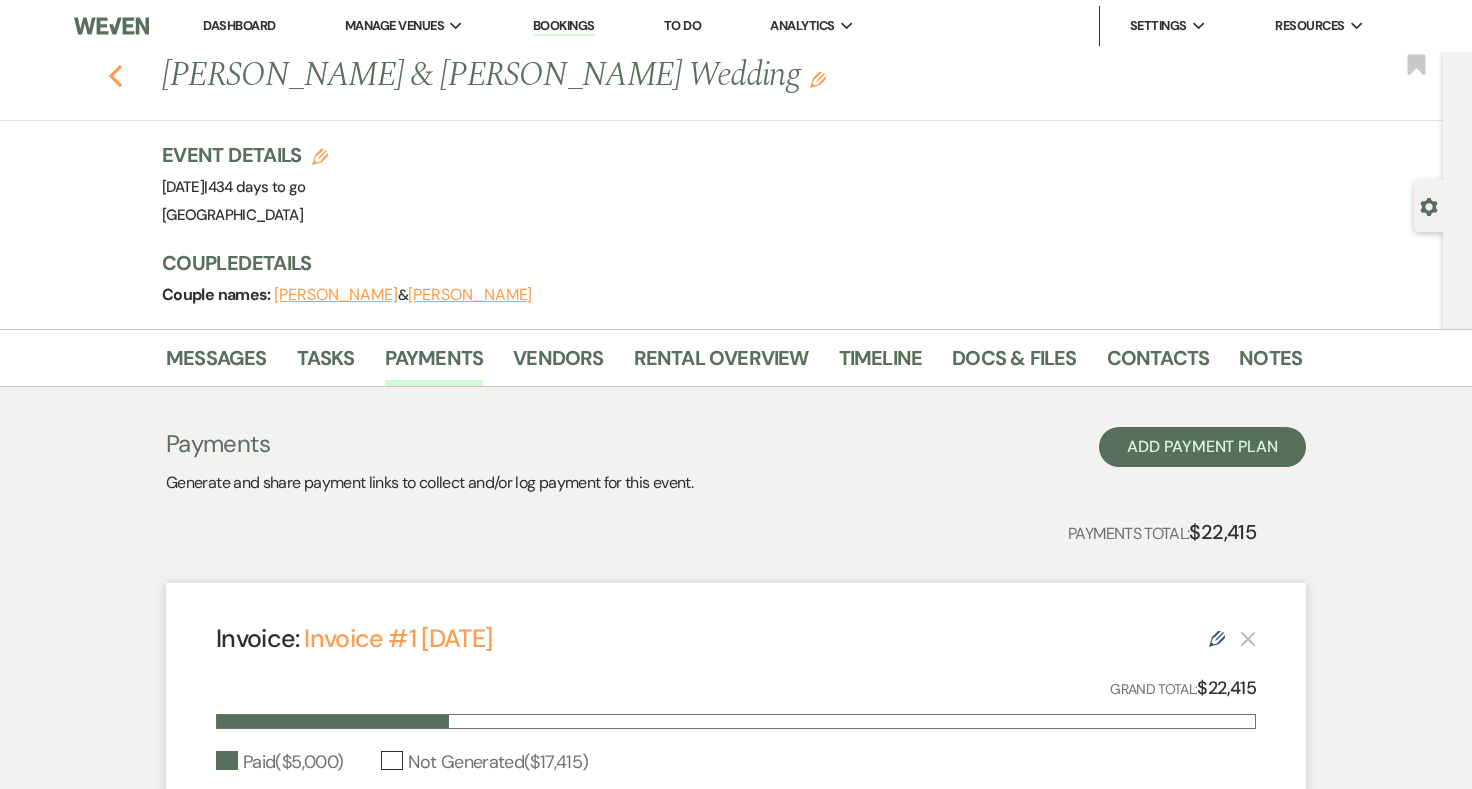 click on "Previous" 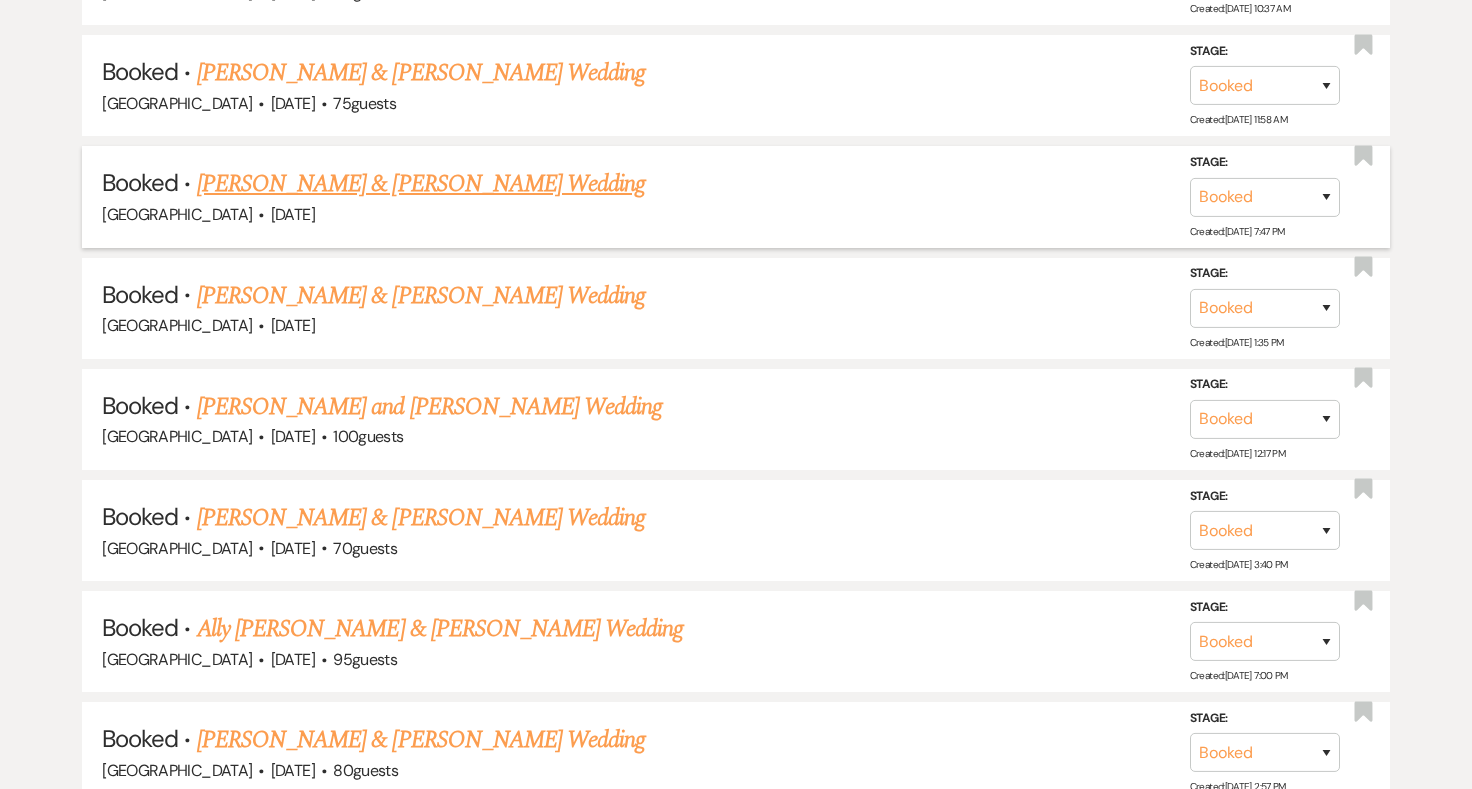 scroll, scrollTop: 2117, scrollLeft: 0, axis: vertical 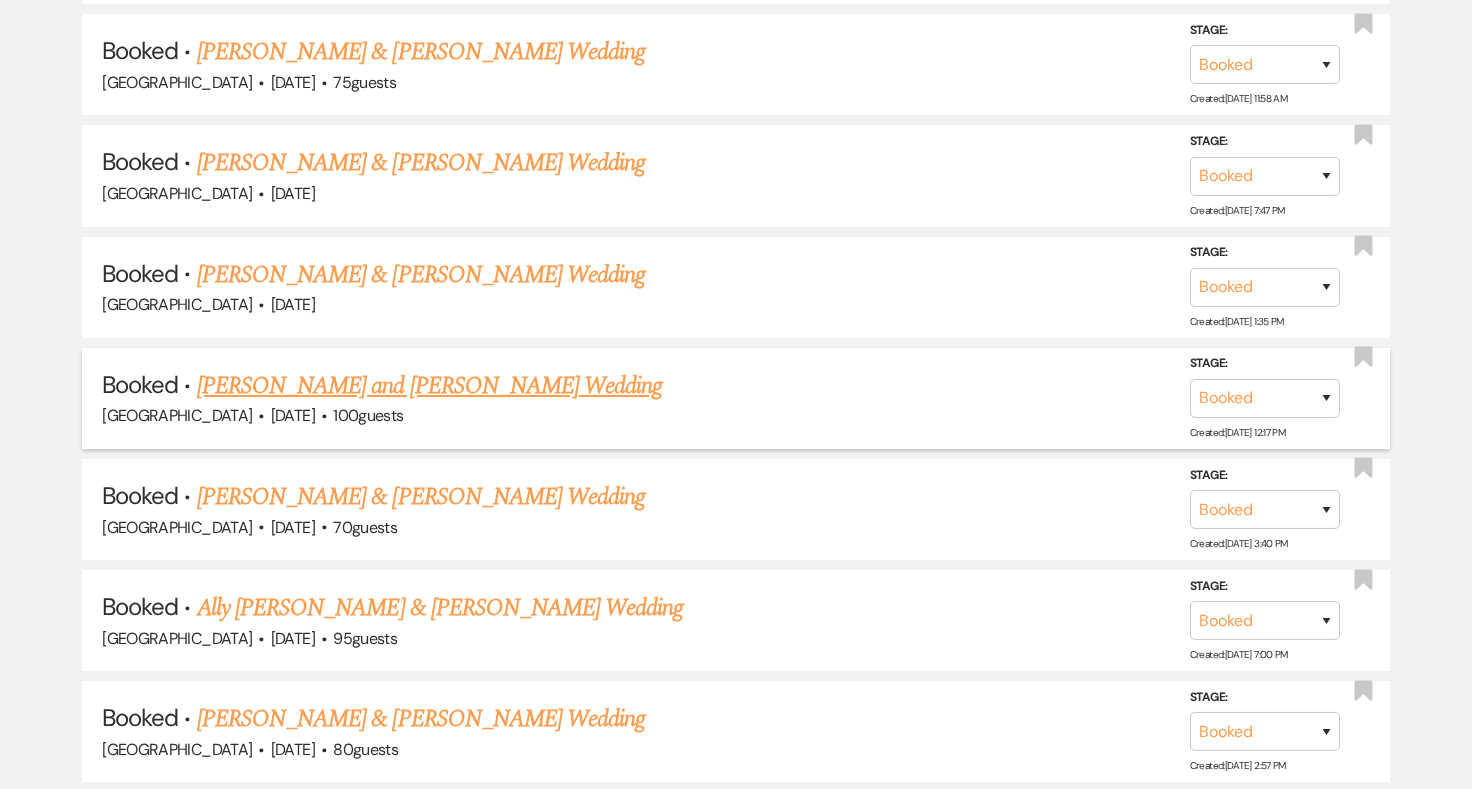 click on "Irina Ryan and Brian Manesh's Wedding" at bounding box center [430, 386] 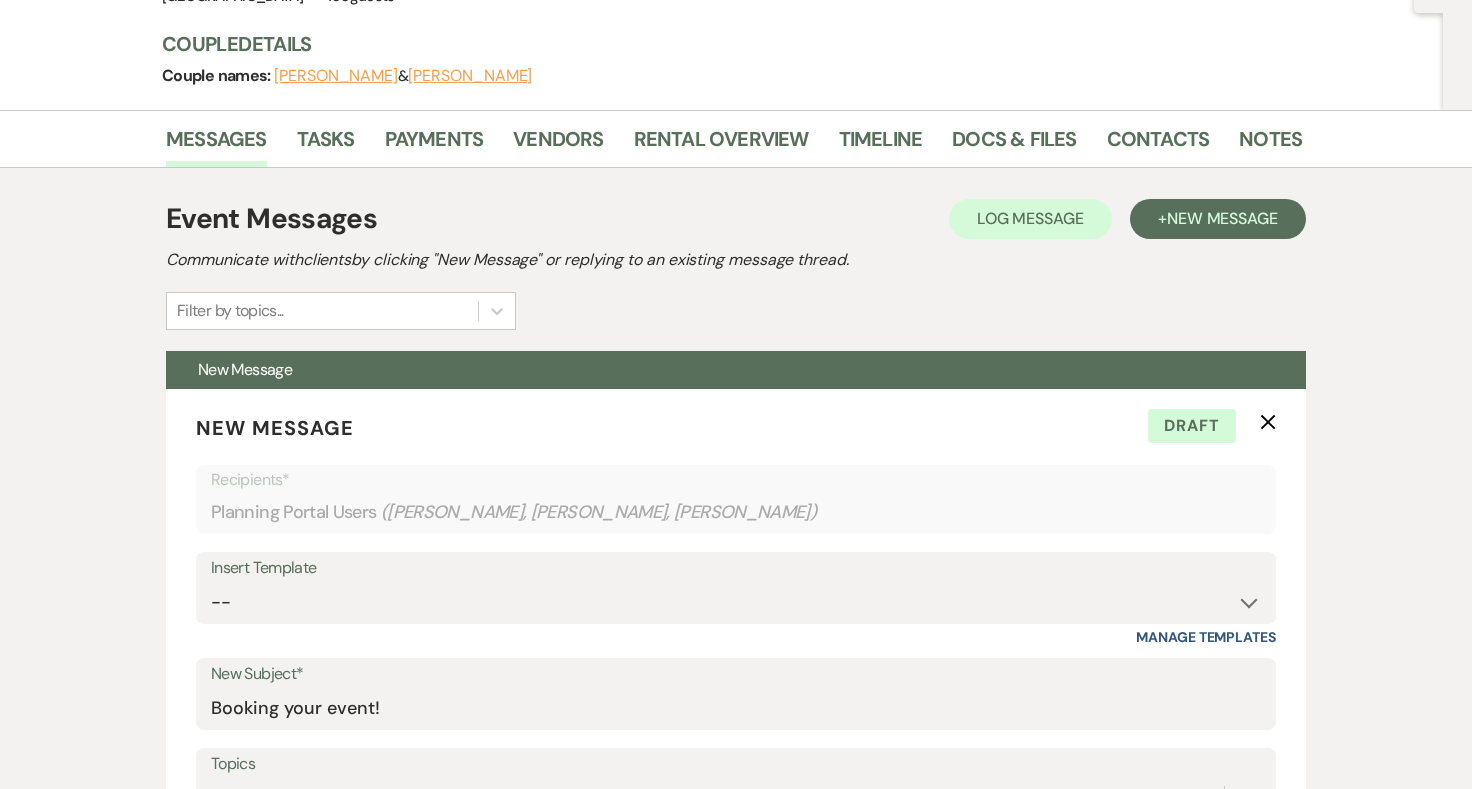 scroll, scrollTop: 216, scrollLeft: 0, axis: vertical 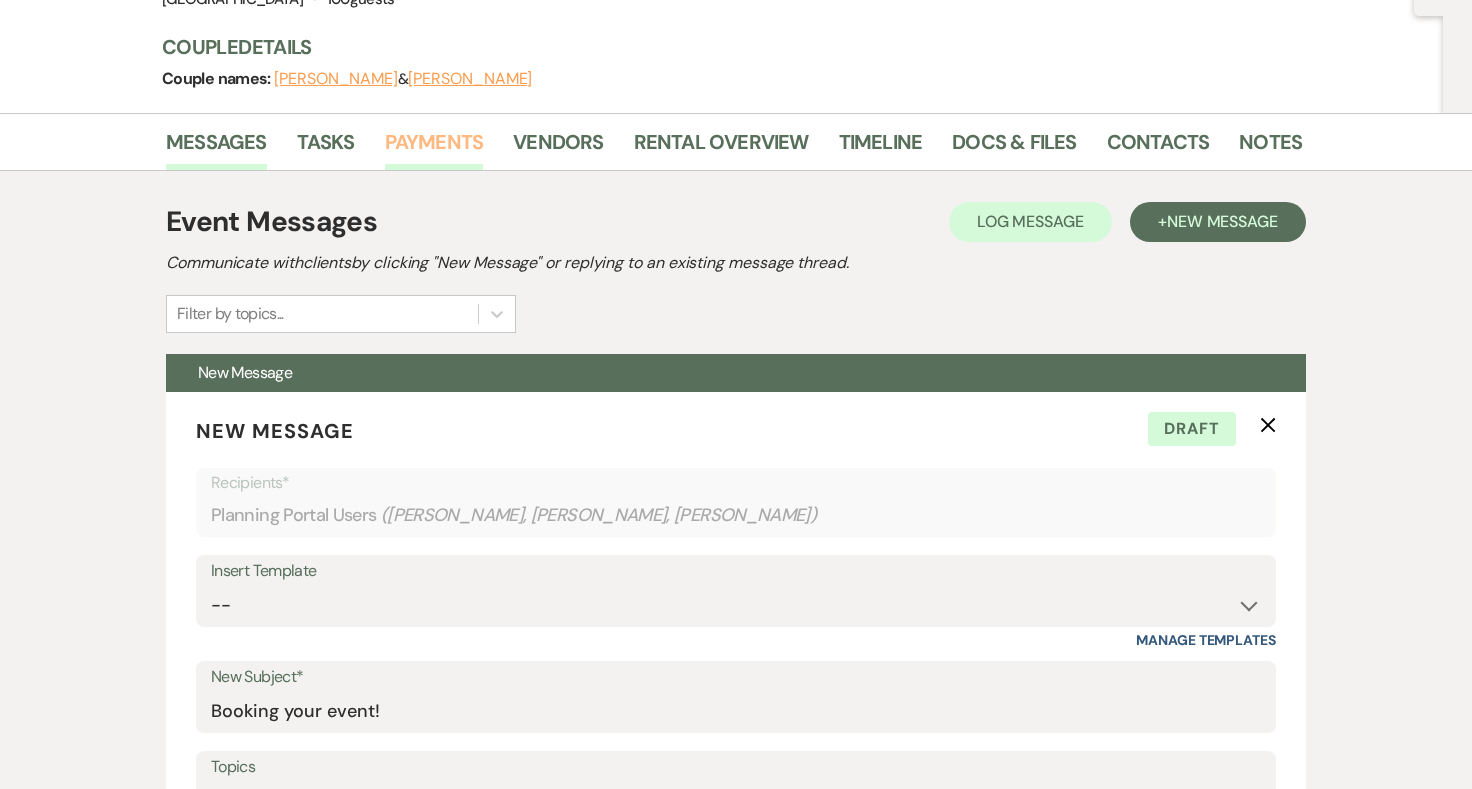 click on "Payments" at bounding box center (434, 148) 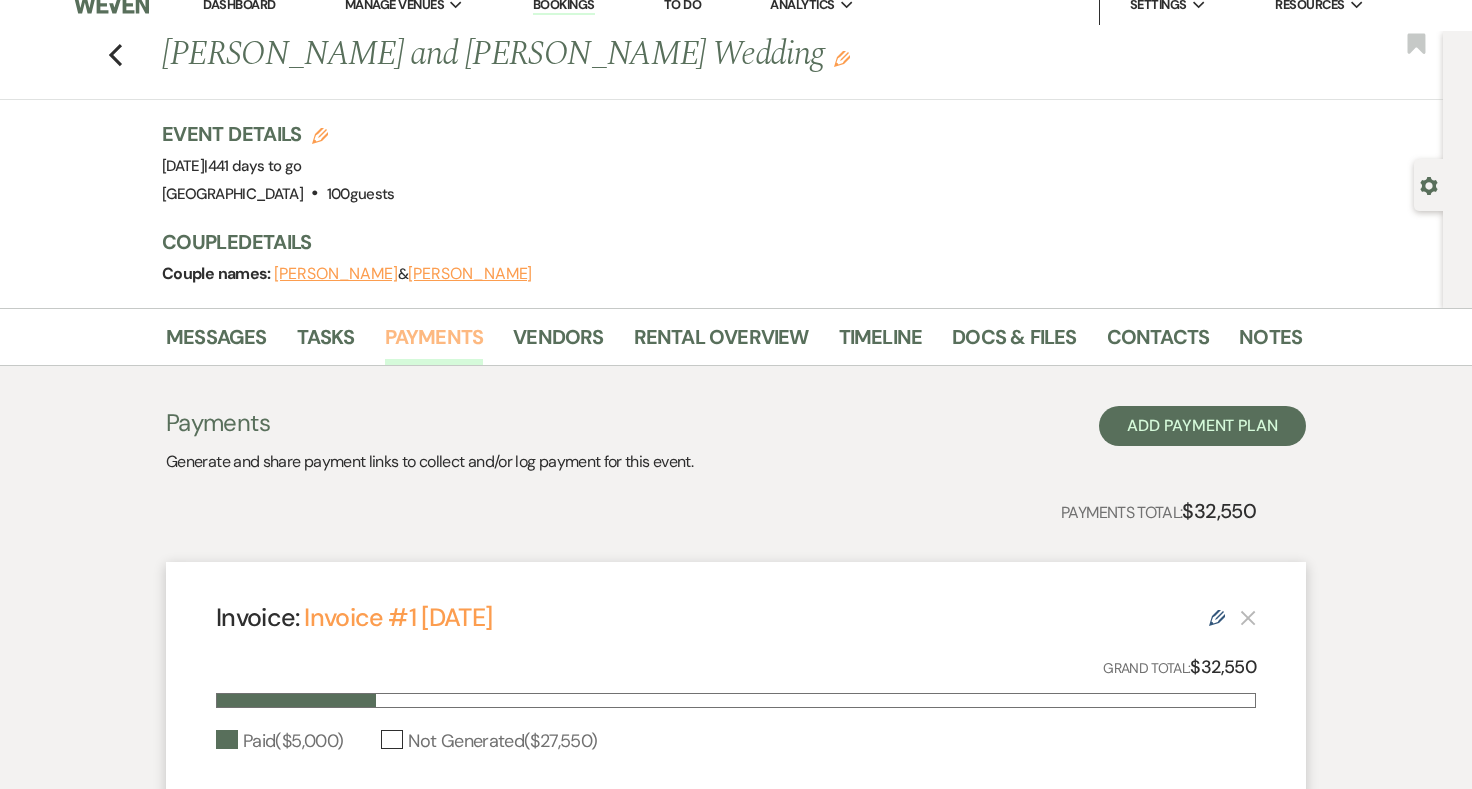 scroll, scrollTop: 0, scrollLeft: 0, axis: both 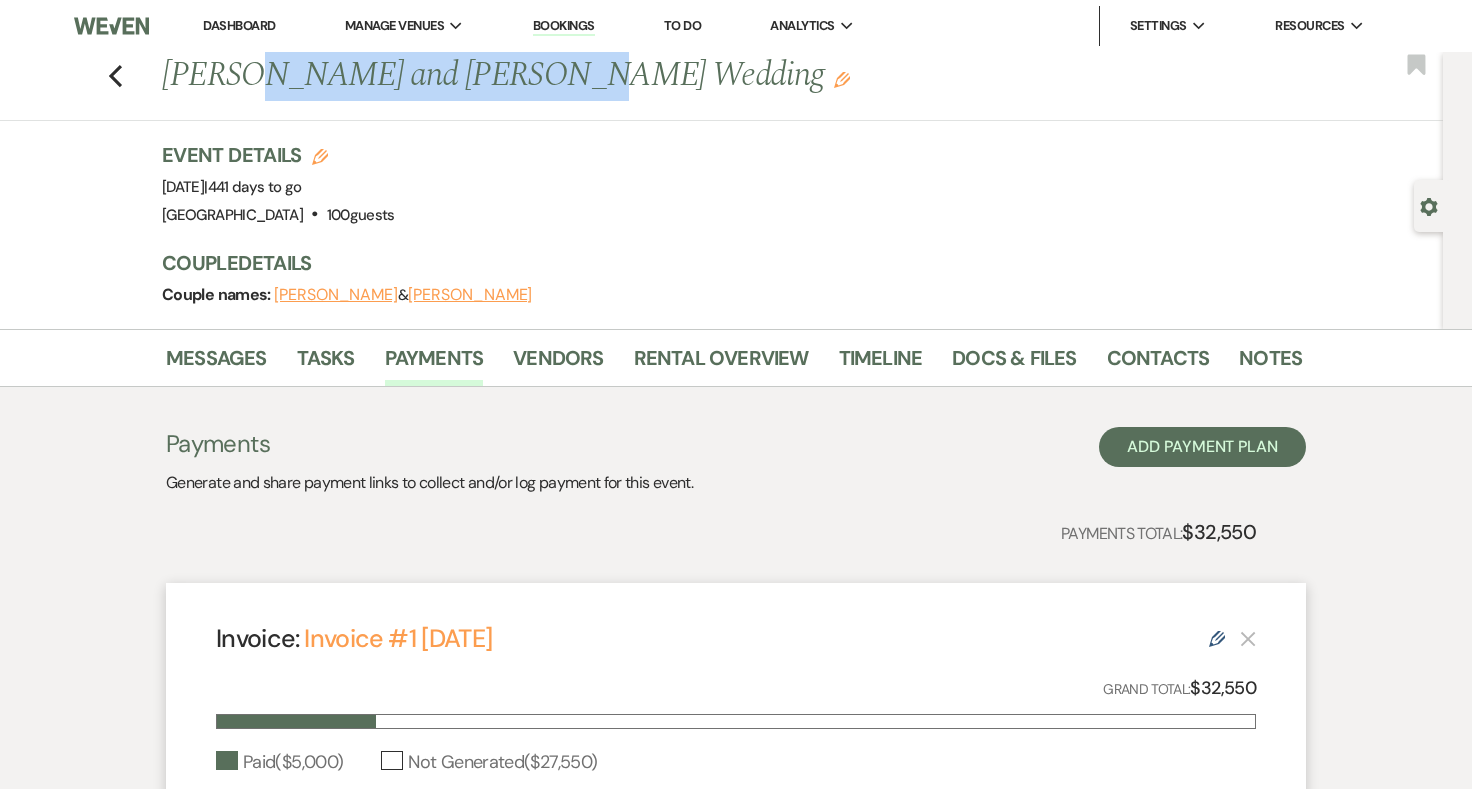 drag, startPoint x: 529, startPoint y: 80, endPoint x: 234, endPoint y: 76, distance: 295.02713 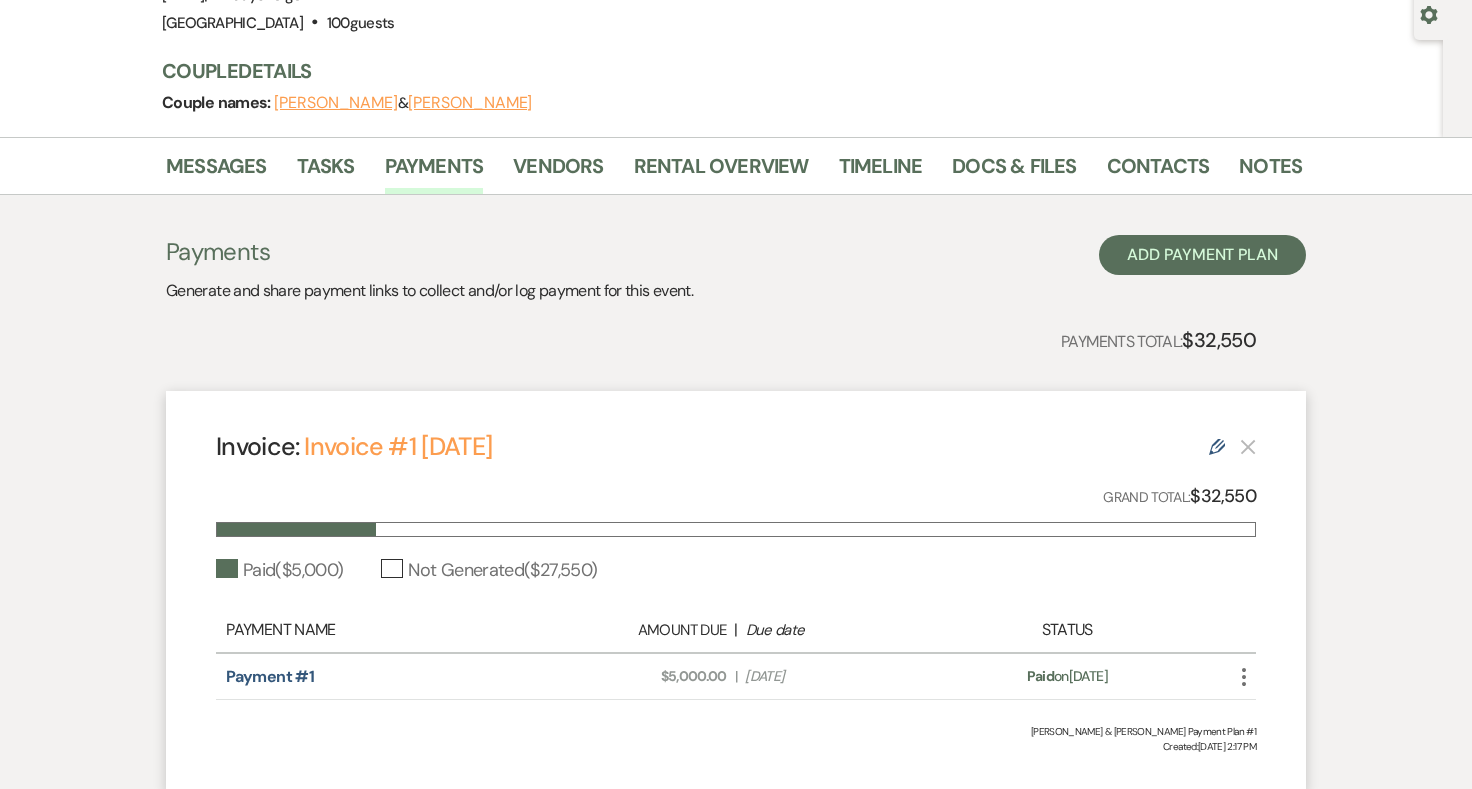 scroll, scrollTop: 0, scrollLeft: 0, axis: both 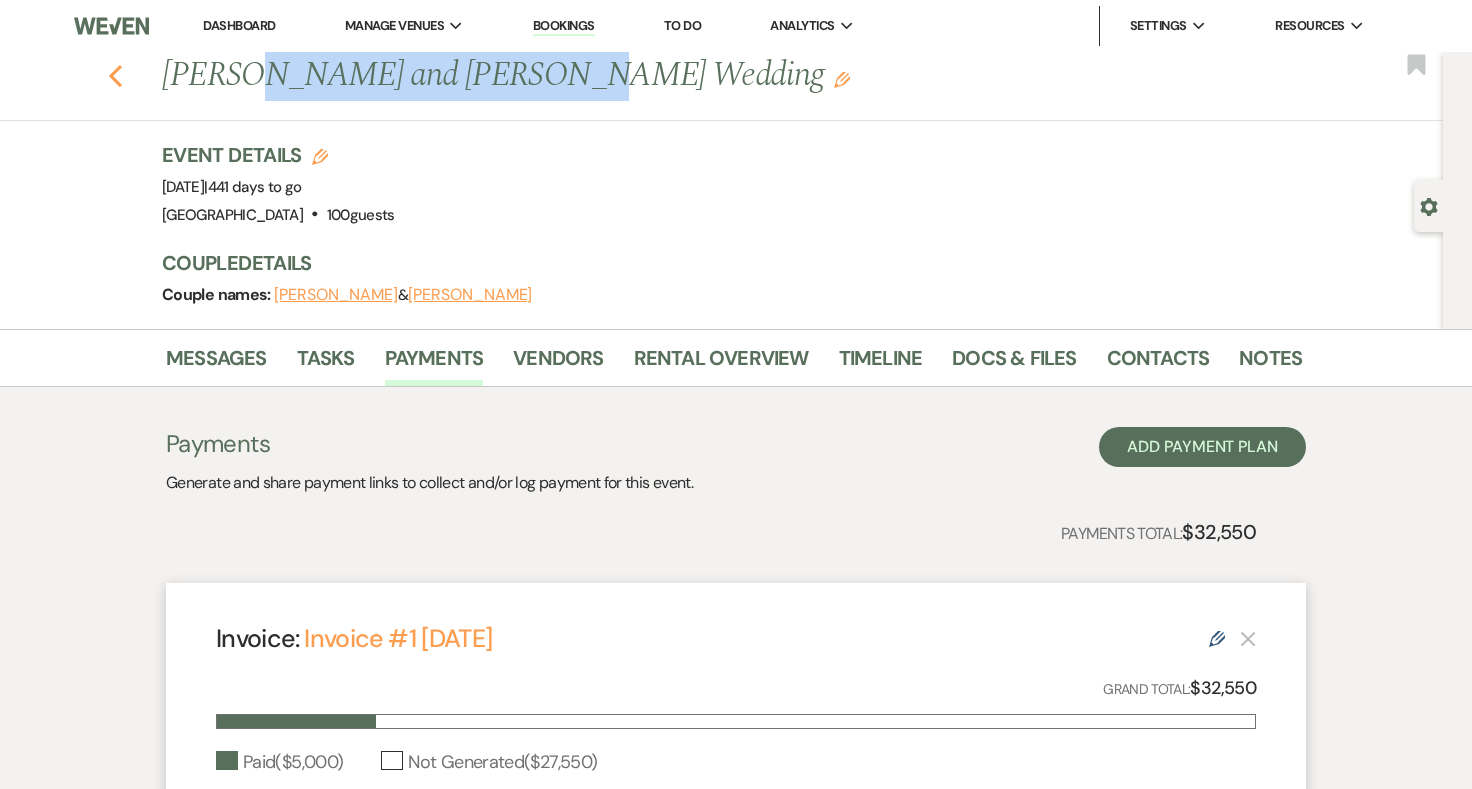 click on "Previous" 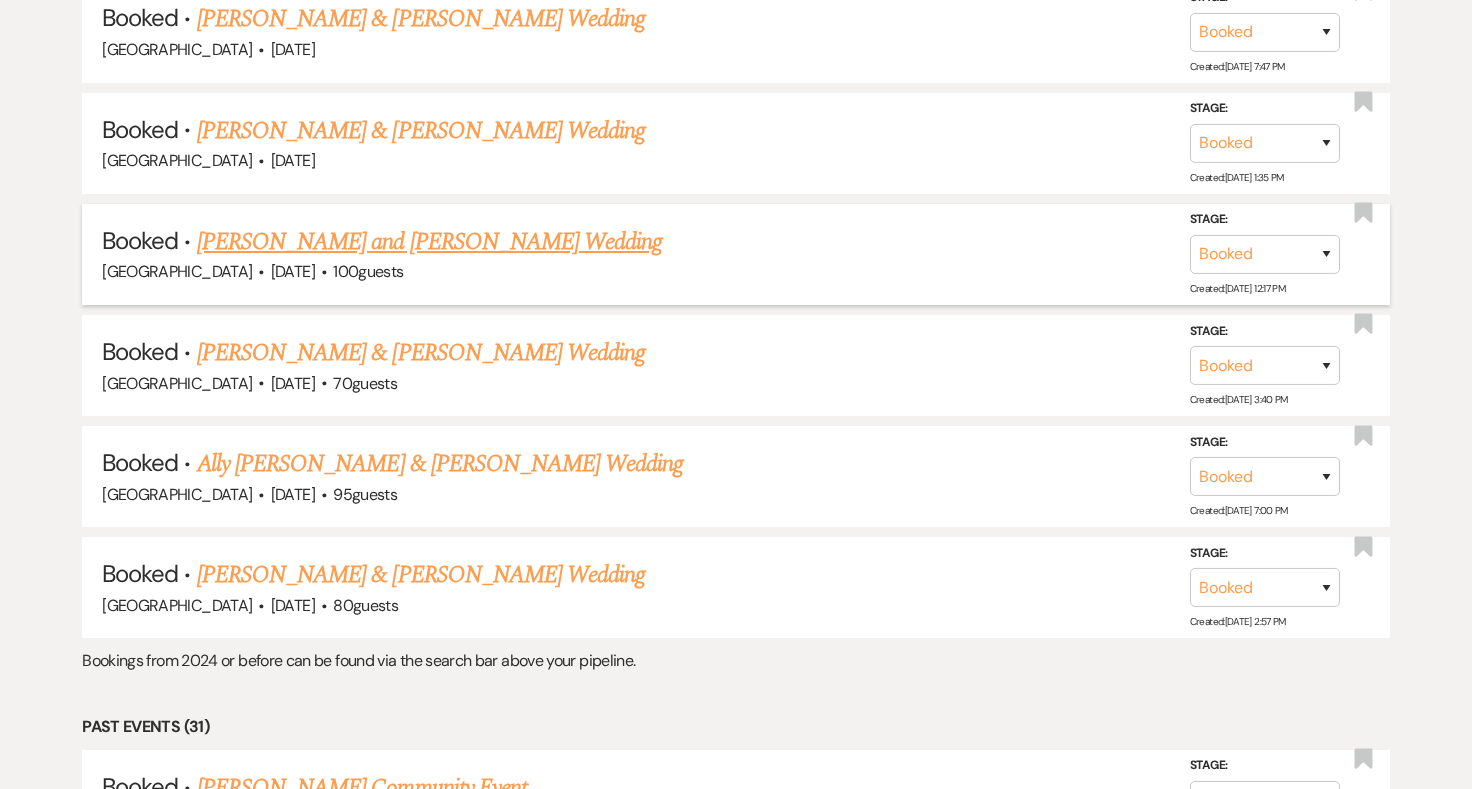 scroll, scrollTop: 2268, scrollLeft: 0, axis: vertical 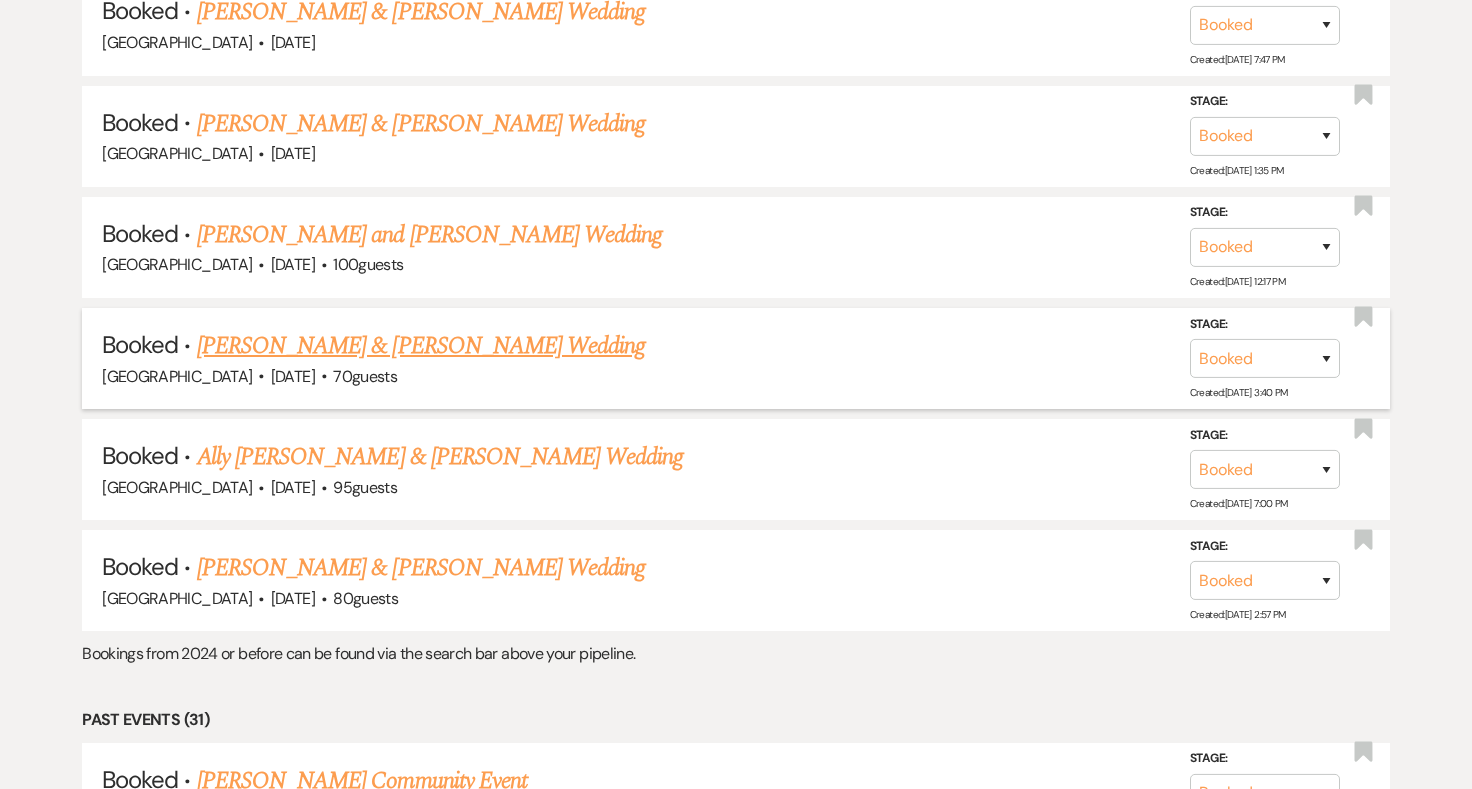 click on "Breanna Bonsignore & Nico Meisel's Wedding" at bounding box center (421, 346) 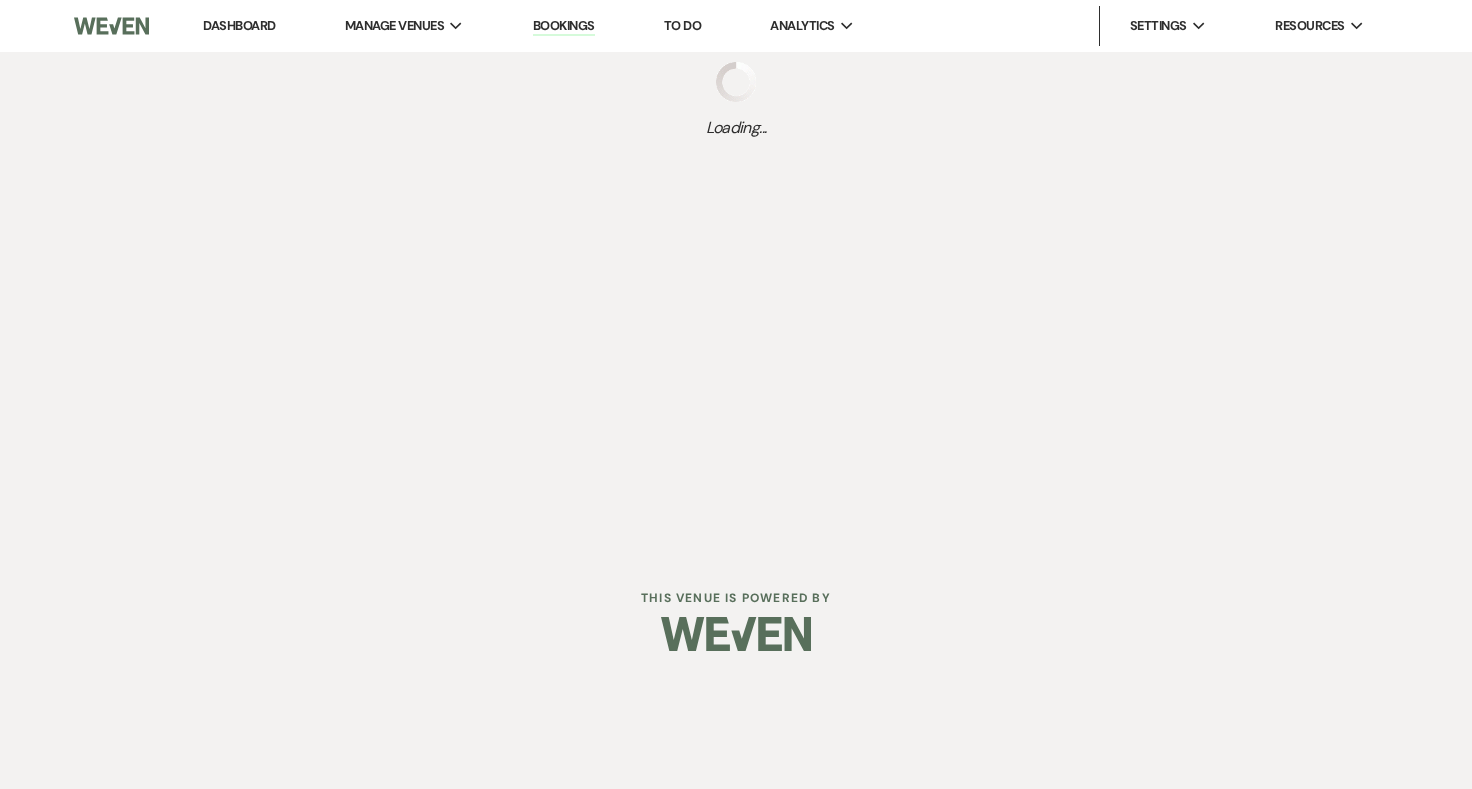 scroll, scrollTop: 0, scrollLeft: 0, axis: both 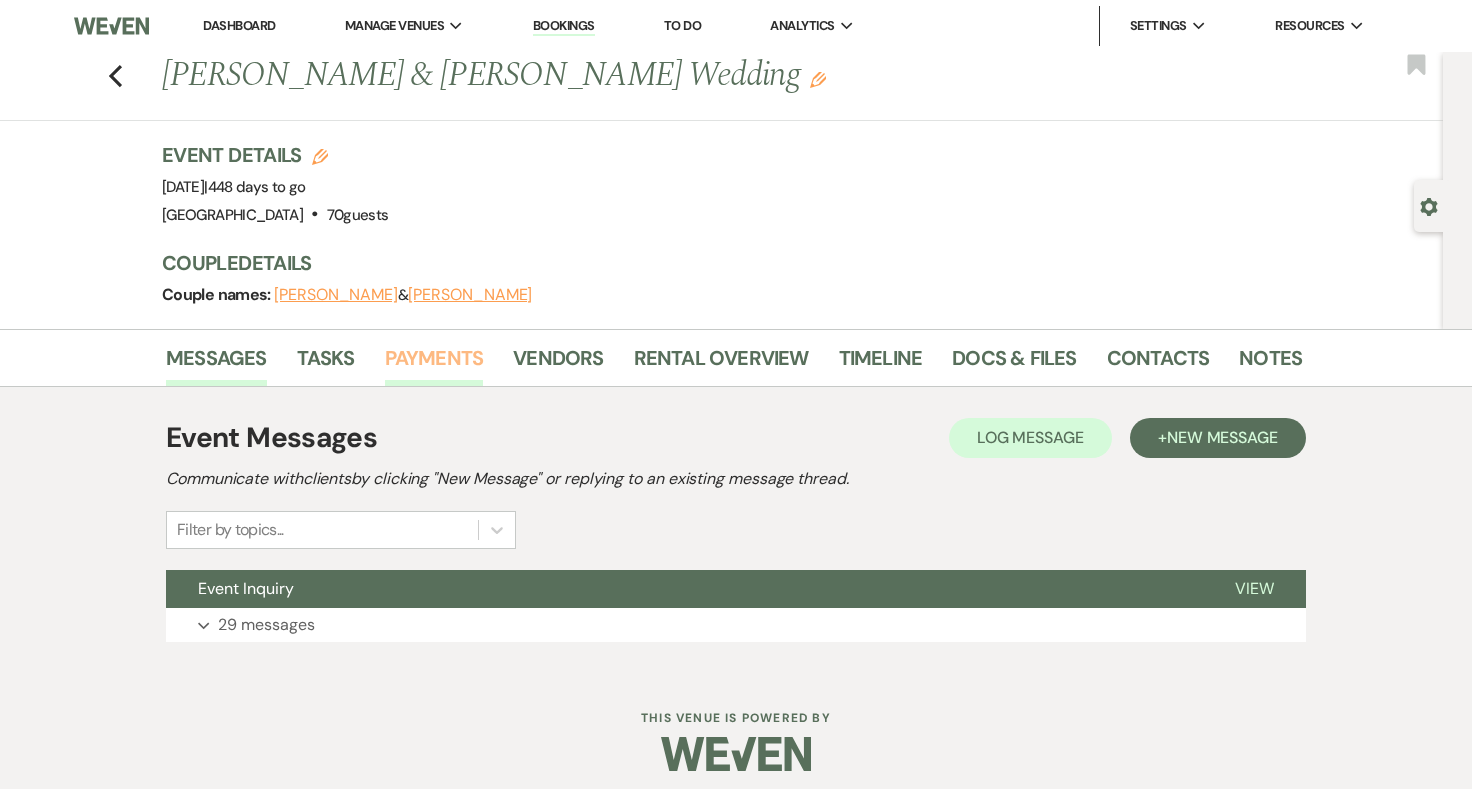 click on "Payments" at bounding box center (434, 364) 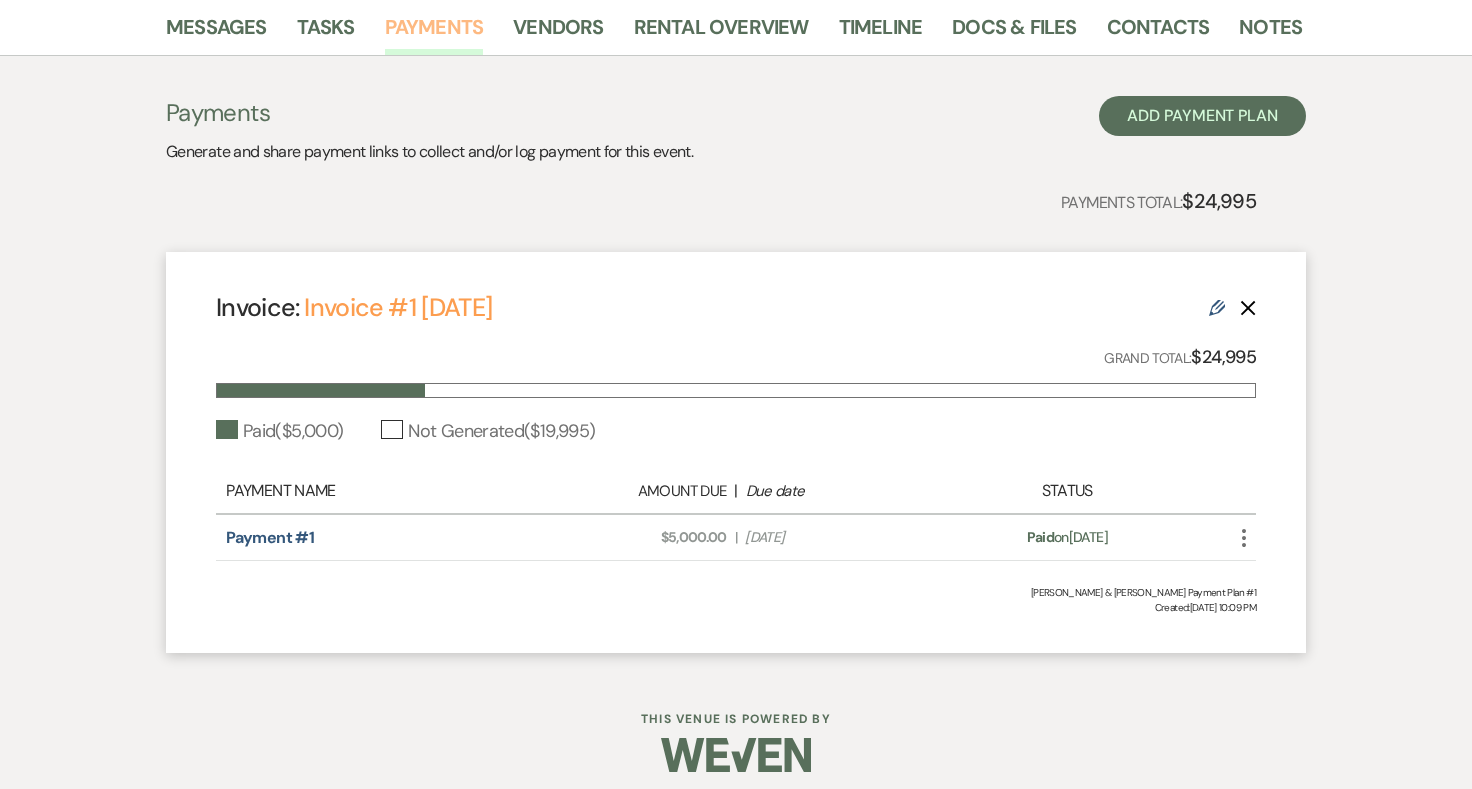 scroll, scrollTop: 344, scrollLeft: 0, axis: vertical 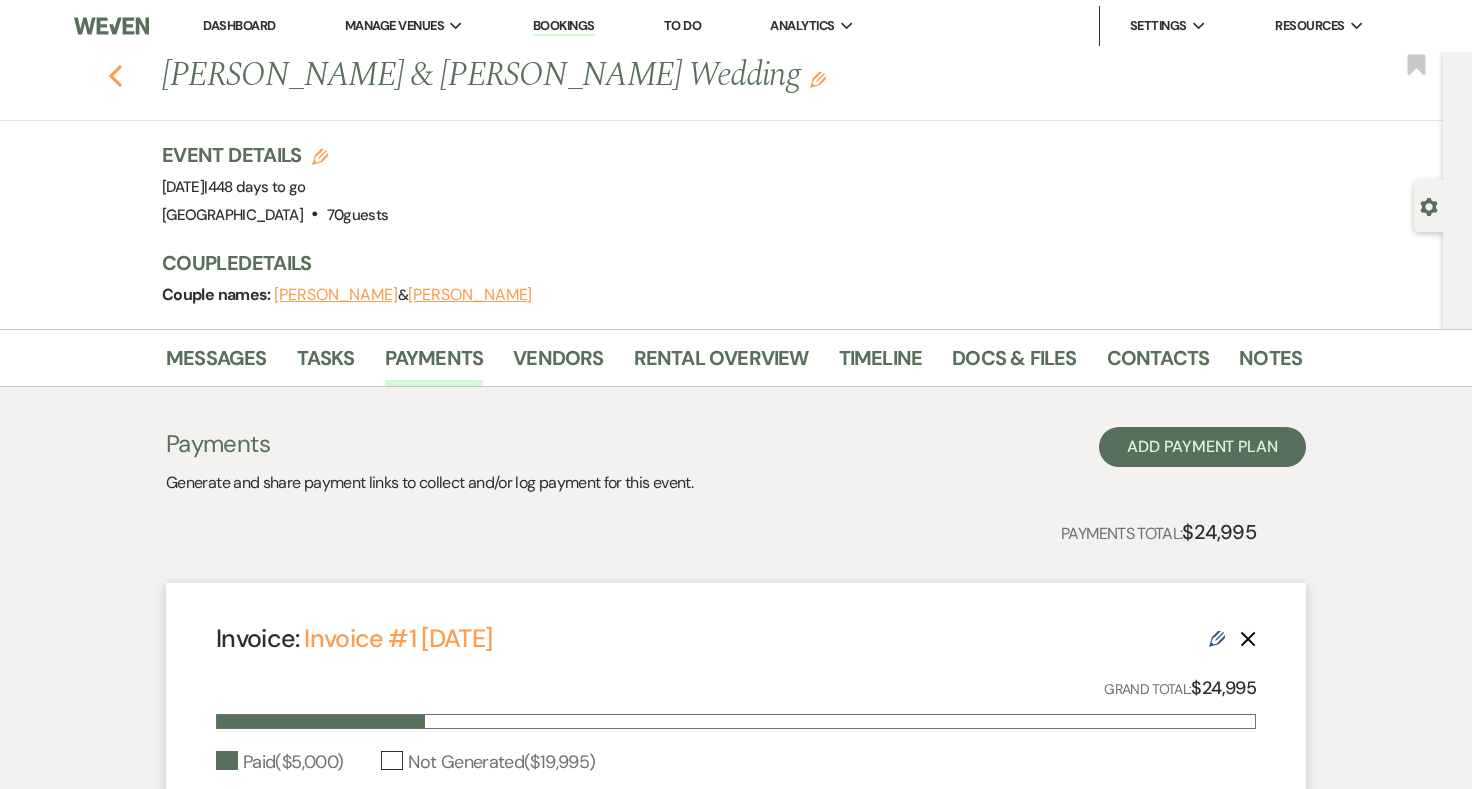 click on "Previous" 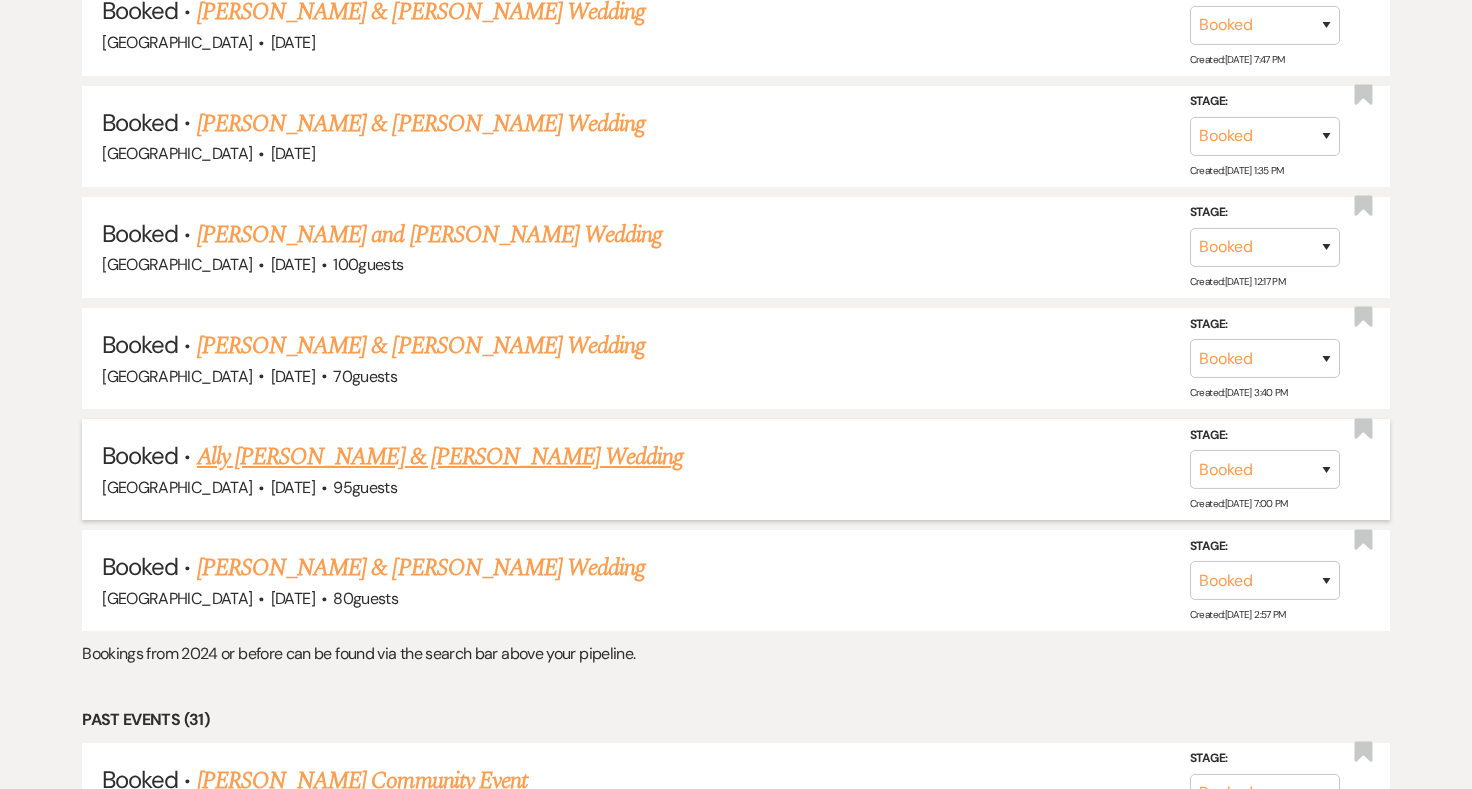 click on "Ally Wetherald & Jamie Sylvia's Wedding" at bounding box center (440, 457) 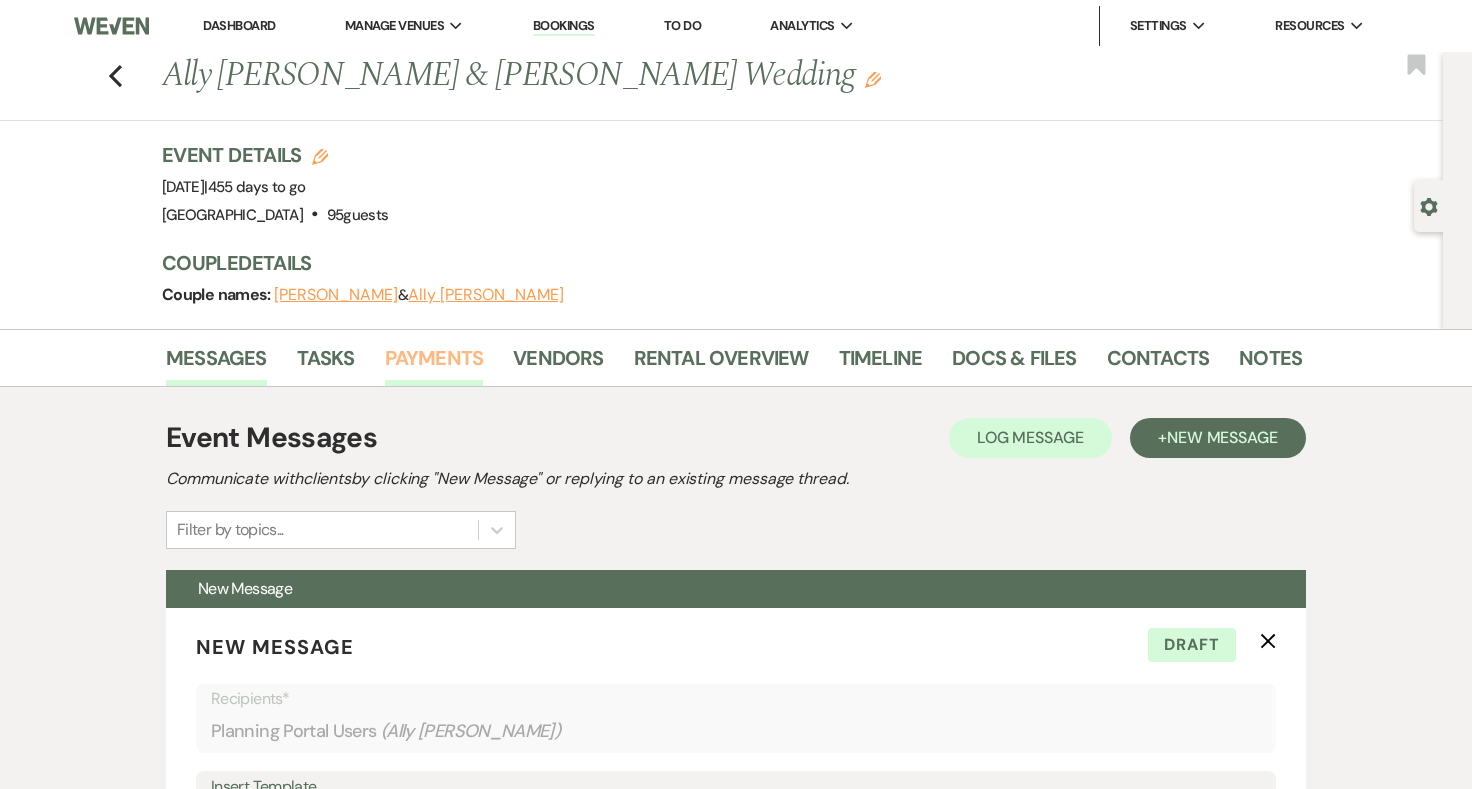 click on "Payments" at bounding box center (434, 364) 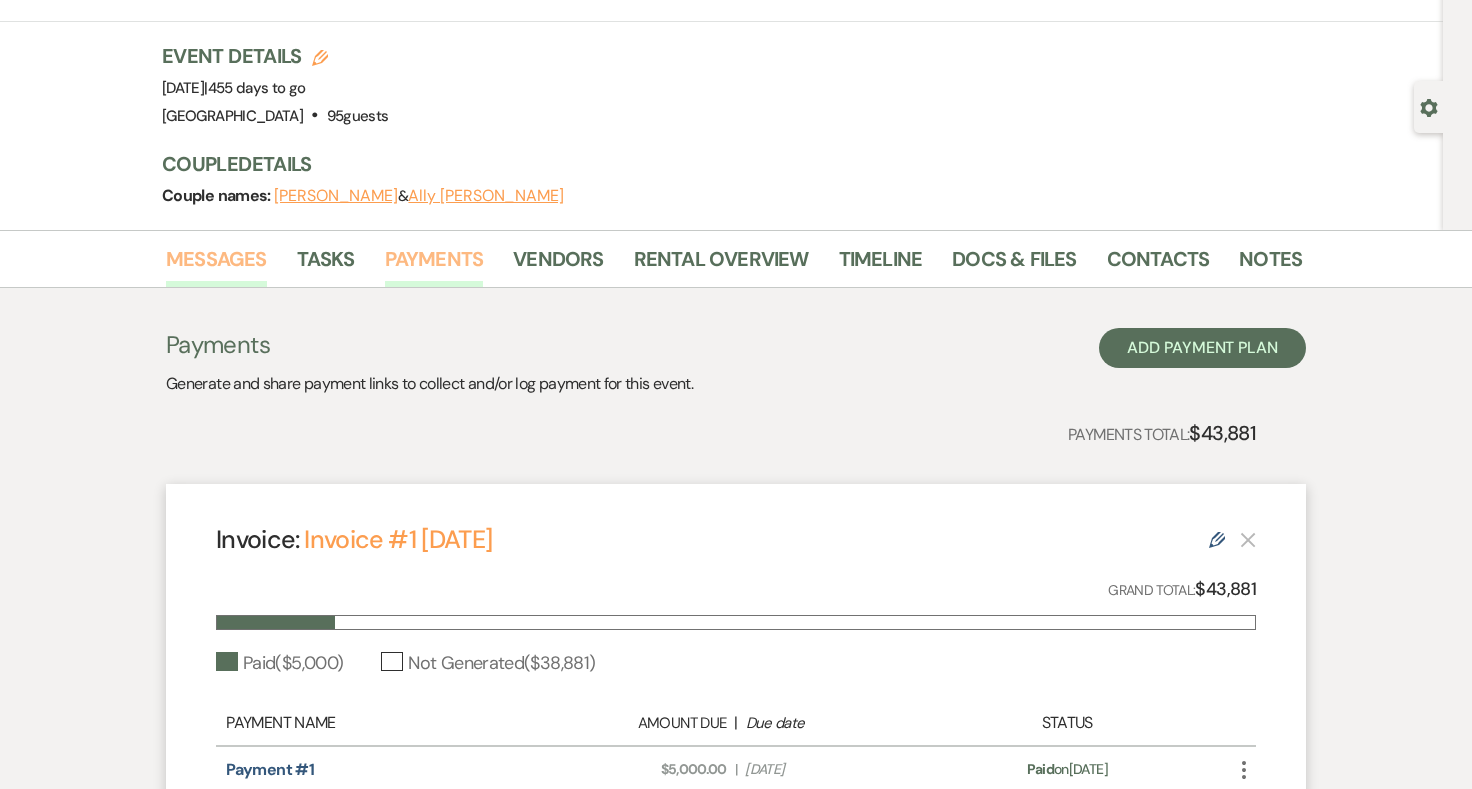 scroll, scrollTop: 0, scrollLeft: 0, axis: both 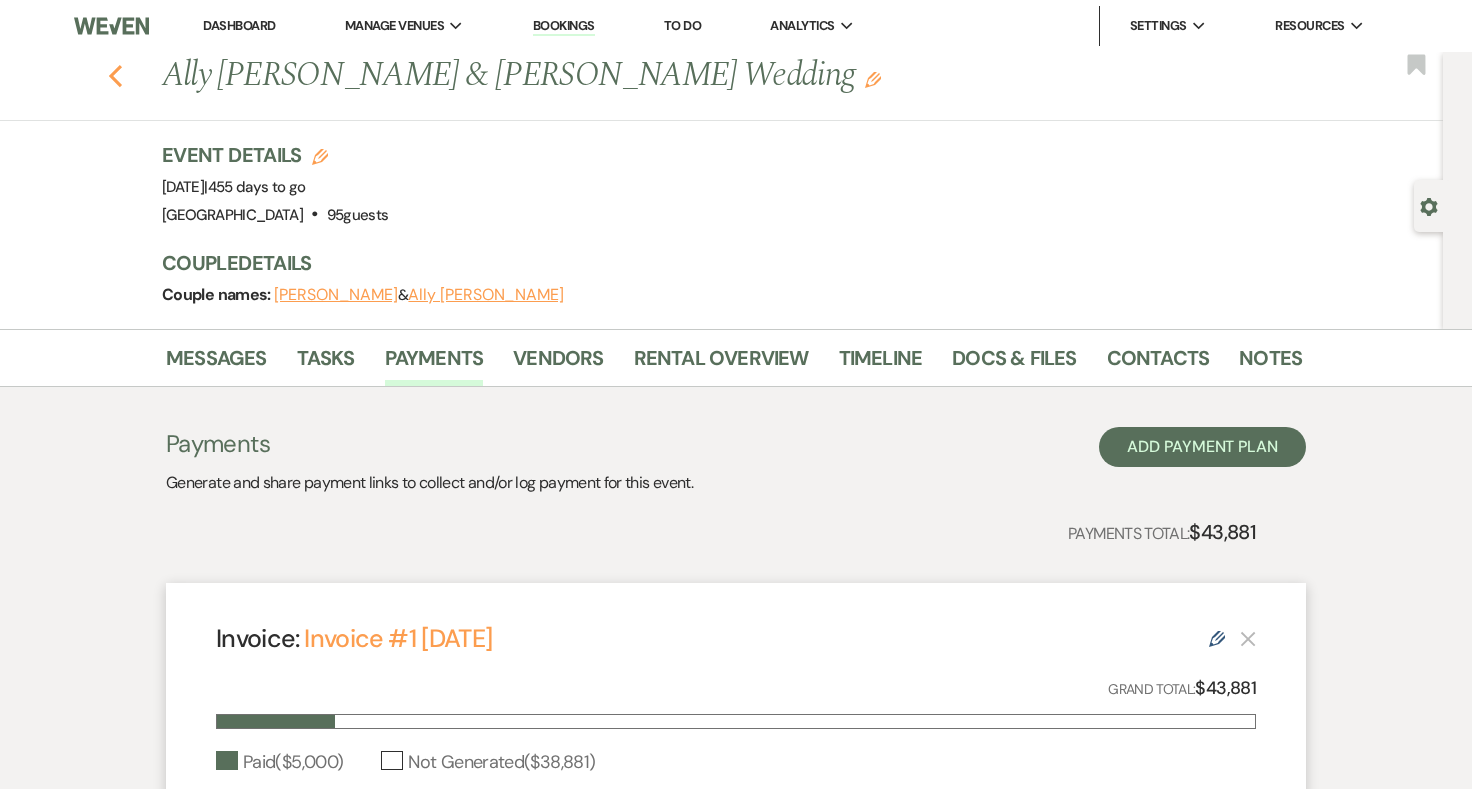 click on "Previous" 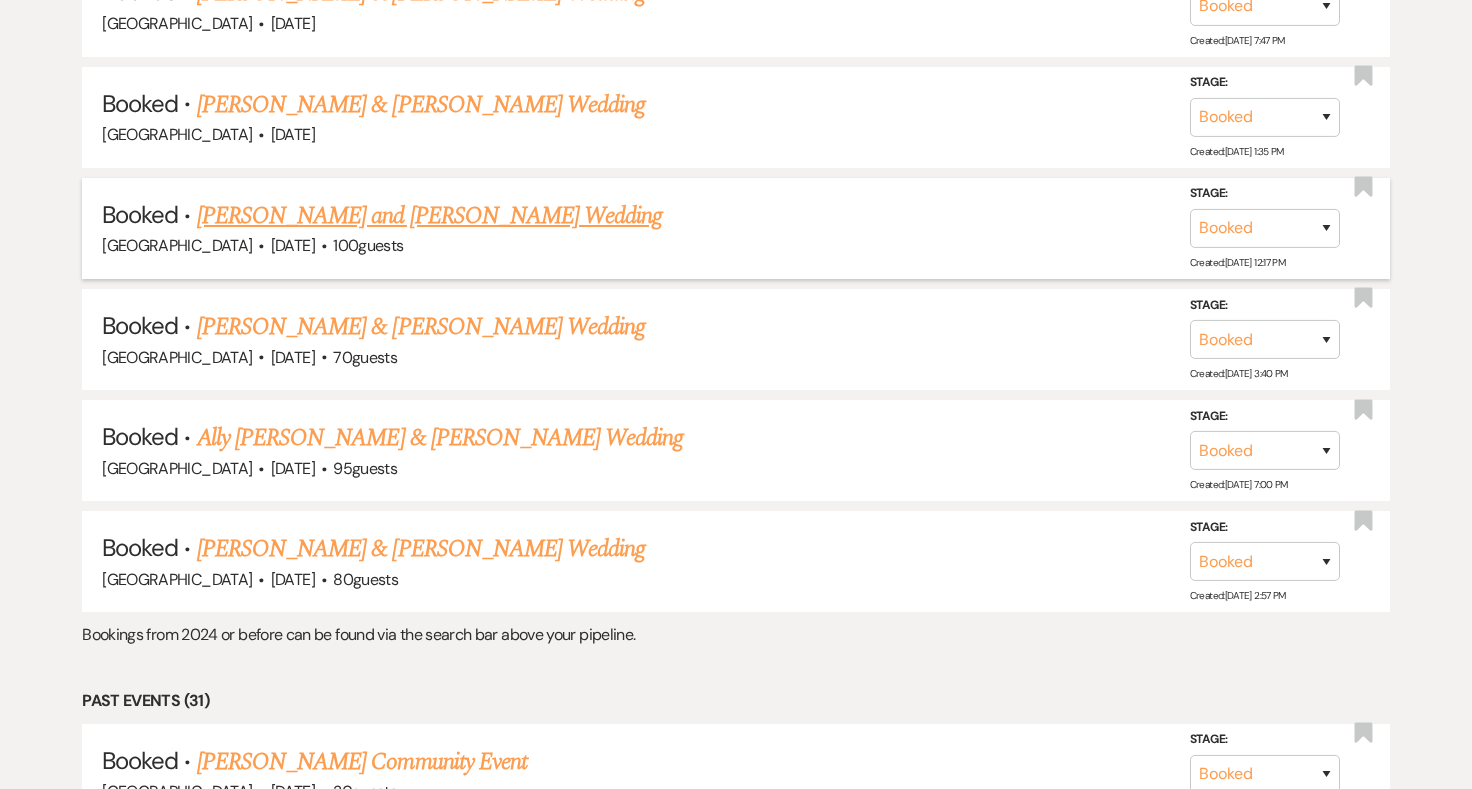 scroll, scrollTop: 2296, scrollLeft: 0, axis: vertical 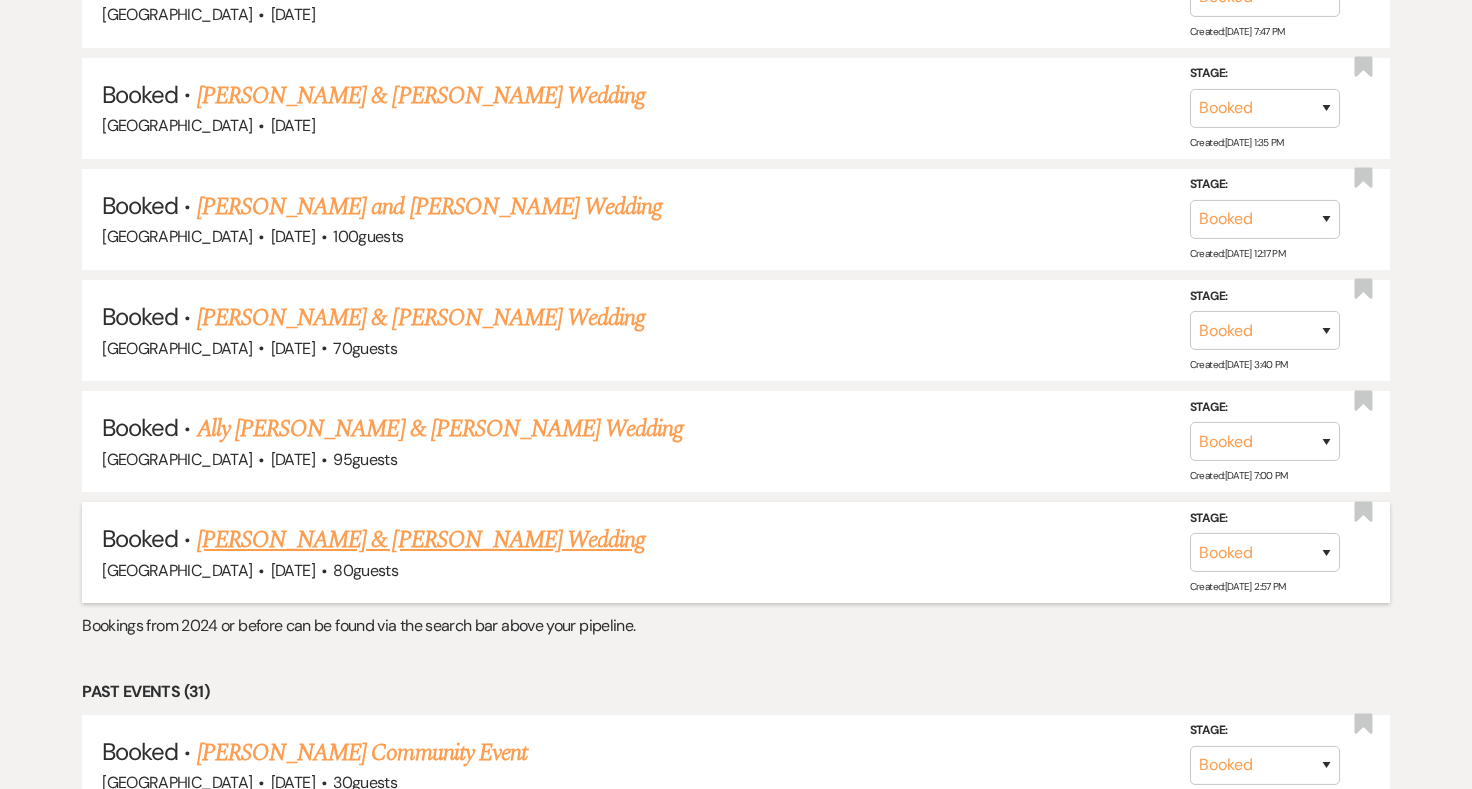 click on "Amy Cohen & Dean Edmonds's Wedding" at bounding box center [421, 540] 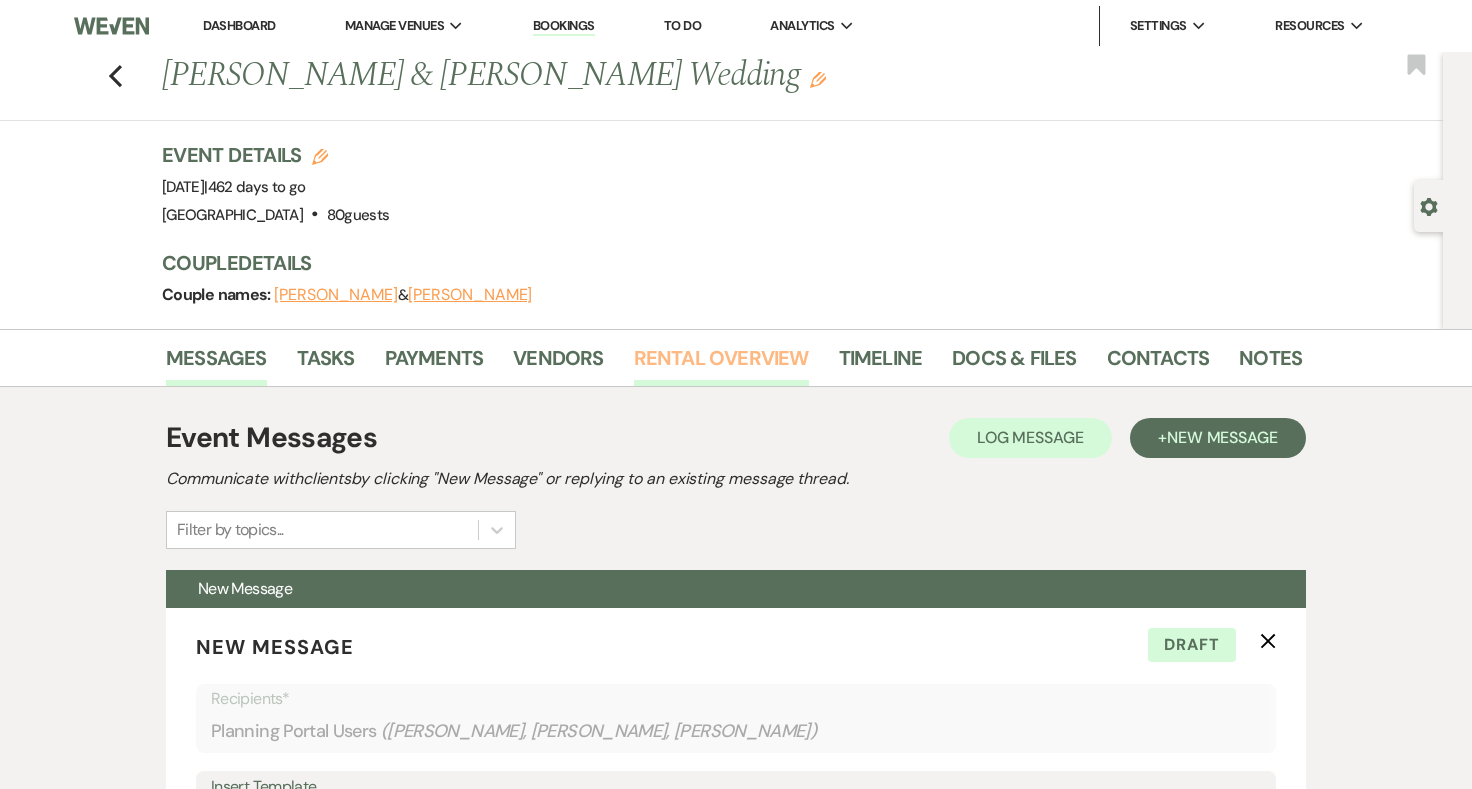 click on "Rental Overview" at bounding box center [721, 364] 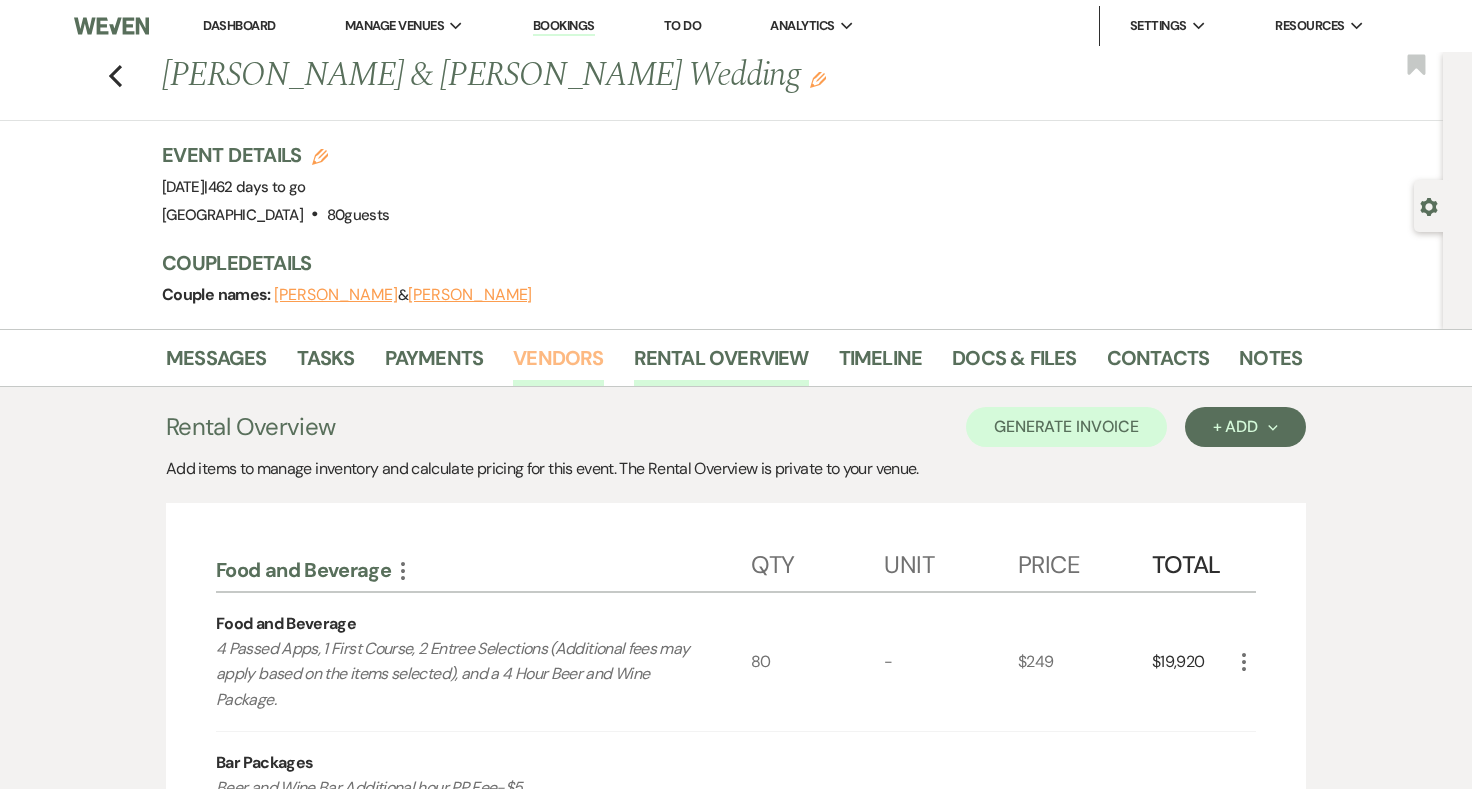 click on "Vendors" at bounding box center [558, 364] 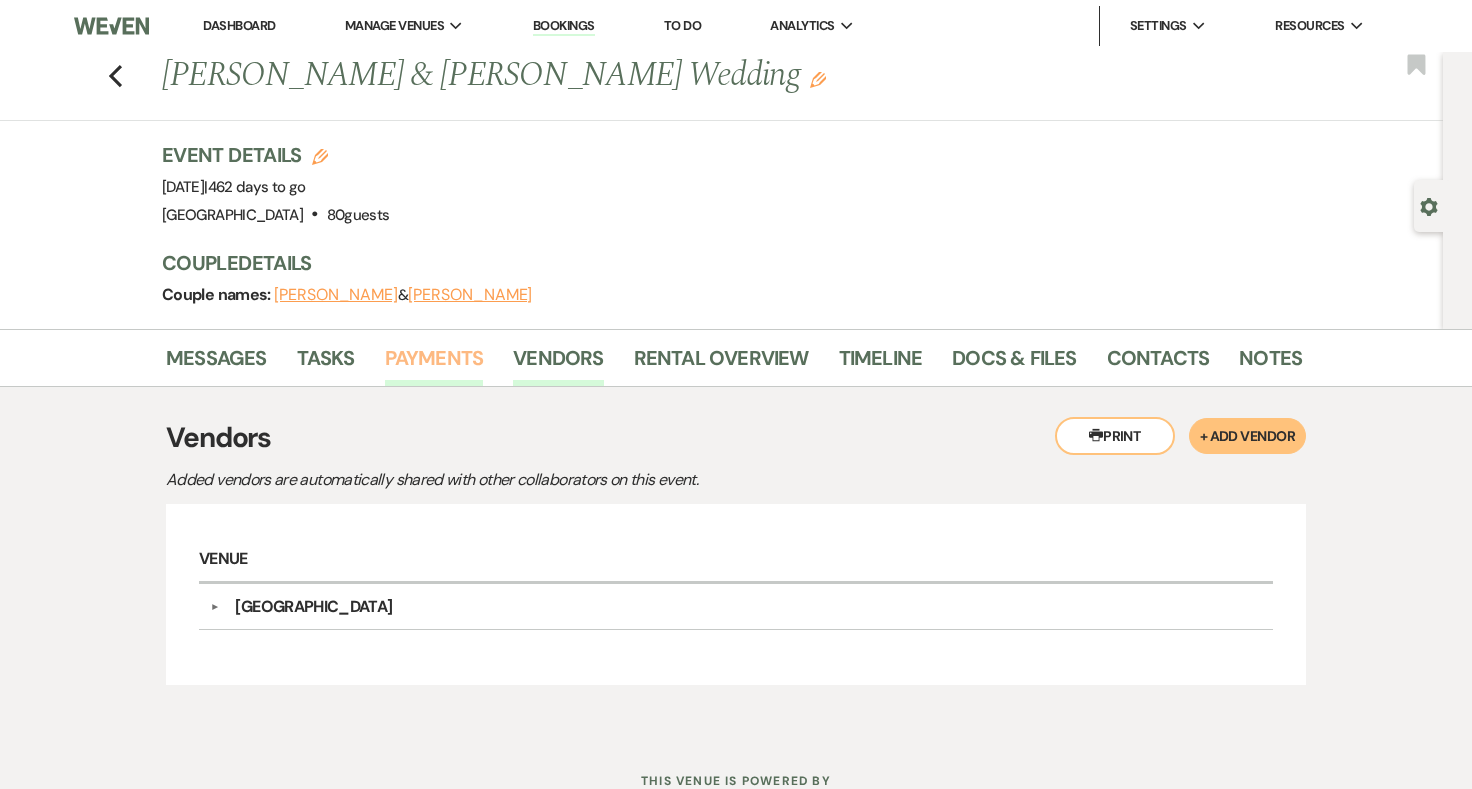 click on "Payments" at bounding box center [434, 364] 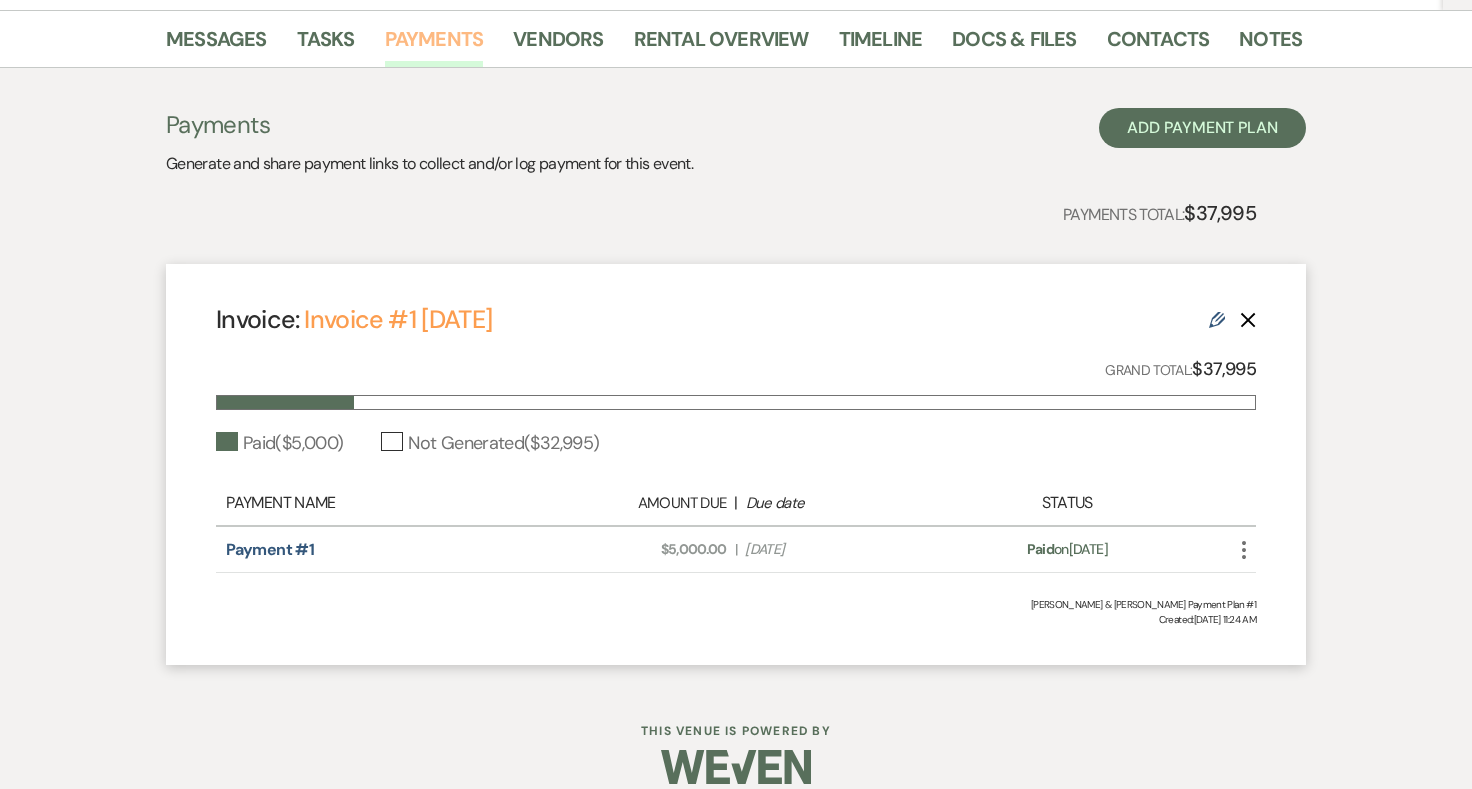 scroll, scrollTop: 318, scrollLeft: 0, axis: vertical 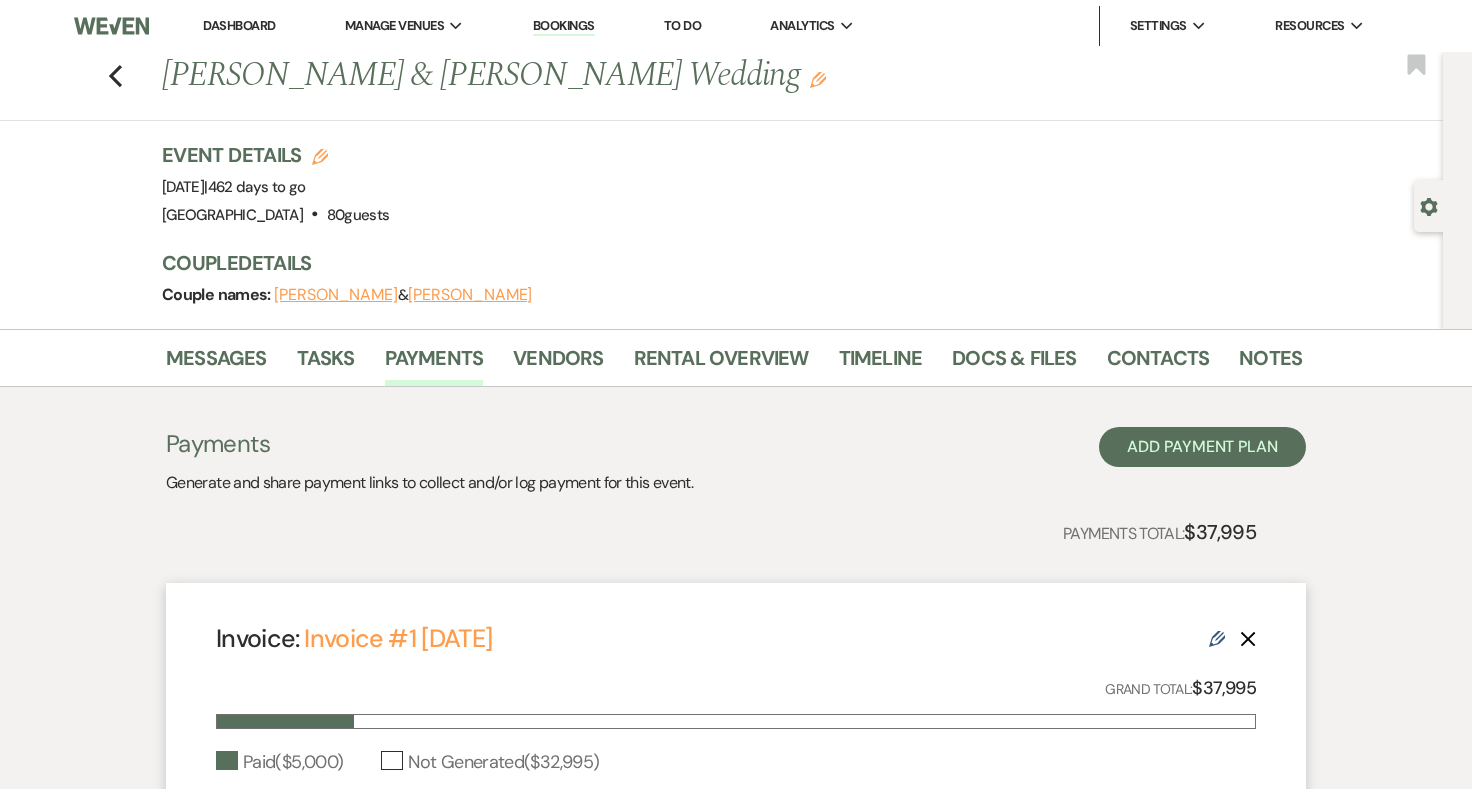 click on "Previous Amy Cohen & Dean Edmonds's Wedding Edit Bookmark" at bounding box center (716, 86) 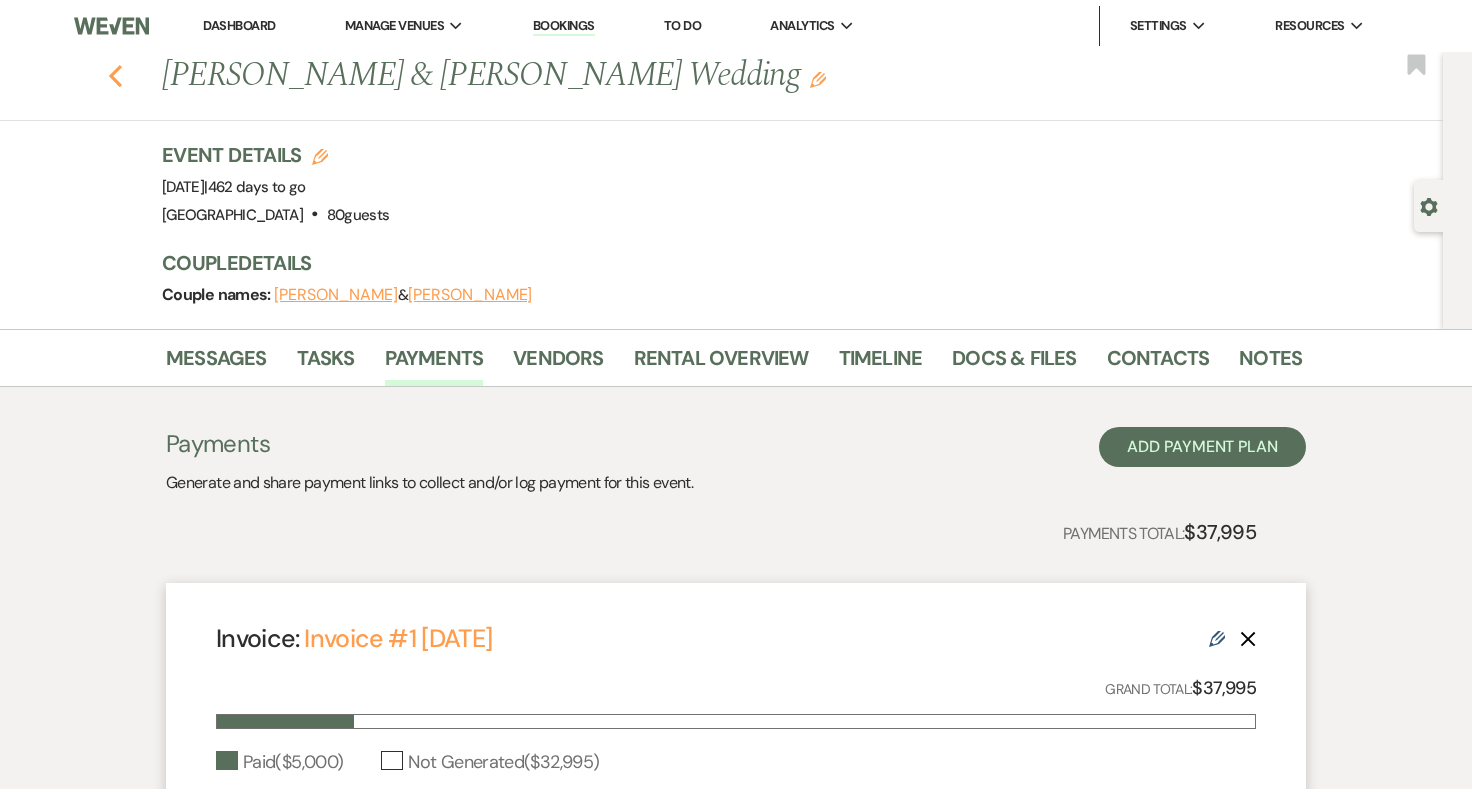 click on "Previous" 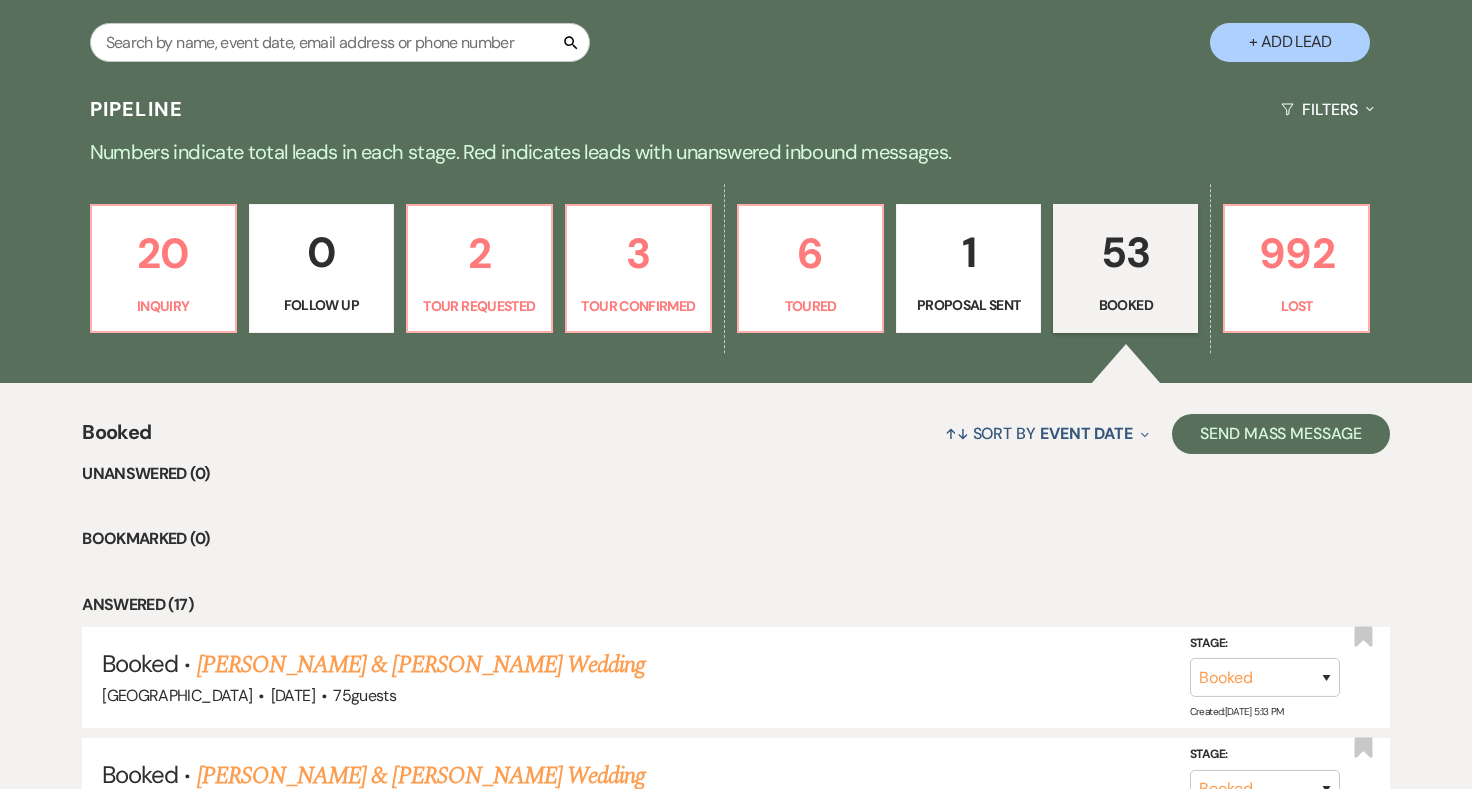 scroll, scrollTop: 102, scrollLeft: 0, axis: vertical 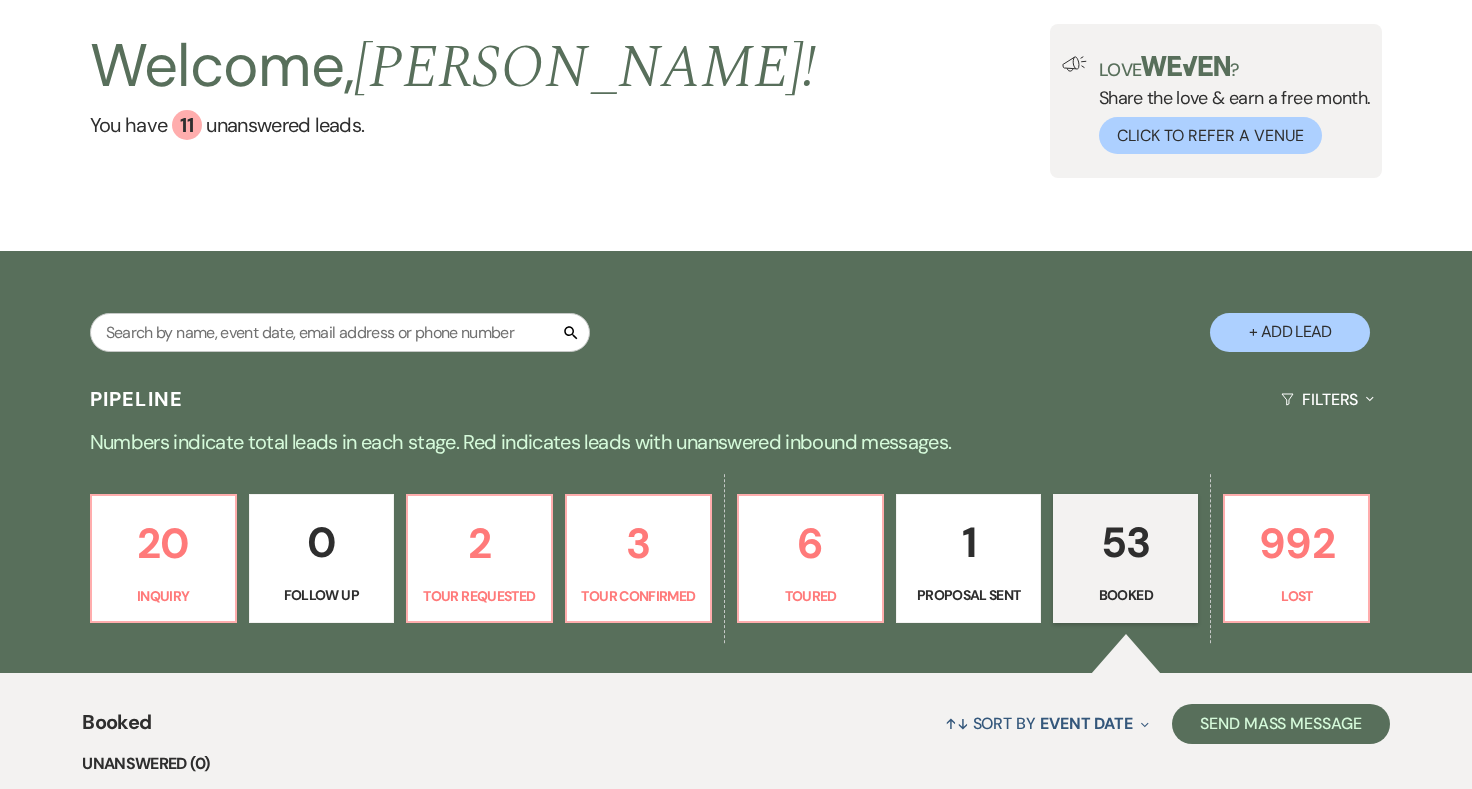 click on "53" at bounding box center (1125, 542) 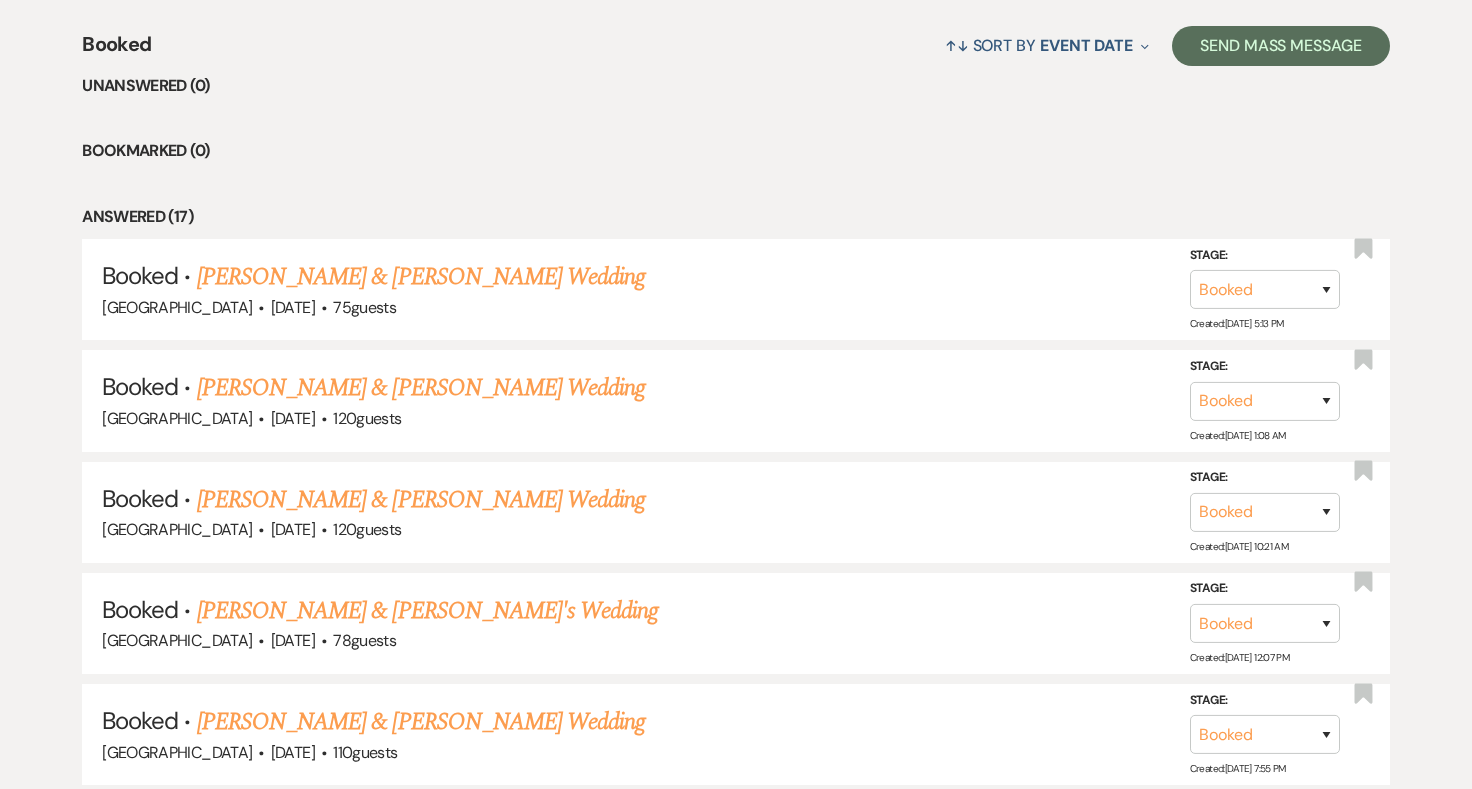 scroll, scrollTop: 834, scrollLeft: 0, axis: vertical 